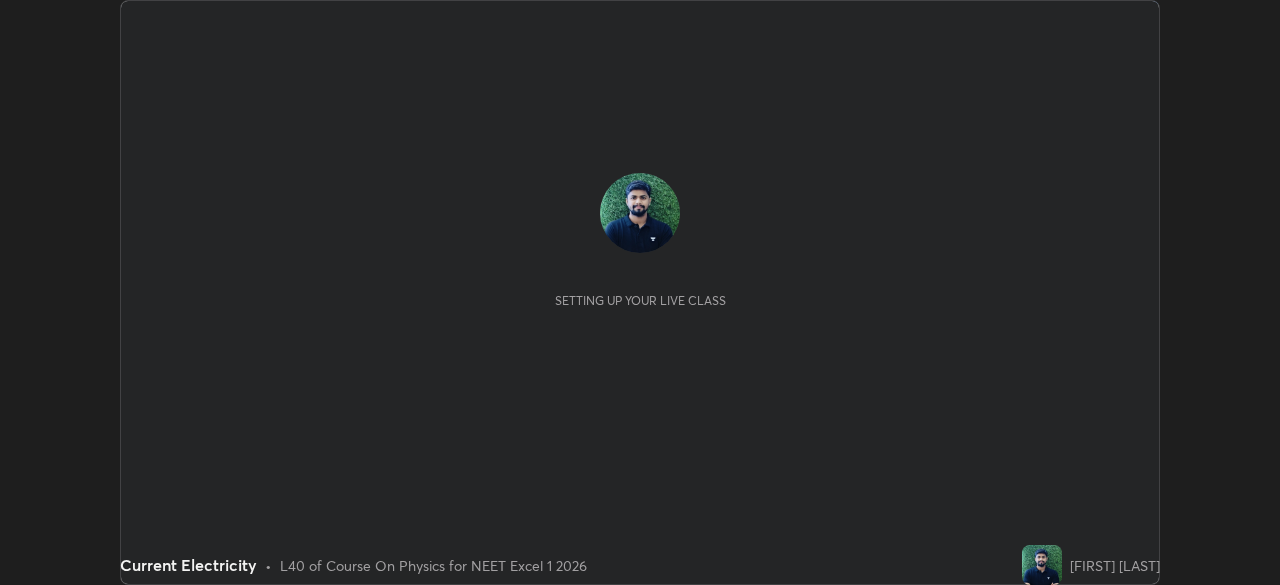 scroll, scrollTop: 0, scrollLeft: 0, axis: both 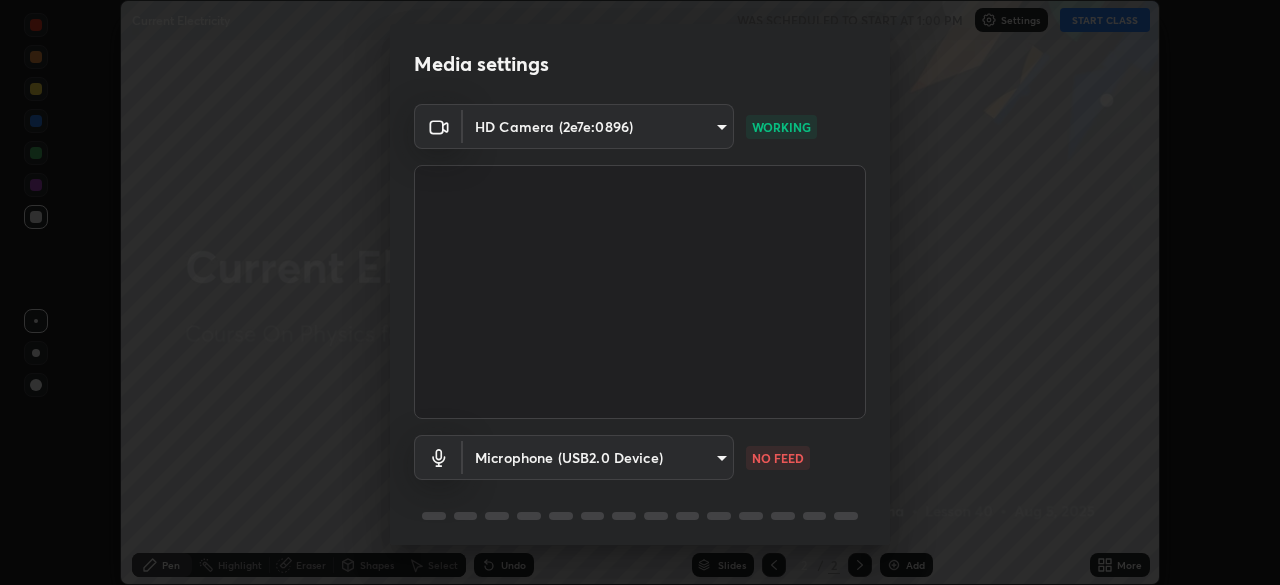 click on "Erase all Current Electricity WAS SCHEDULED TO START AT  1:00 PM Settings START CLASS Setting up your live class Current Electricity • L40 of Course On Physics for NEET Excel 1 2026 [FIRST] [LAST] Pen Highlight Eraser Shapes Select Undo Slides 2 / 2 Add More Enable hand raising Enable raise hand to speak to learners. Once enabled, chat will be turned off temporarily. Enable x   No doubts shared Encourage your learners to ask a doubt for better clarity Report an issue Reason for reporting Buffering Chat not working Audio - Video sync issue Educator video quality low ​ Attach an image Report Media settings HD Camera (2e7e:0896) [HASH] WORKING Microphone (USB2.0 Device) [HASH] NO FEED 1 / 5 Next" at bounding box center (640, 292) 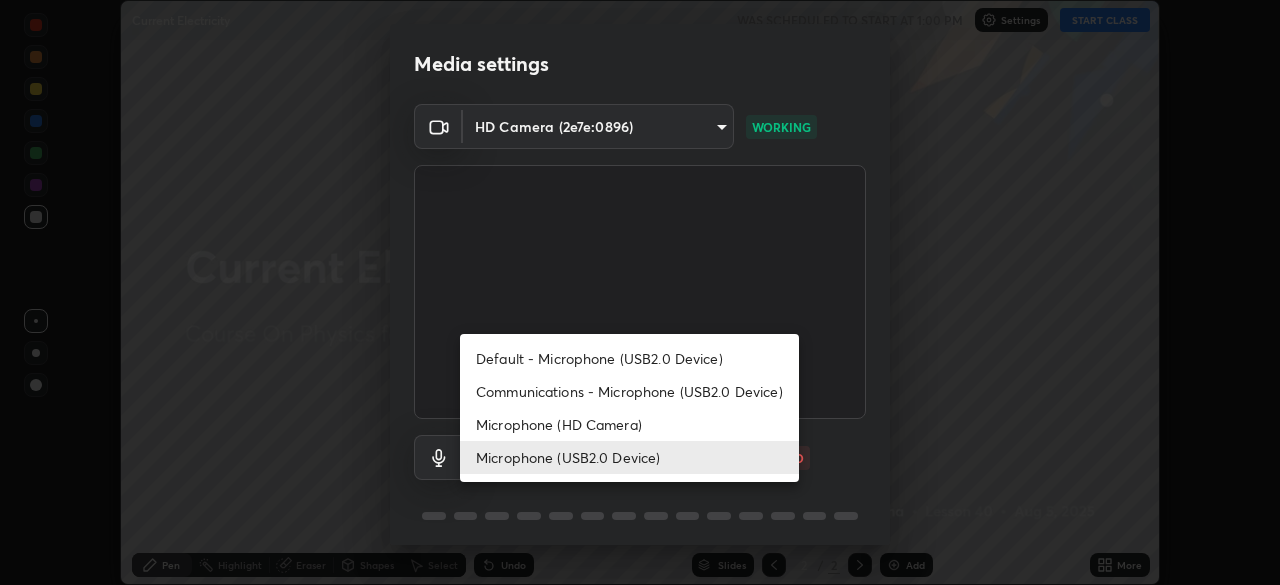 click on "Communications - Microphone (USB2.0 Device)" at bounding box center (629, 391) 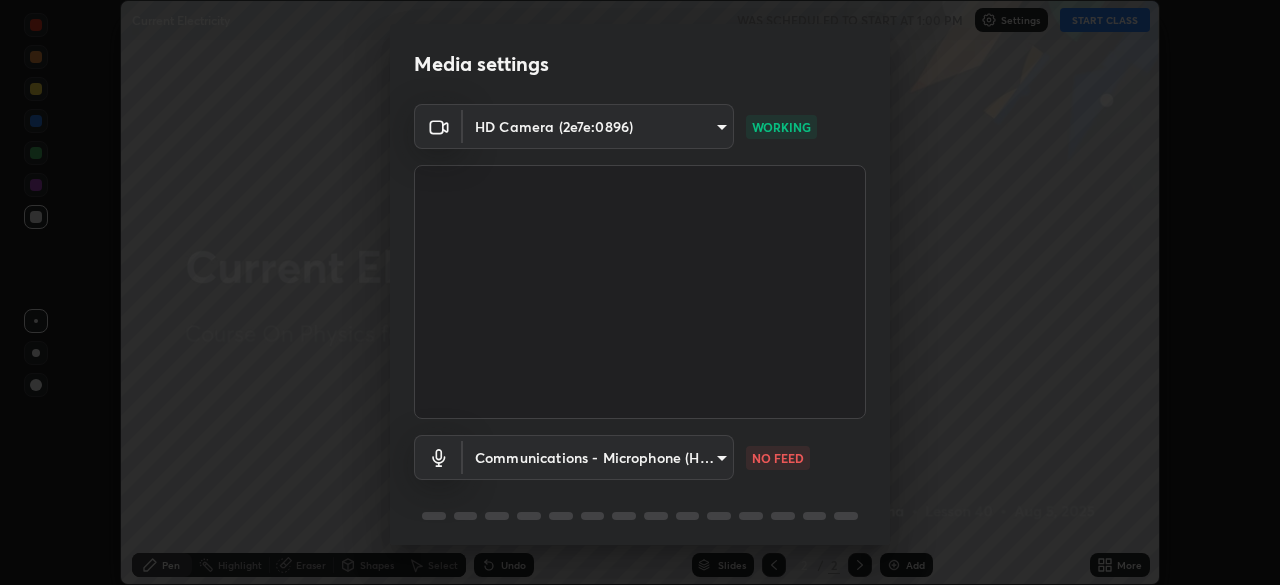 click on "Erase all Current Electricity WAS SCHEDULED TO START AT  1:00 PM Settings START CLASS Setting up your live class Current Electricity • L40 of Course On Physics for NEET Excel 1 2026 [FIRST] [LAST] Pen Highlight Eraser Shapes Select Undo Slides 2 / 2 Add More Enable hand raising Enable raise hand to speak to learners. Once enabled, chat will be turned off temporarily. Enable x   No doubts shared Encourage your learners to ask a doubt for better clarity Report an issue Reason for reporting Buffering Chat not working Audio - Video sync issue Educator video quality low ​ Attach an image Report Media settings HD Camera (2e7e:0896) [HASH] WORKING Communications - Microphone (HD Camera) communications NO FEED 1 / 5 Next" at bounding box center (640, 292) 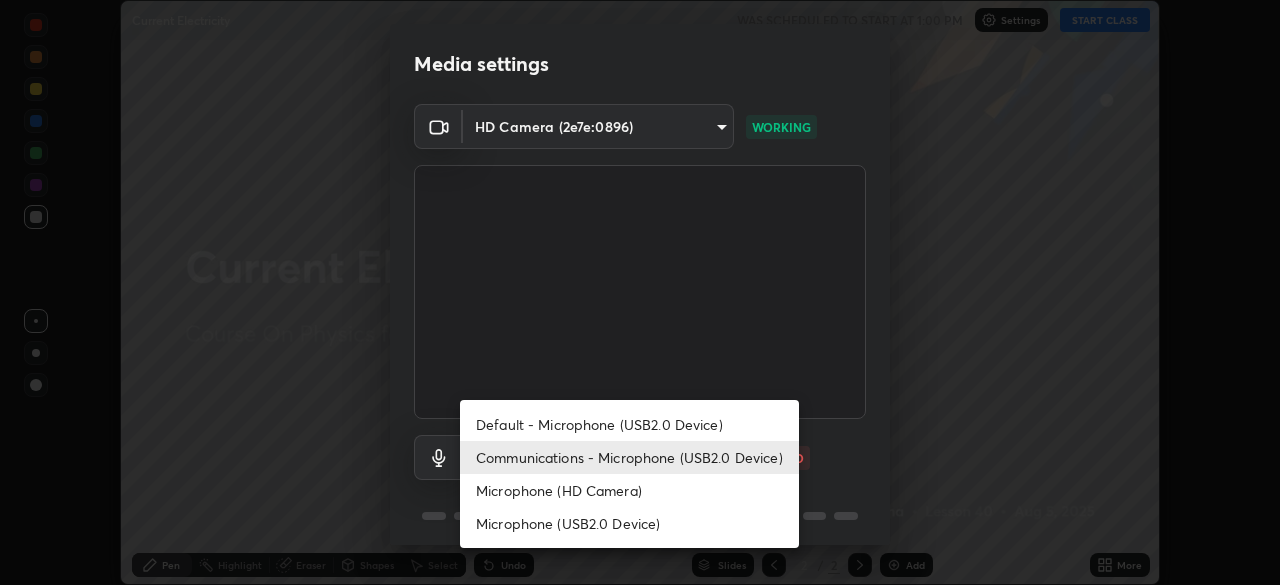 click on "Microphone (USB2.0 Device)" at bounding box center (629, 523) 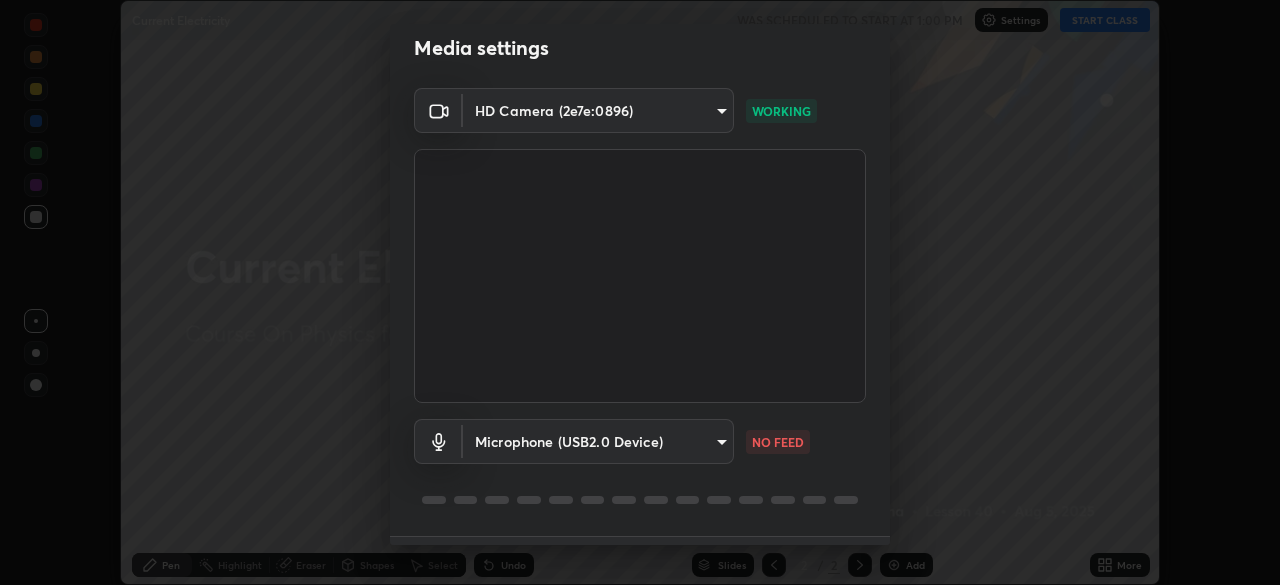 scroll, scrollTop: 37, scrollLeft: 0, axis: vertical 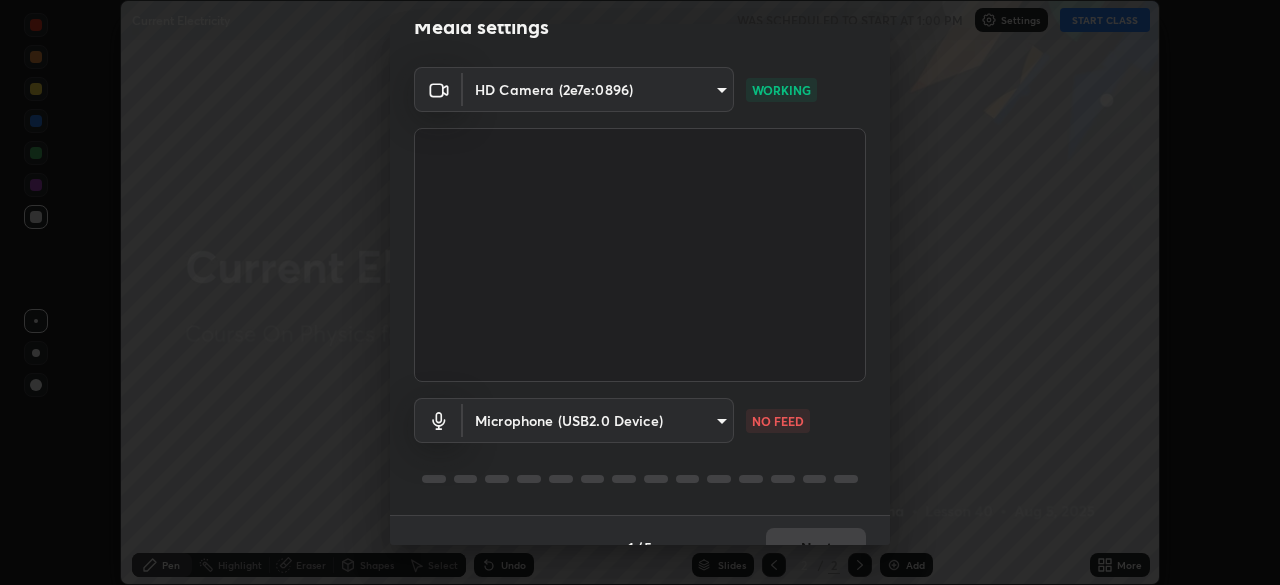 click on "Erase all Current Electricity WAS SCHEDULED TO START AT  1:00 PM Settings START CLASS Setting up your live class Current Electricity • L40 of Course On Physics for NEET Excel 1 2026 [FIRST] [LAST] Pen Highlight Eraser Shapes Select Undo Slides 2 / 2 Add More Enable hand raising Enable raise hand to speak to learners. Once enabled, chat will be turned off temporarily. Enable x   No doubts shared Encourage your learners to ask a doubt for better clarity Report an issue Reason for reporting Buffering Chat not working Audio - Video sync issue Educator video quality low ​ Attach an image Report Media settings HD Camera (2e7e:0896) [HASH] WORKING Microphone (USB2.0 Device) [HASH] NO FEED 1 / 5 Next" at bounding box center (640, 292) 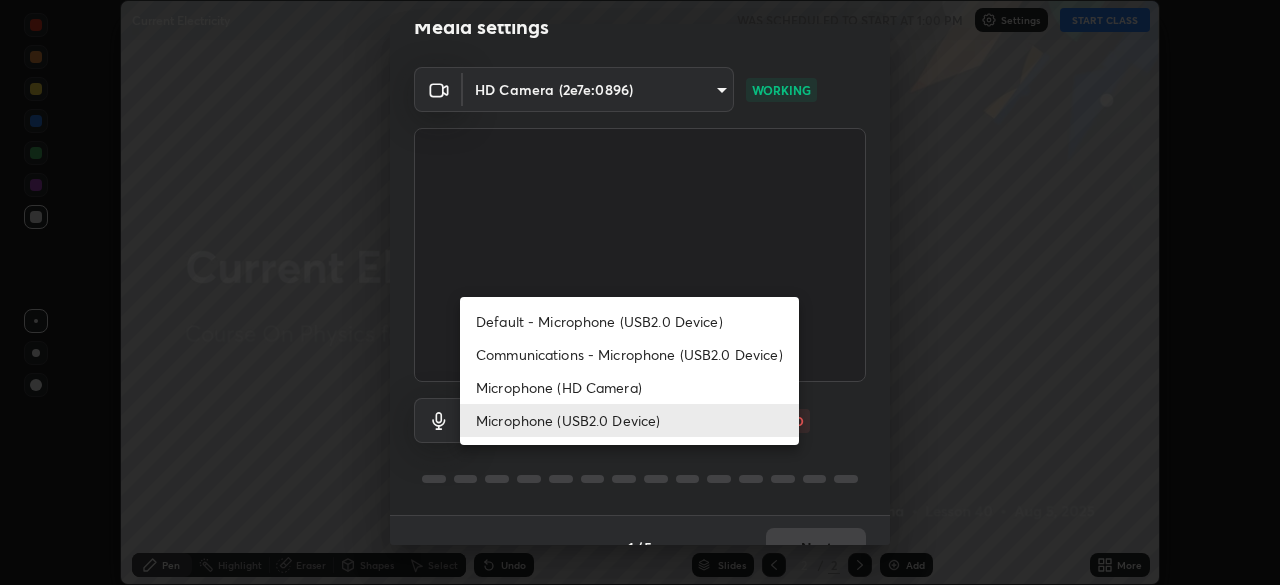 click on "Communications - Microphone (USB2.0 Device)" at bounding box center [629, 354] 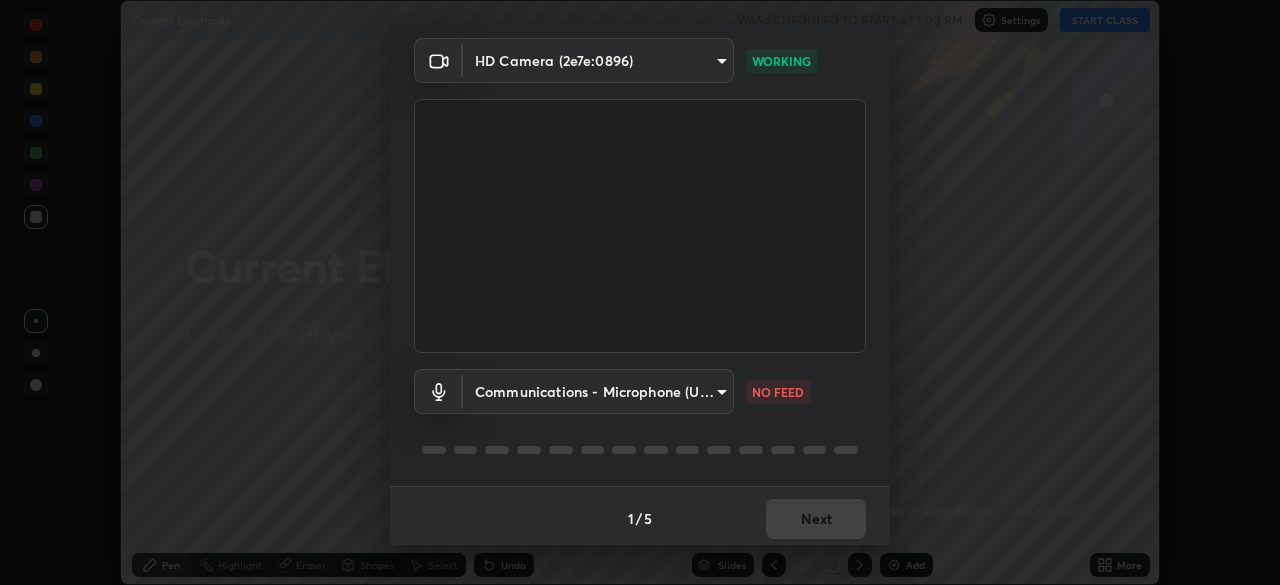 scroll, scrollTop: 68, scrollLeft: 0, axis: vertical 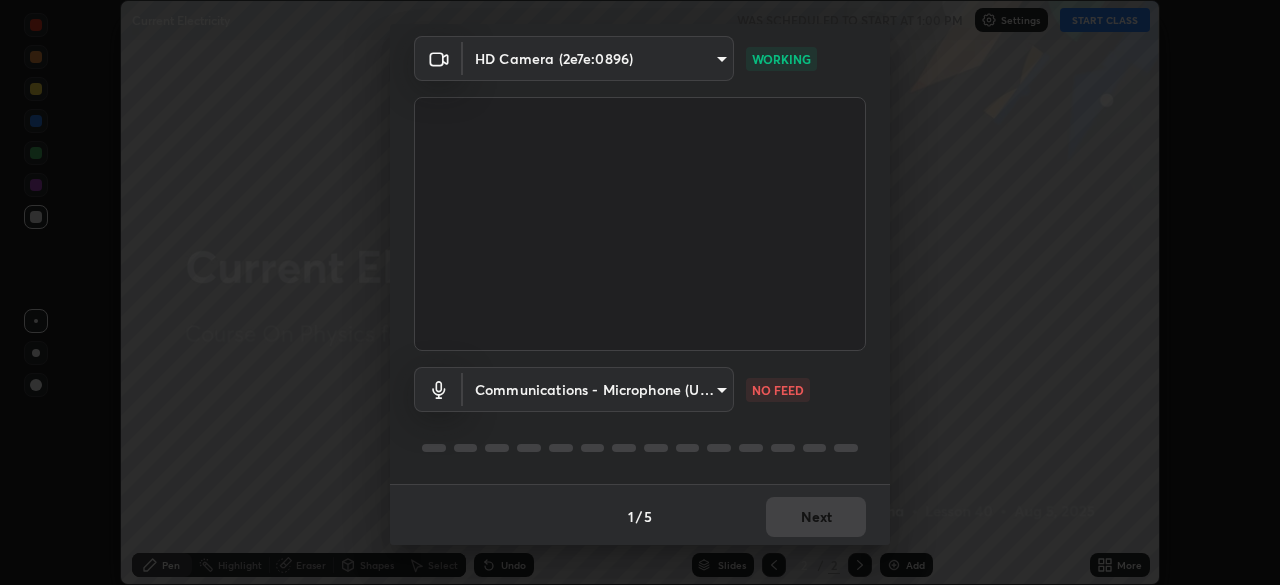 click on "Erase all Current Electricity WAS SCHEDULED TO START AT  1:00 PM Settings START CLASS Setting up your live class Current Electricity • L40 of Course On Physics for NEET Excel 1 2026 [FIRST] [LAST] Pen Highlight Eraser Shapes Select Undo Slides 2 / 2 Add More Enable hand raising Enable raise hand to speak to learners. Once enabled, chat will be turned off temporarily. Enable x   No doubts shared Encourage your learners to ask a doubt for better clarity Report an issue Reason for reporting Buffering Chat not working Audio - Video sync issue Educator video quality low ​ Attach an image Report Media settings HD Camera (2e7e:0896) [HASH] WORKING Communications - Microphone (USB2.0 Device) communications NO FEED 1 / 5 Next" at bounding box center (640, 292) 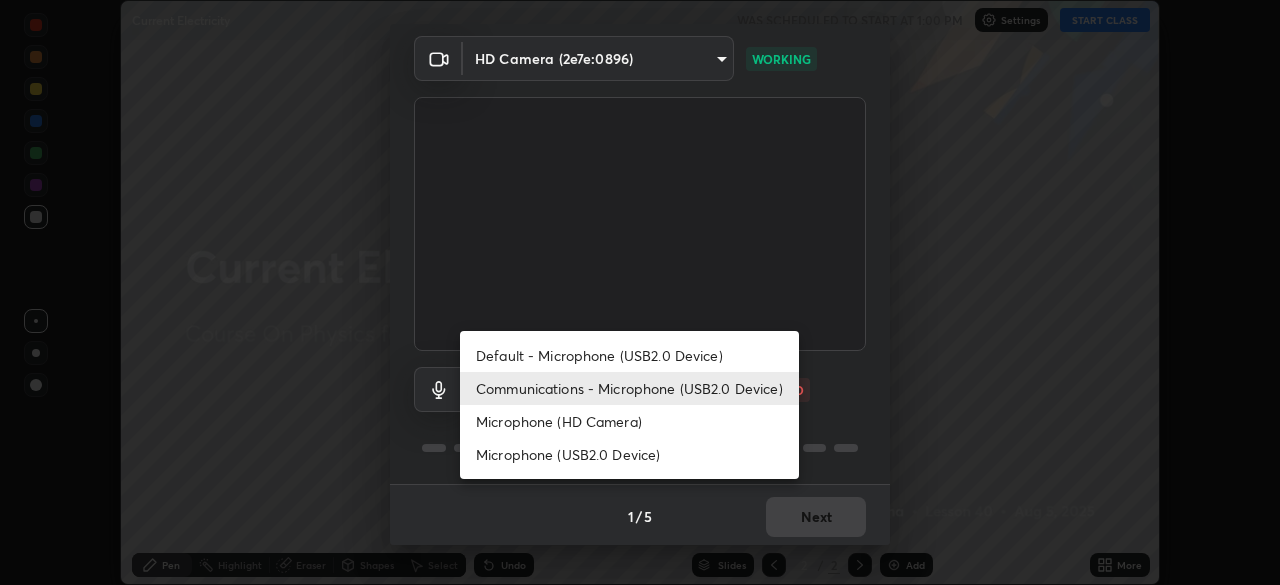 click on "Communications - Microphone (USB2.0 Device)" at bounding box center [629, 388] 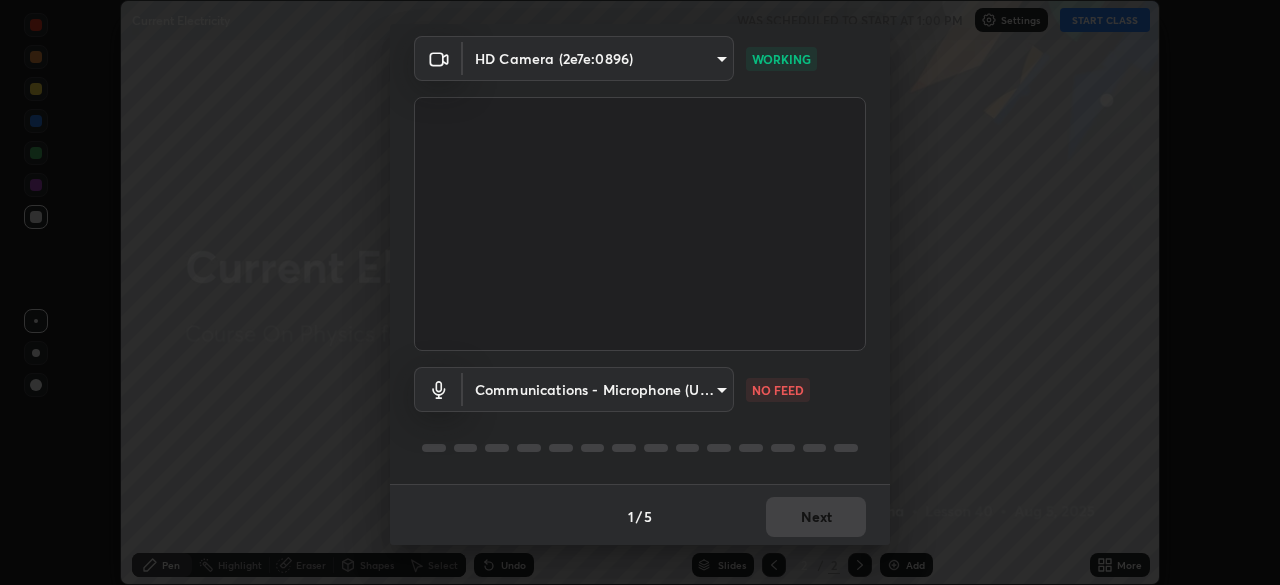 click on "Erase all Current Electricity WAS SCHEDULED TO START AT  1:00 PM Settings START CLASS Setting up your live class Current Electricity • L40 of Course On Physics for NEET Excel 1 2026 [FIRST] [LAST] Pen Highlight Eraser Shapes Select Undo Slides 2 / 2 Add More Enable hand raising Enable raise hand to speak to learners. Once enabled, chat will be turned off temporarily. Enable x   No doubts shared Encourage your learners to ask a doubt for better clarity Report an issue Reason for reporting Buffering Chat not working Audio - Video sync issue Educator video quality low ​ Attach an image Report Media settings HD Camera (2e7e:0896) [HASH] WORKING Communications - Microphone (USB2.0 Device) communications NO FEED 1 / 5 Next" at bounding box center (640, 292) 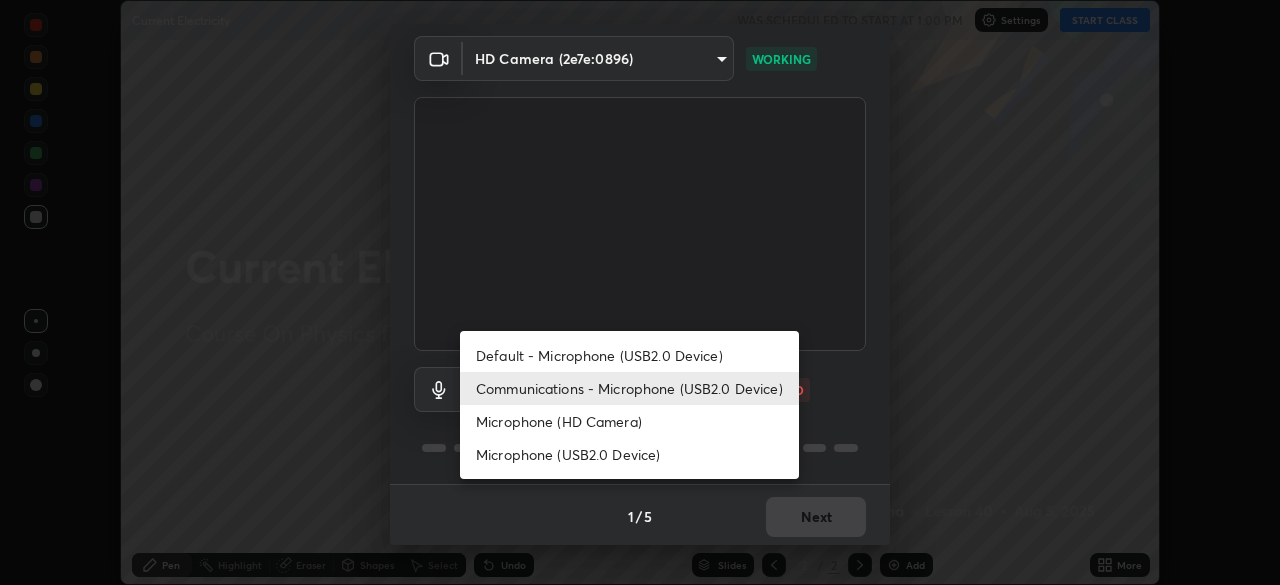 click on "Default - Microphone (USB2.0 Device)" at bounding box center [629, 355] 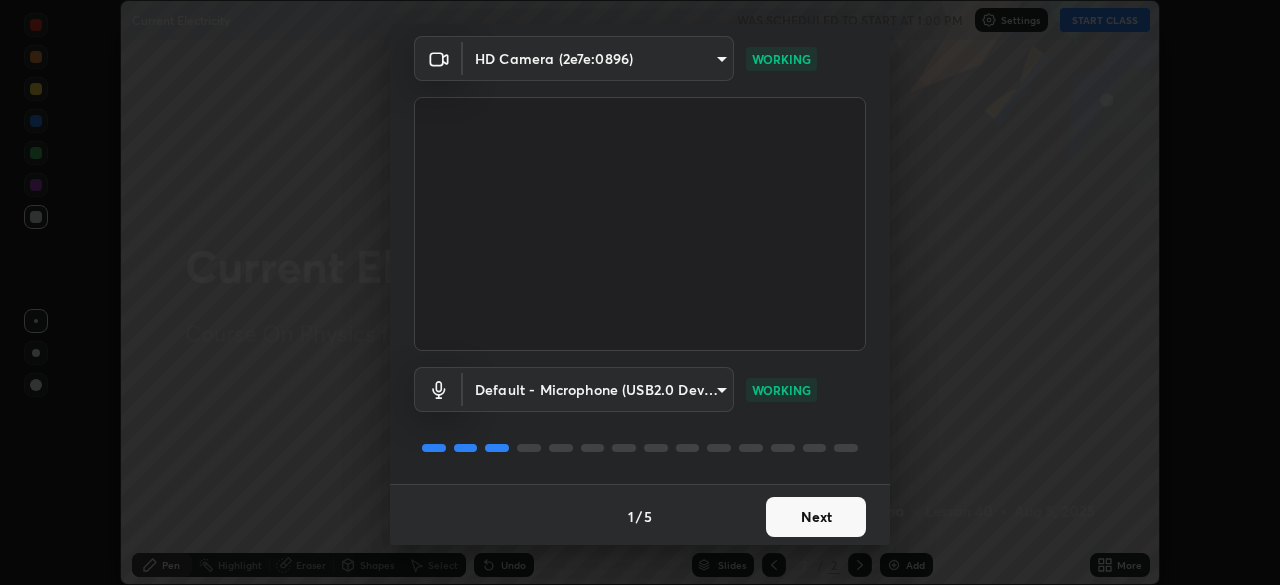 click on "Erase all Current Electricity WAS SCHEDULED TO START AT  1:00 PM Settings START CLASS Setting up your live class Current Electricity • L40 of Course On Physics for NEET Excel 1 2026 [FIRST] [LAST] Pen Highlight Eraser Shapes Select Undo Slides 2 / 2 Add More Enable hand raising Enable raise hand to speak to learners. Once enabled, chat will be turned off temporarily. Enable x   No doubts shared Encourage your learners to ask a doubt for better clarity Report an issue Reason for reporting Buffering Chat not working Audio - Video sync issue Educator video quality low ​ Attach an image Report Media settings HD Camera (2e7e:0896) [HASH] WORKING Default - Microphone (USB2.0 Device) default WORKING 1 / 5 Next" at bounding box center [640, 292] 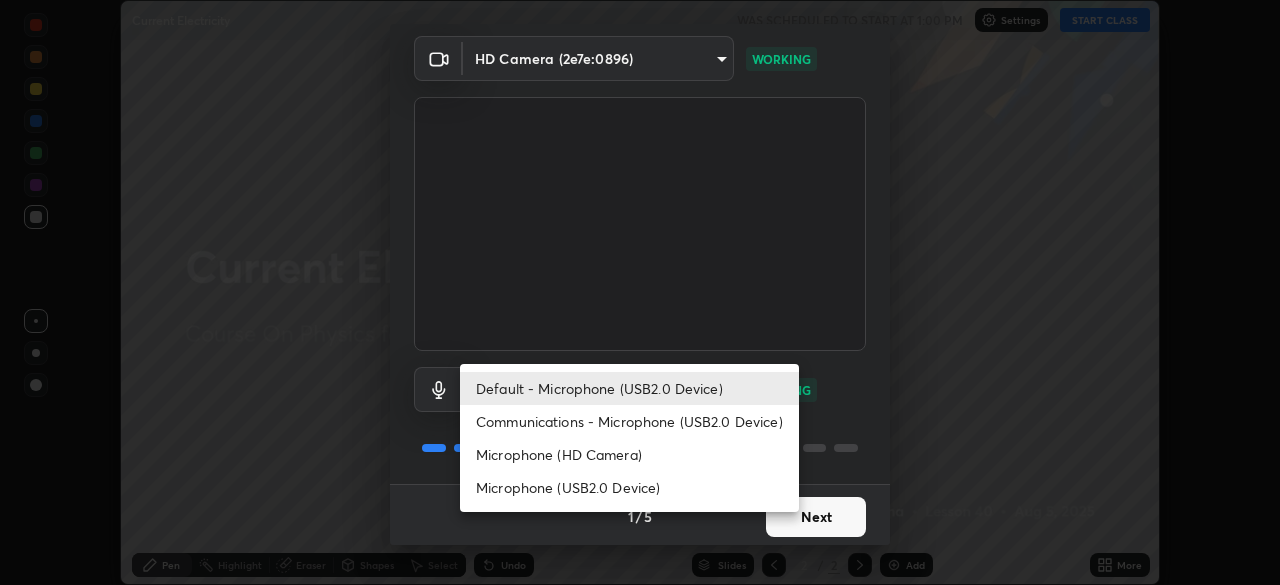 click on "Microphone (USB2.0 Device)" at bounding box center [629, 487] 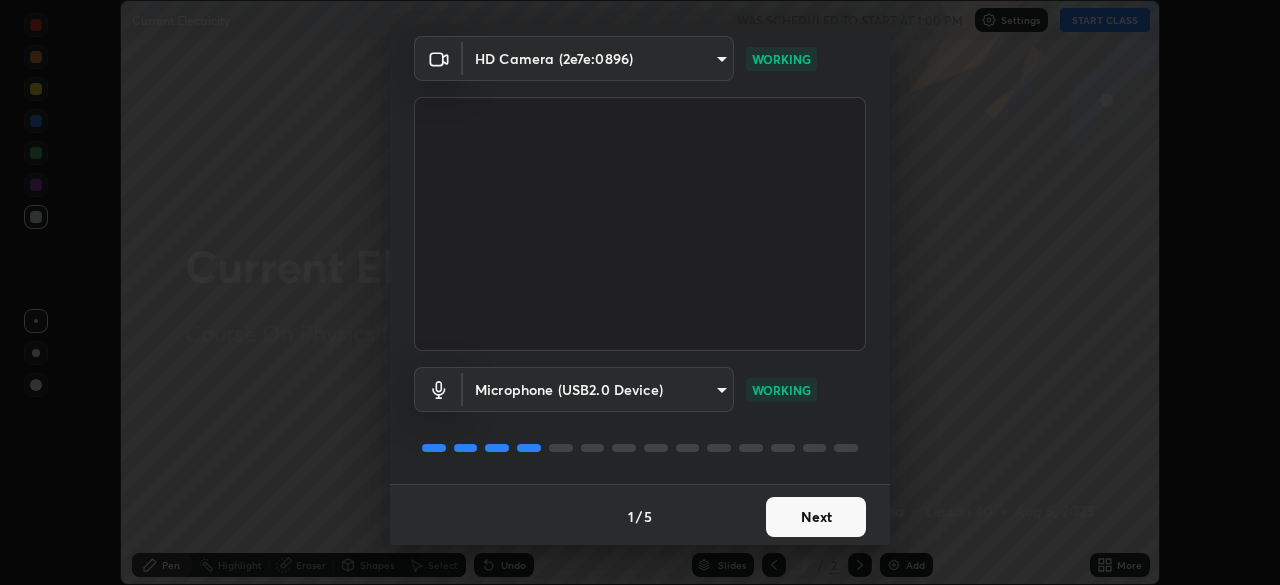 click on "Next" at bounding box center [816, 517] 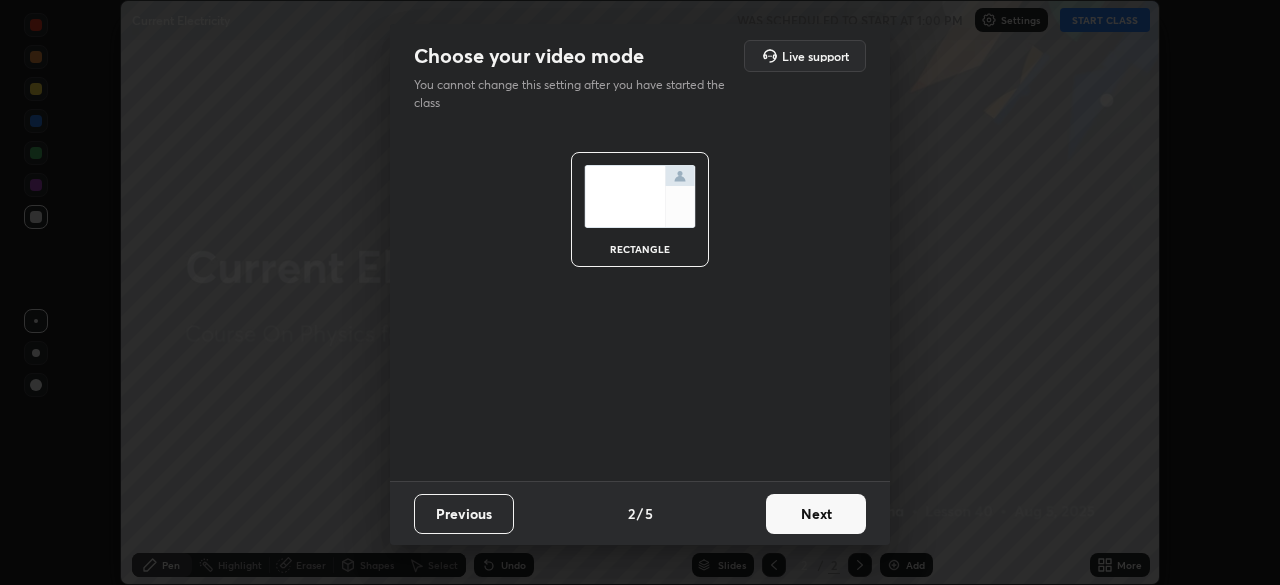 scroll, scrollTop: 0, scrollLeft: 0, axis: both 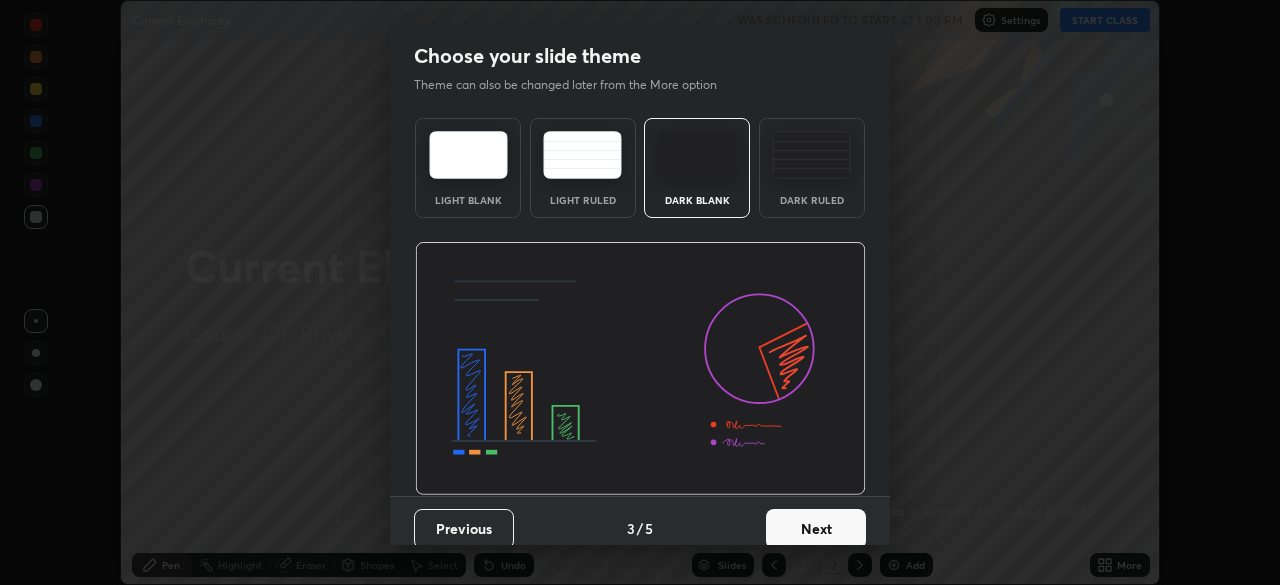 click on "Dark Ruled" at bounding box center [812, 168] 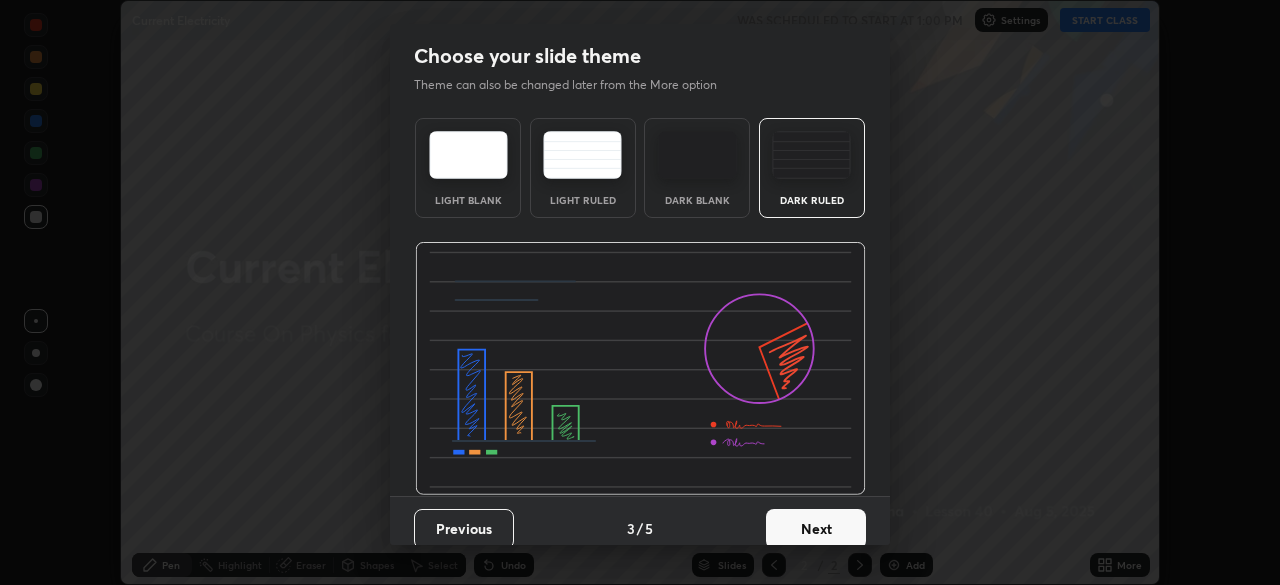 click on "Next" at bounding box center (816, 529) 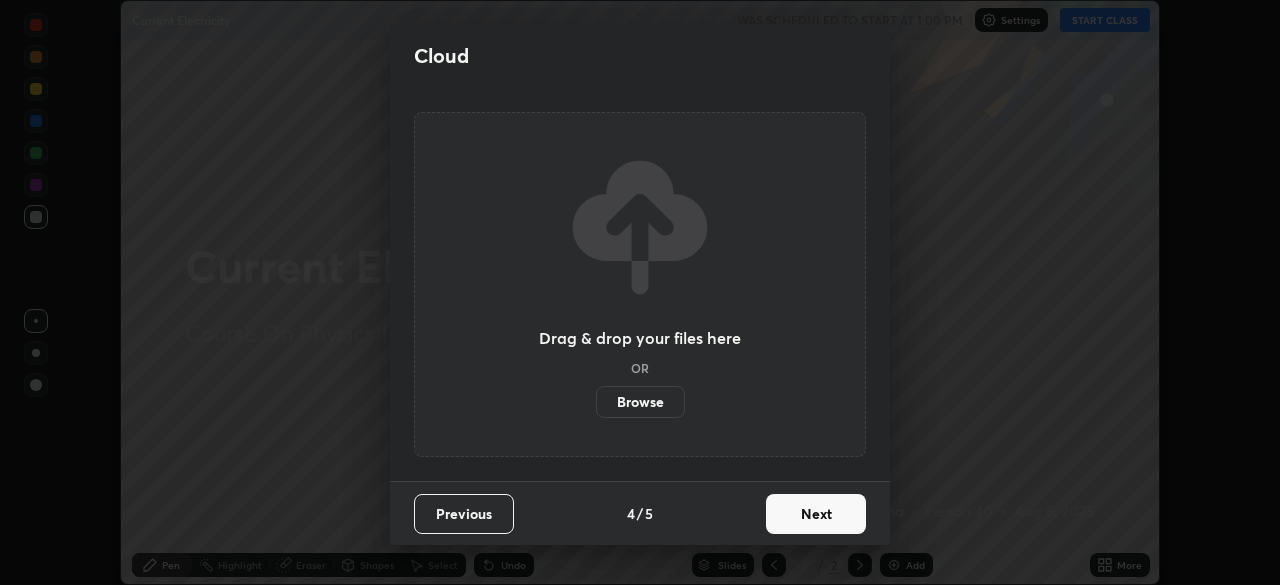 click on "Next" at bounding box center [816, 514] 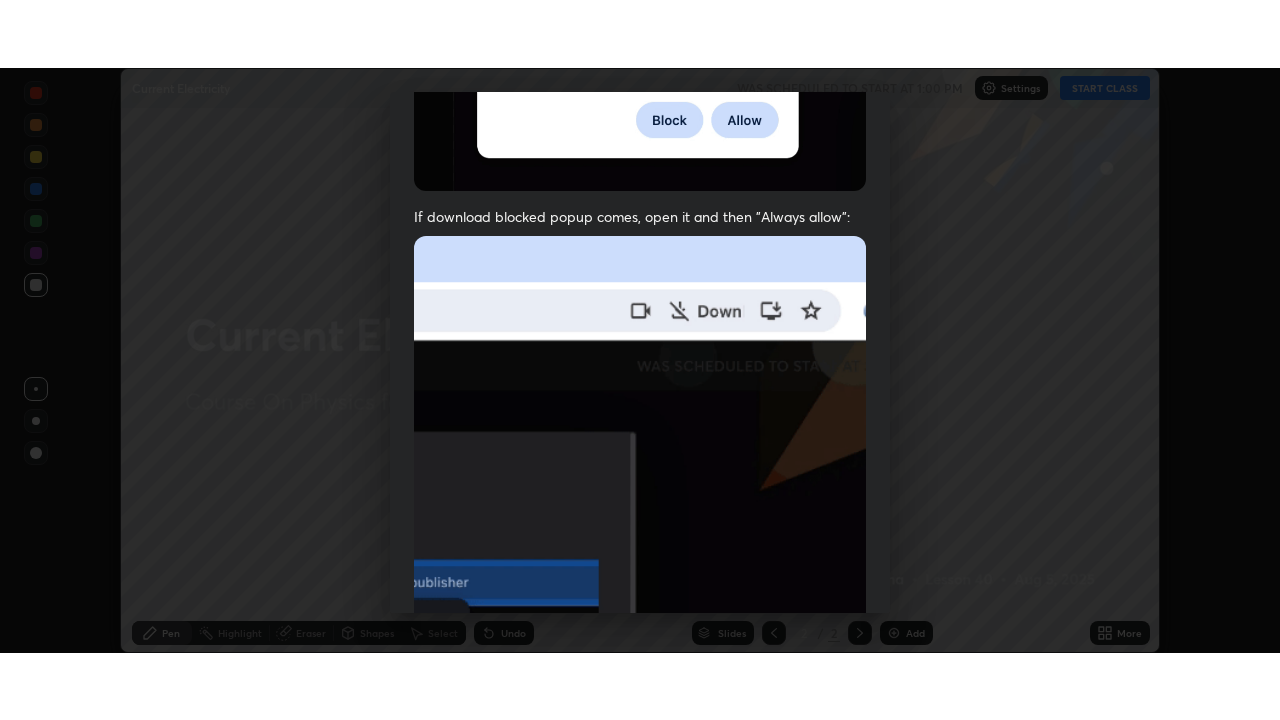 scroll, scrollTop: 479, scrollLeft: 0, axis: vertical 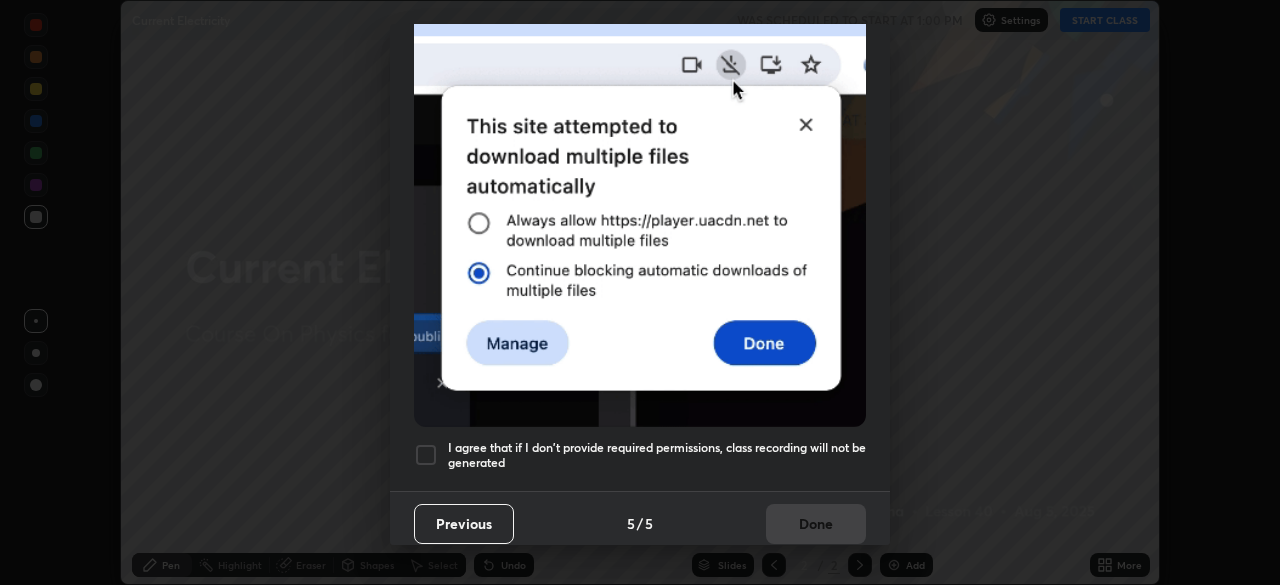 click at bounding box center [426, 455] 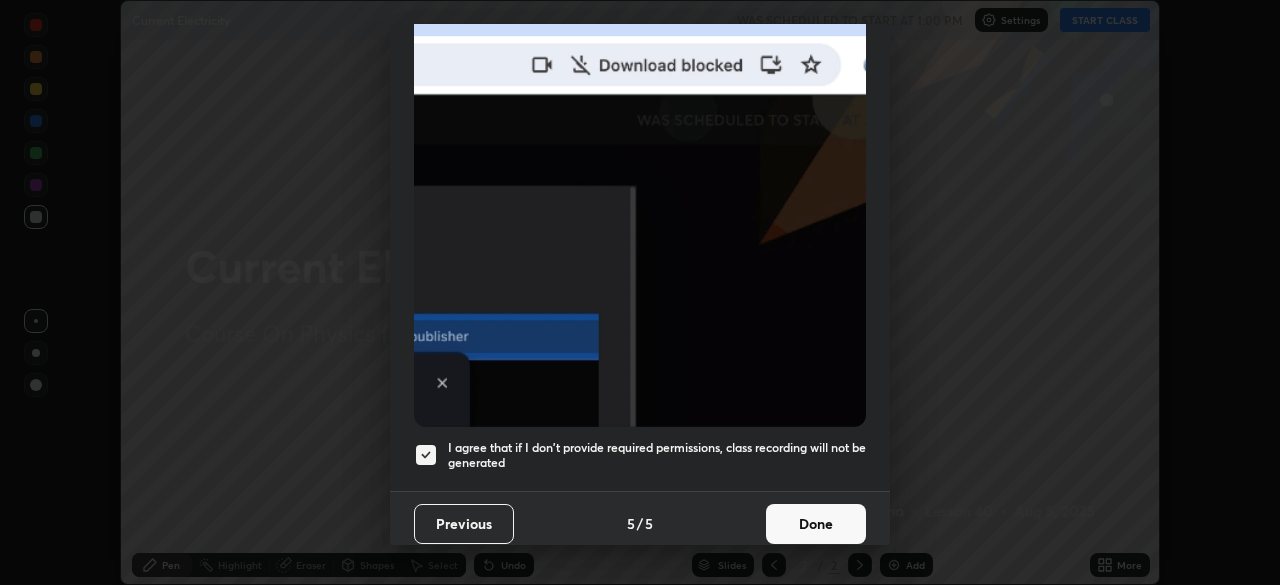 click on "Done" at bounding box center [816, 524] 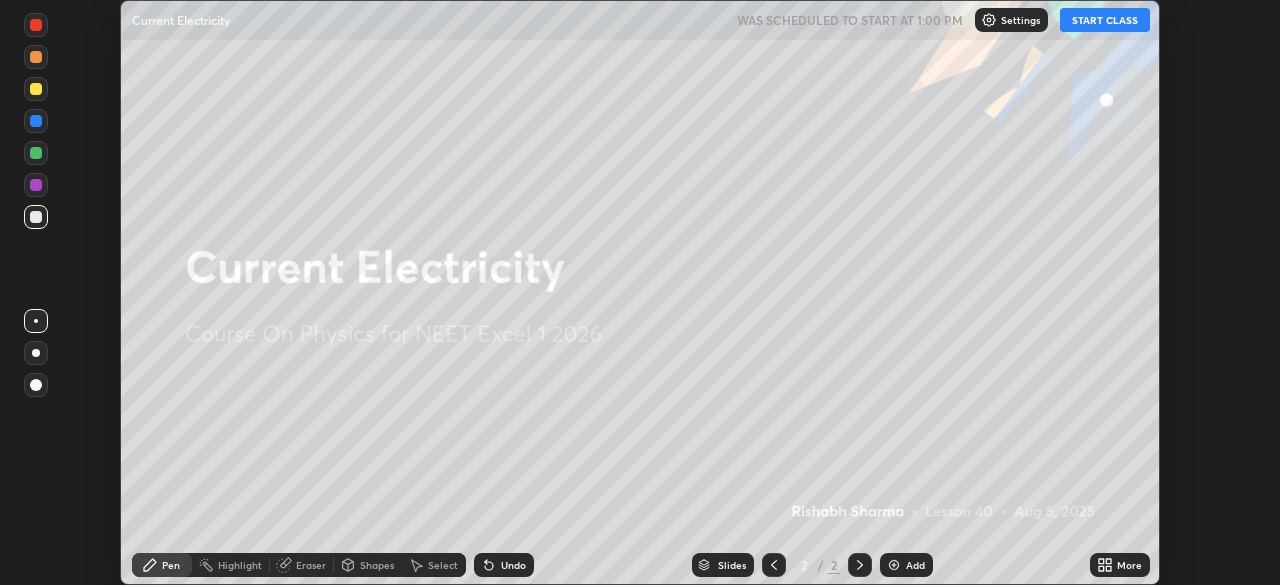 click on "START CLASS" at bounding box center [1105, 20] 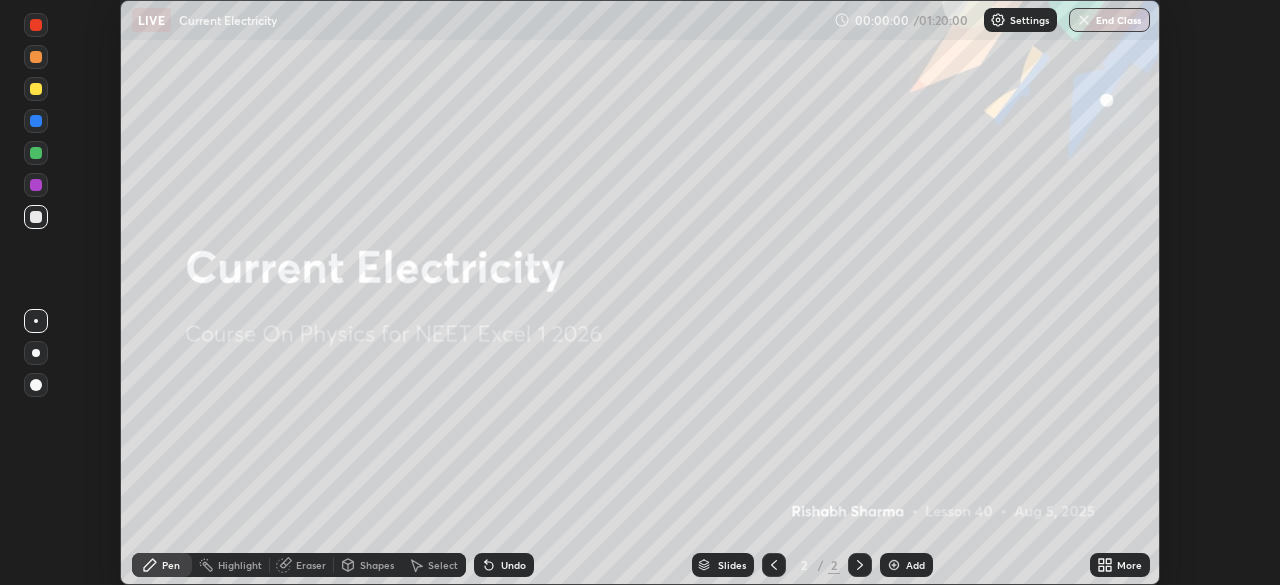 click on "Add" at bounding box center (915, 565) 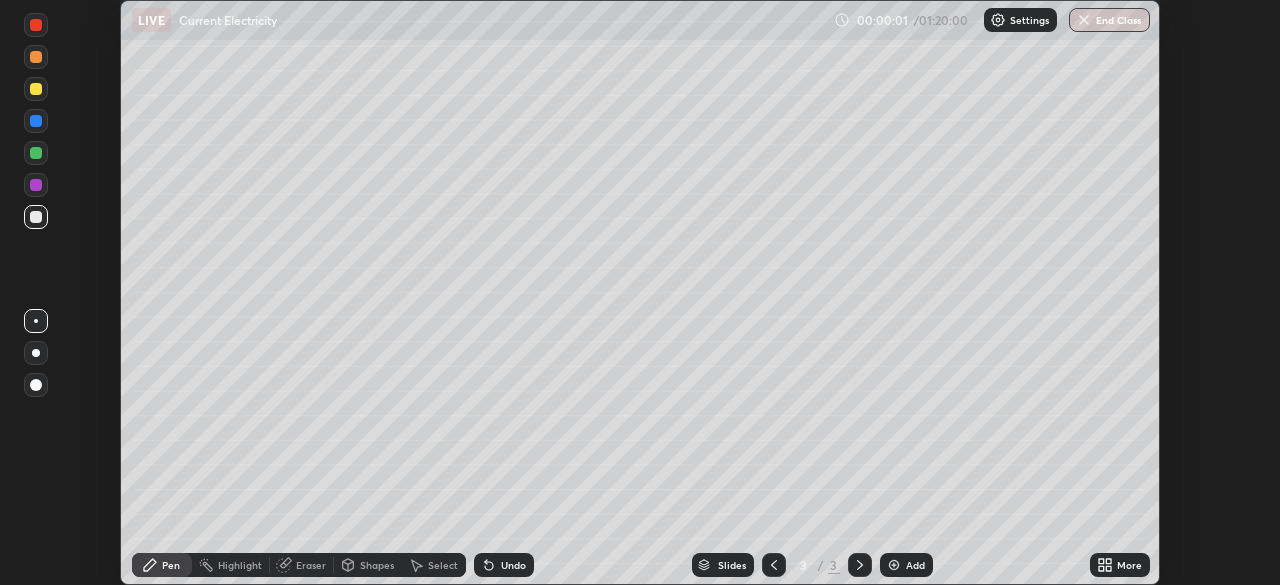 click 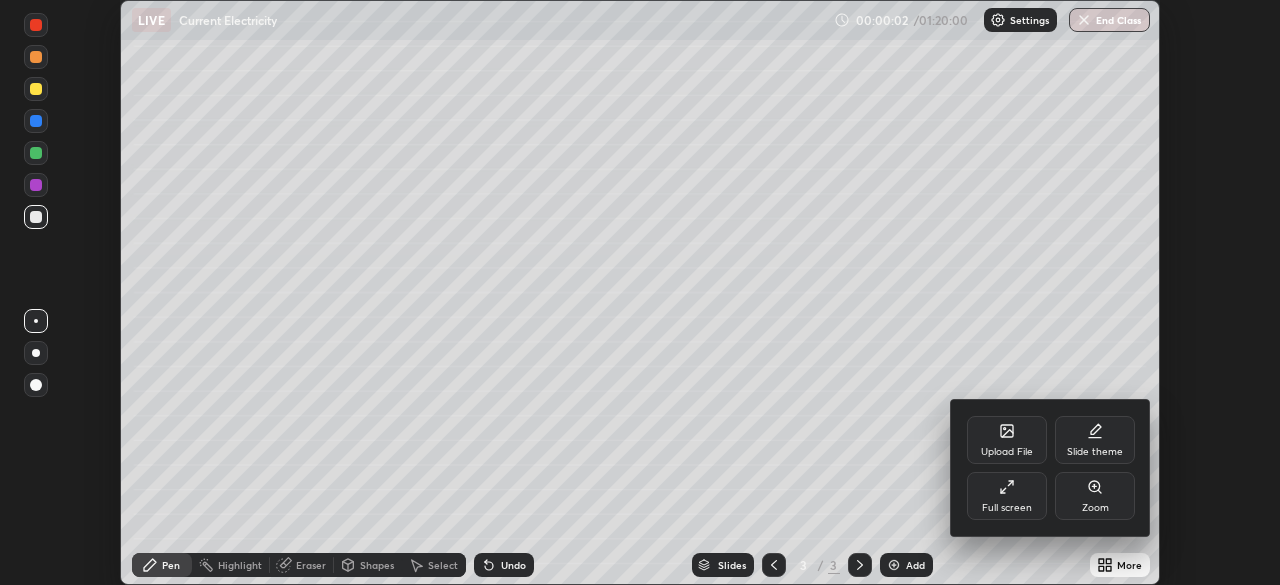 click on "Full screen" at bounding box center (1007, 496) 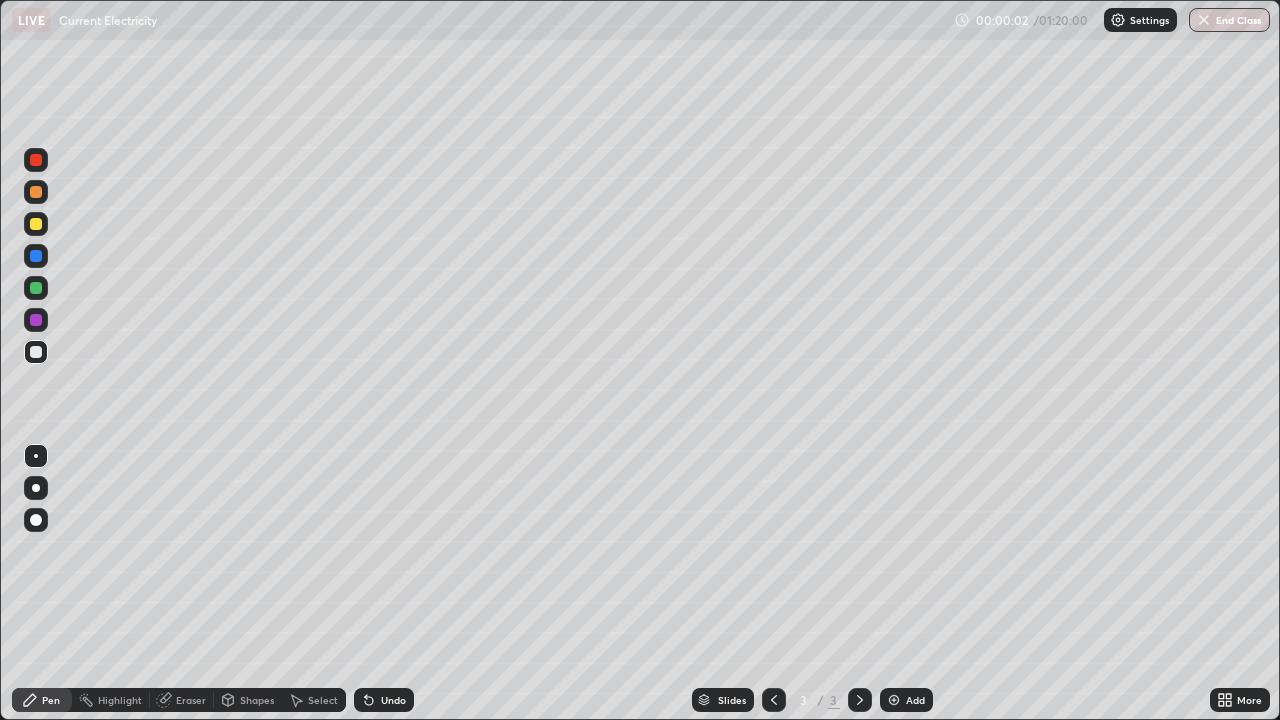 scroll, scrollTop: 99280, scrollLeft: 98720, axis: both 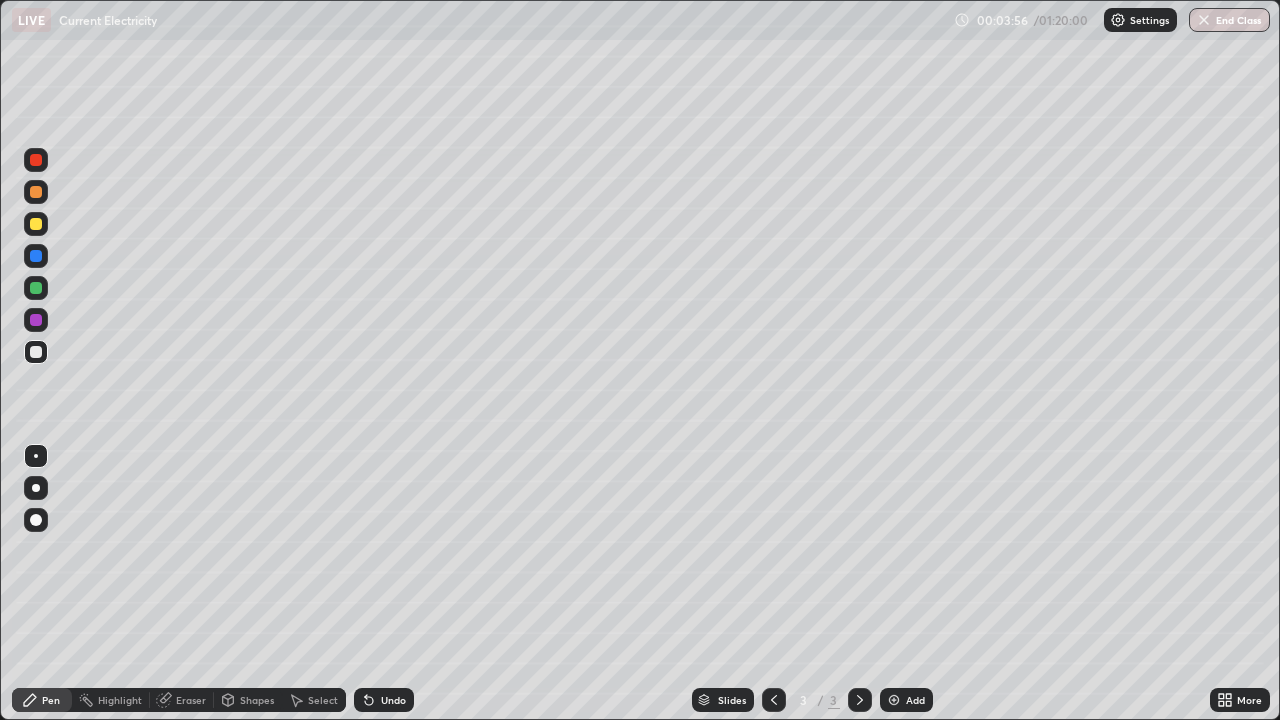 click at bounding box center [36, 488] 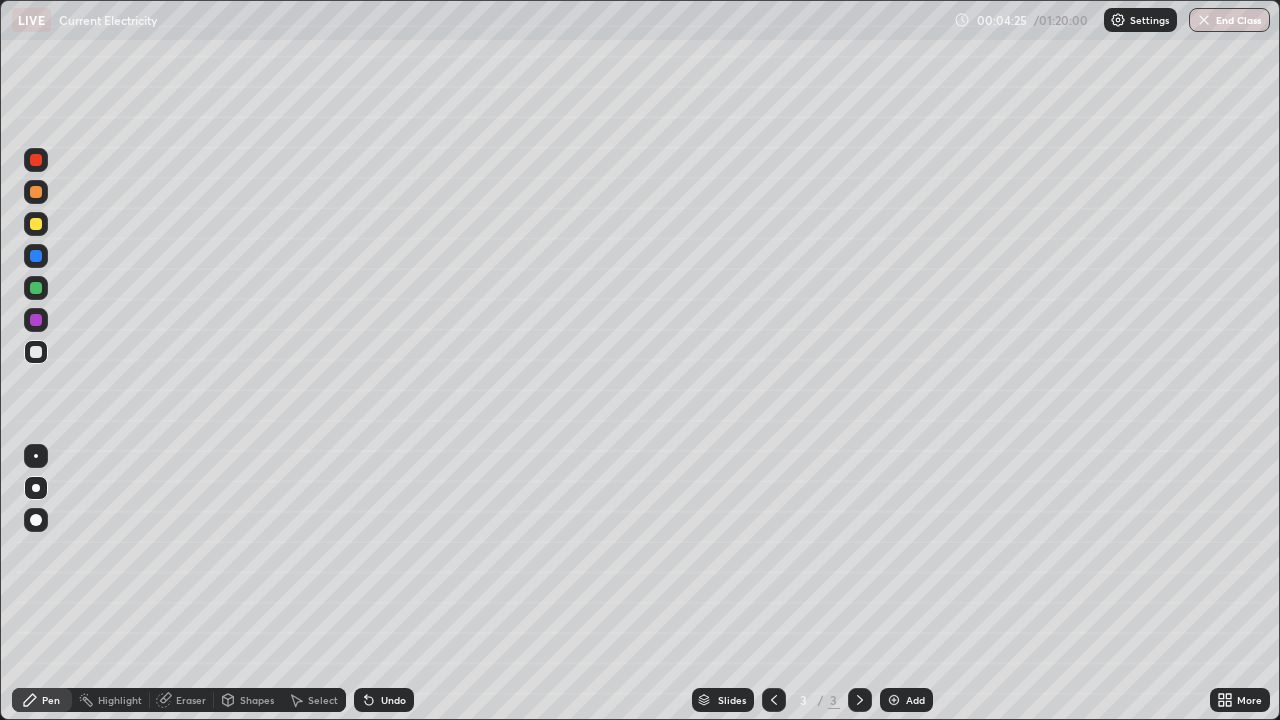 click at bounding box center (36, 520) 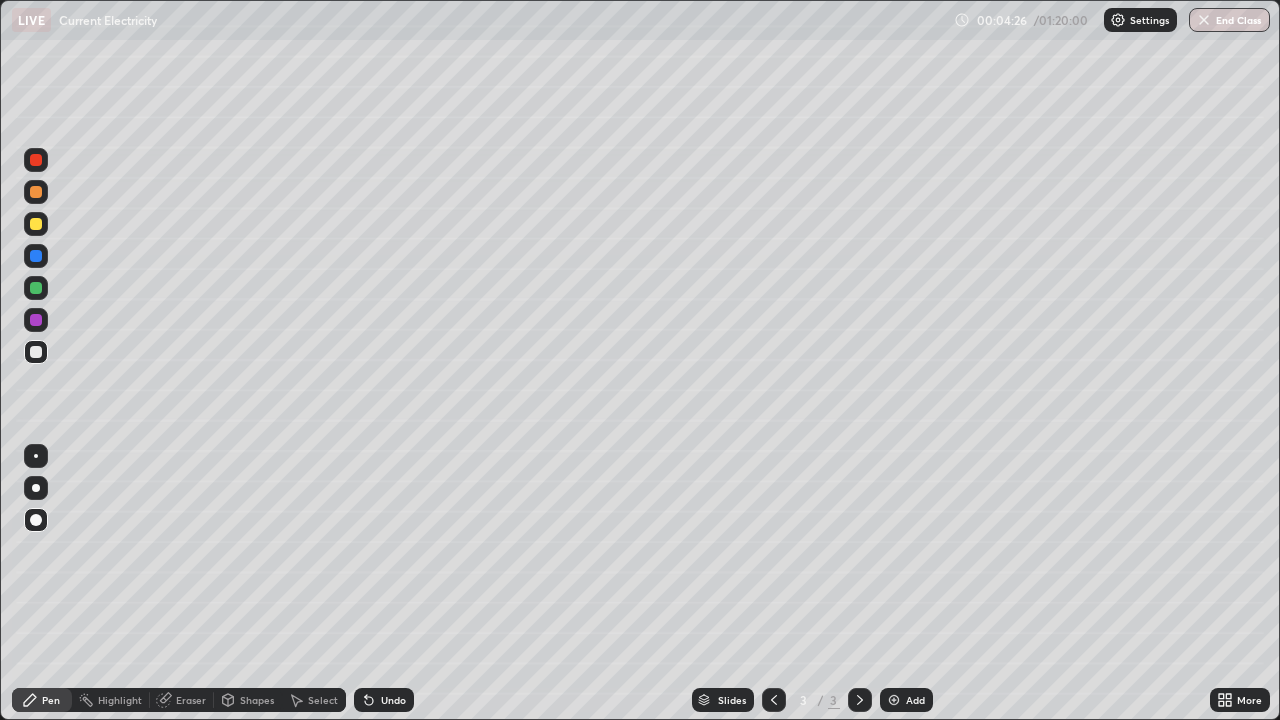 click on "Shapes" at bounding box center [248, 700] 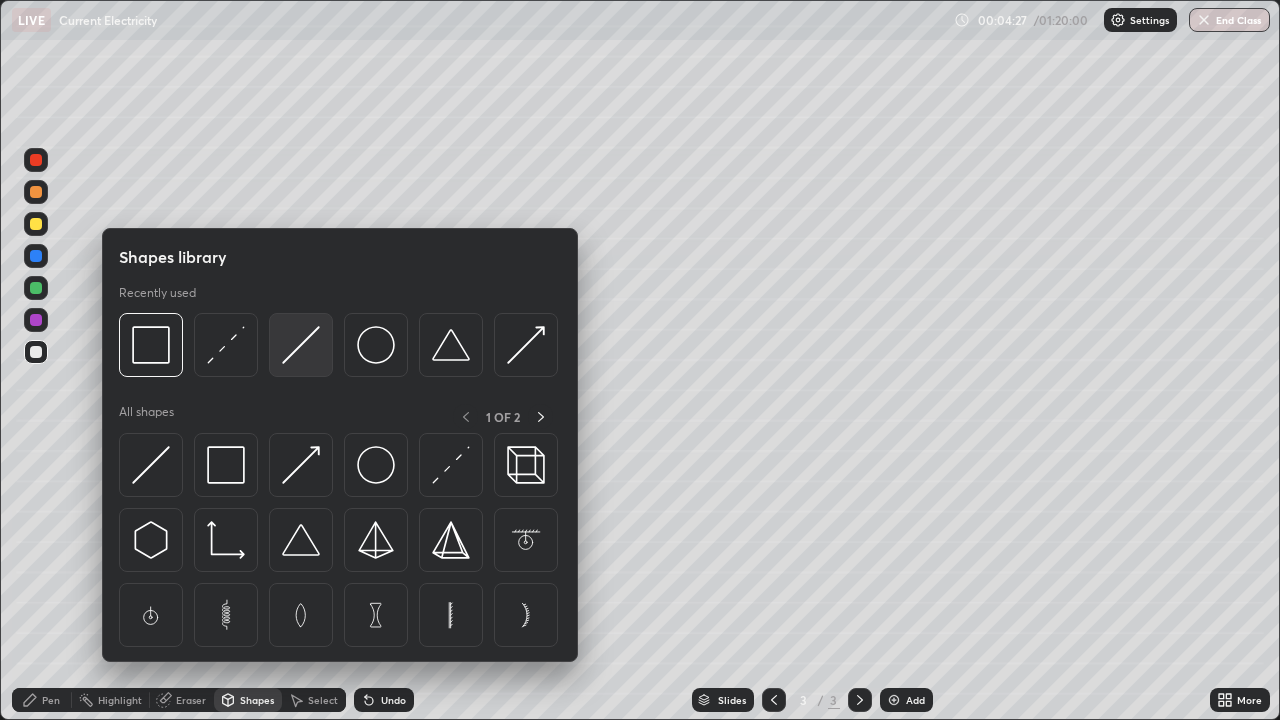 click at bounding box center [301, 345] 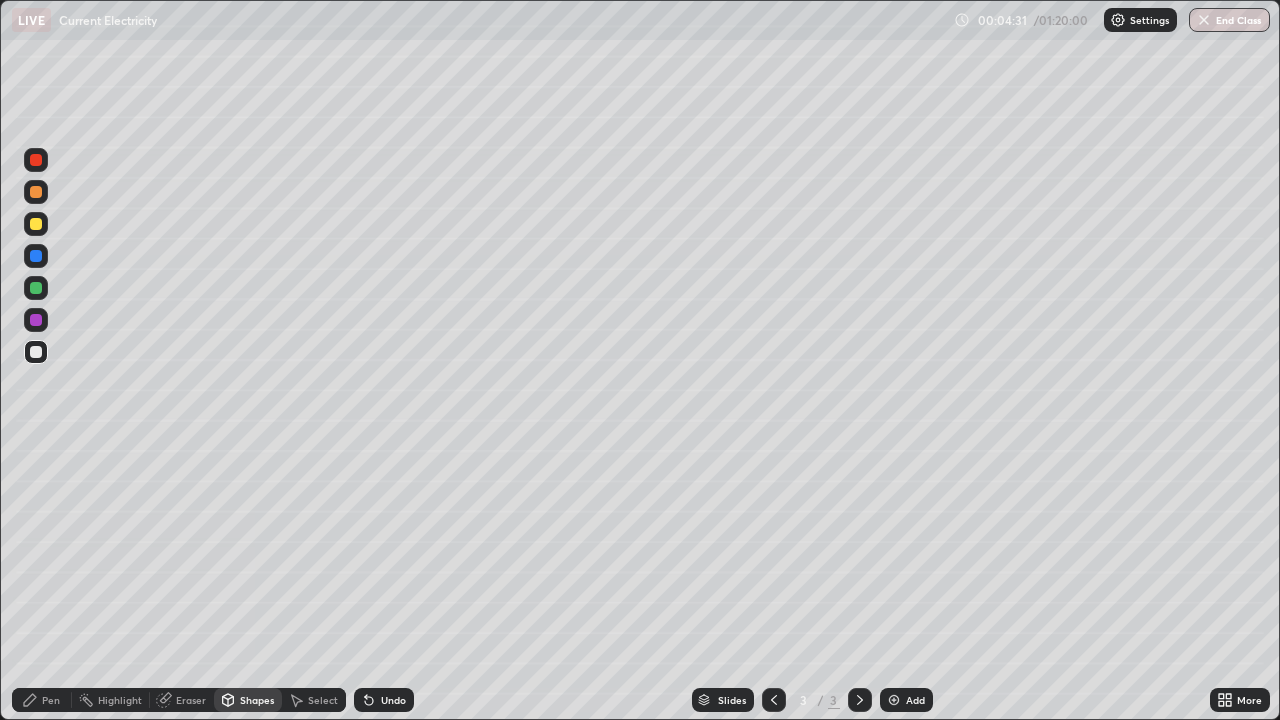 click on "Pen" at bounding box center [42, 700] 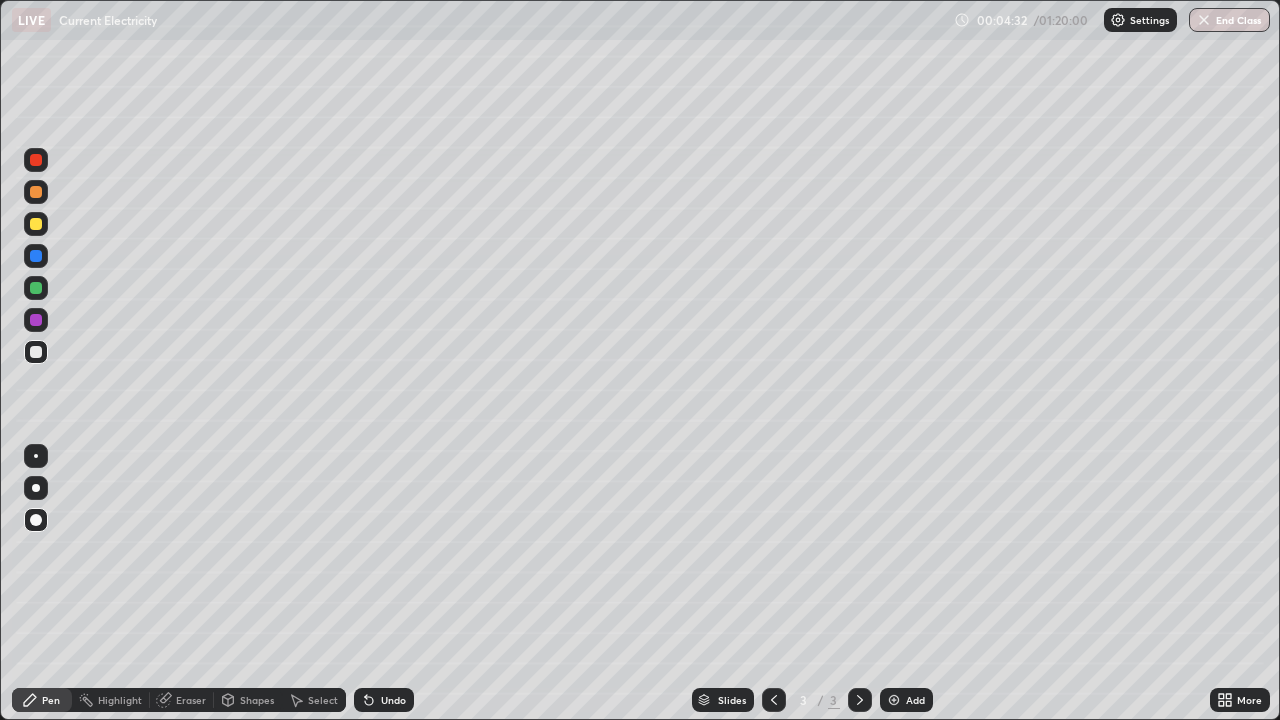 click at bounding box center (36, 456) 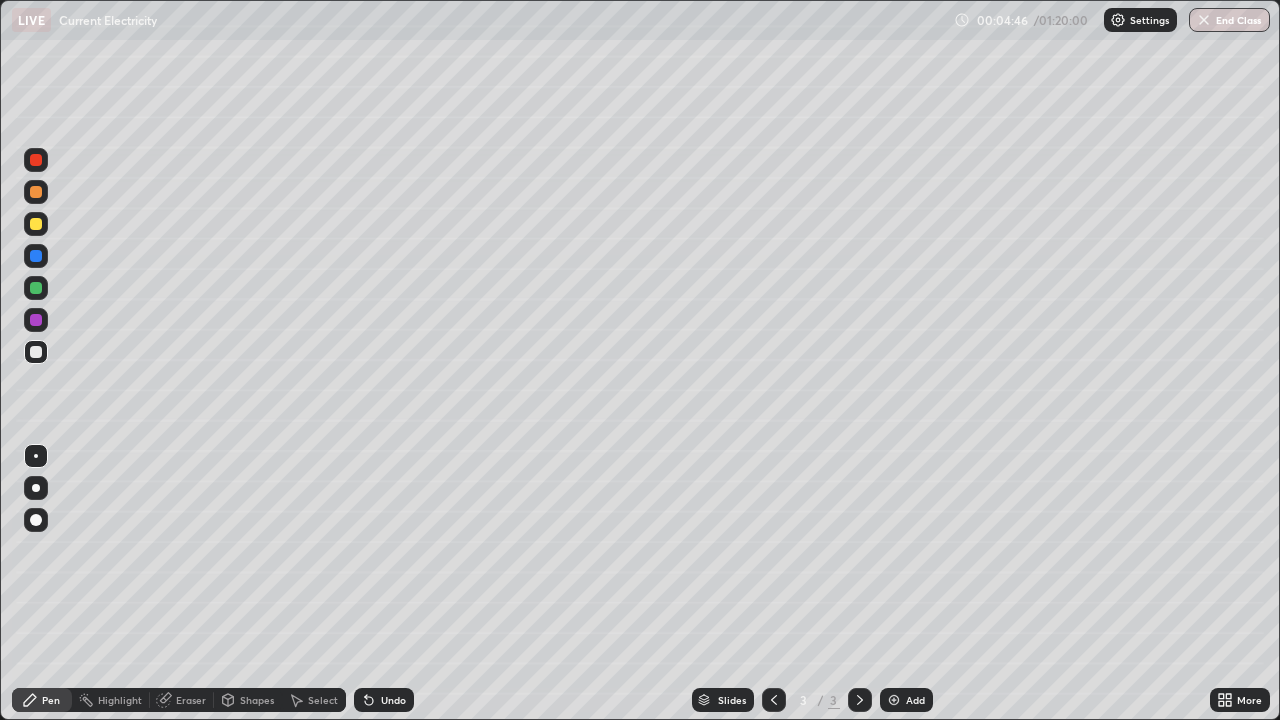 click at bounding box center [36, 224] 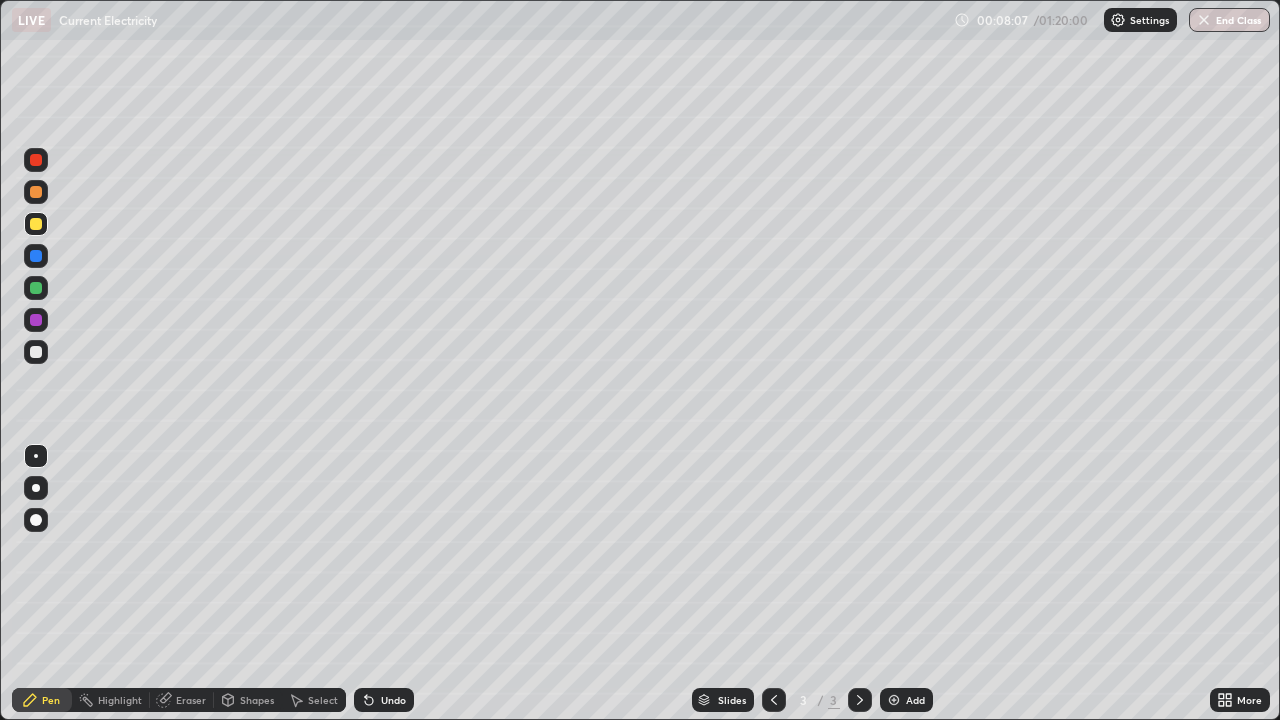 click at bounding box center [36, 288] 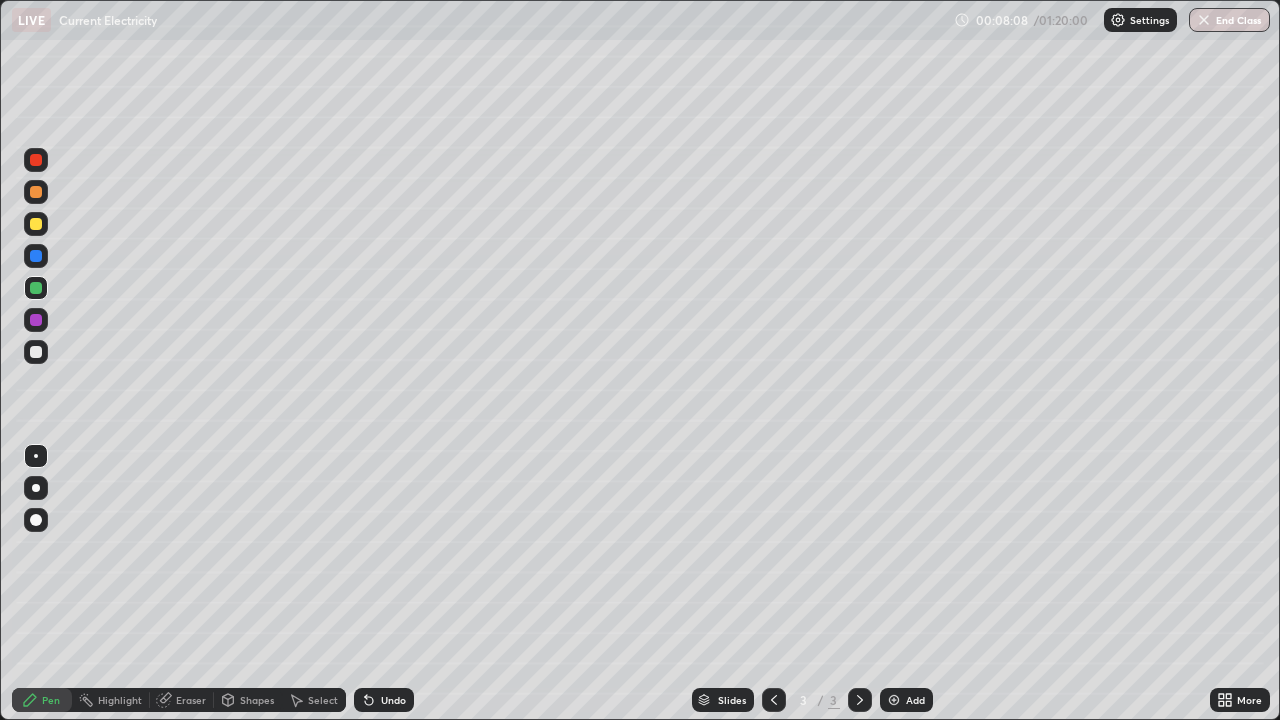 click at bounding box center (36, 352) 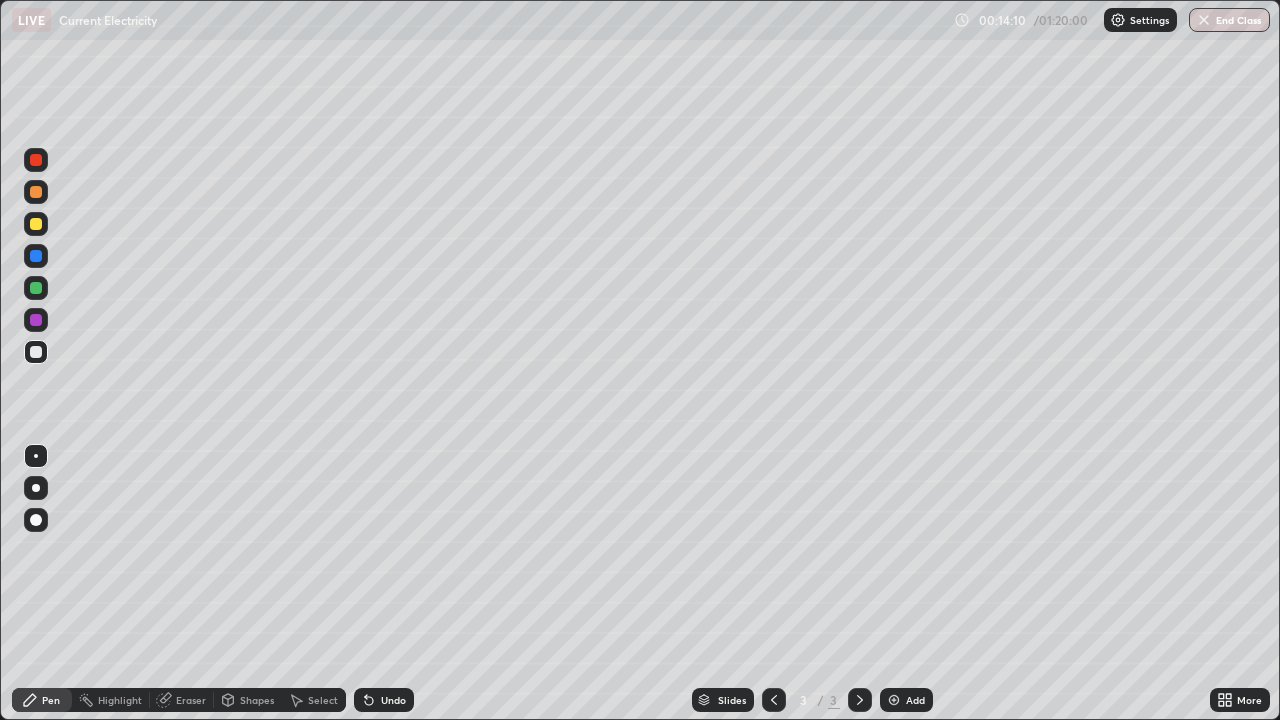 click on "Add" at bounding box center (906, 700) 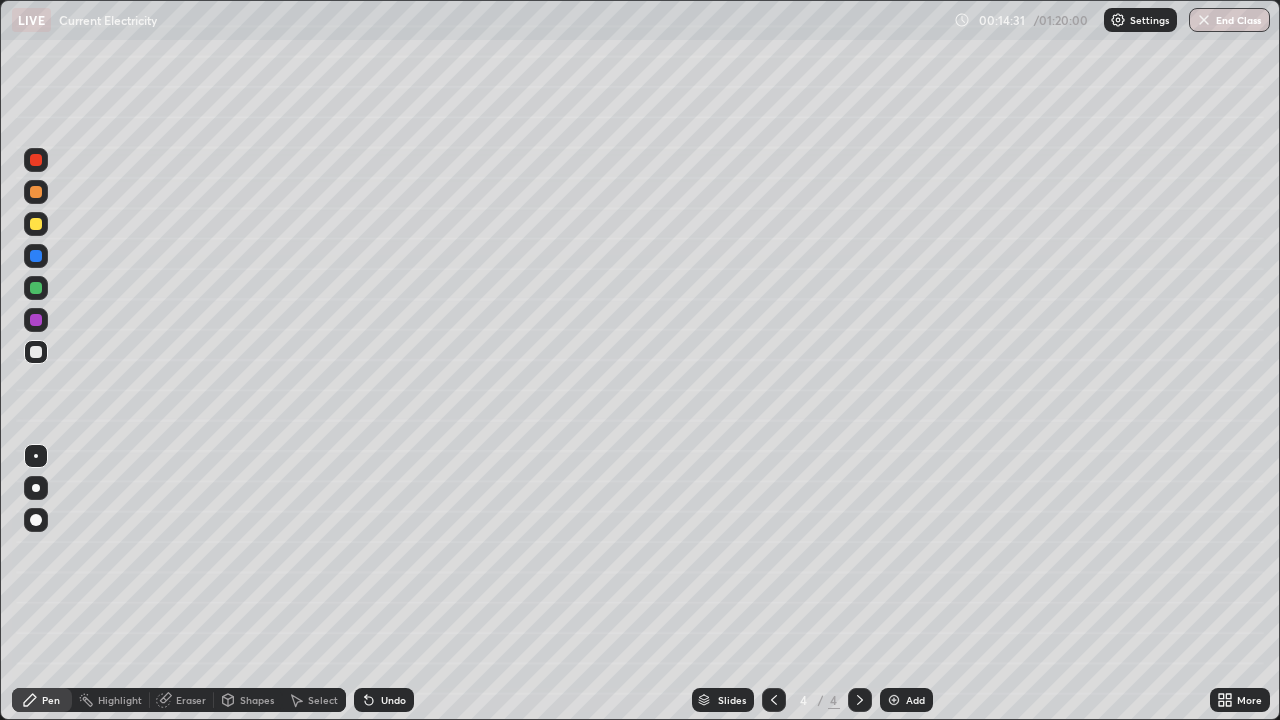 click at bounding box center [36, 520] 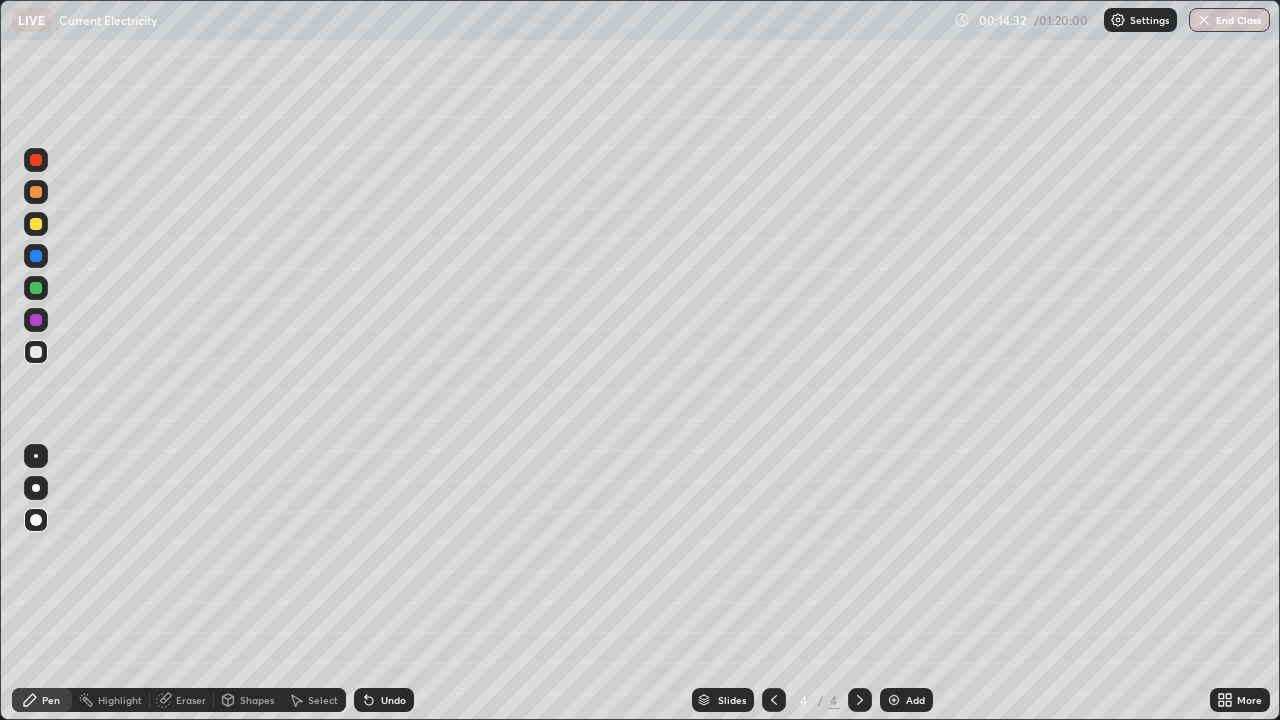 click on "Shapes" at bounding box center [257, 700] 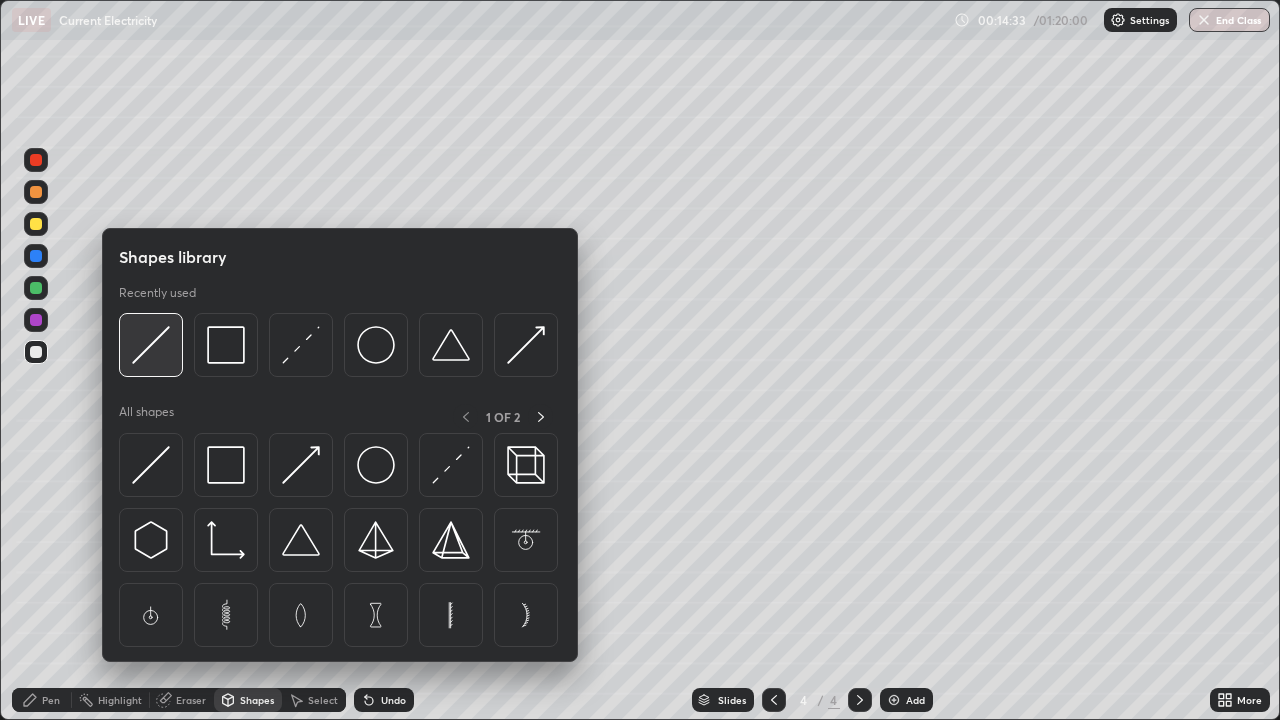 click at bounding box center (151, 345) 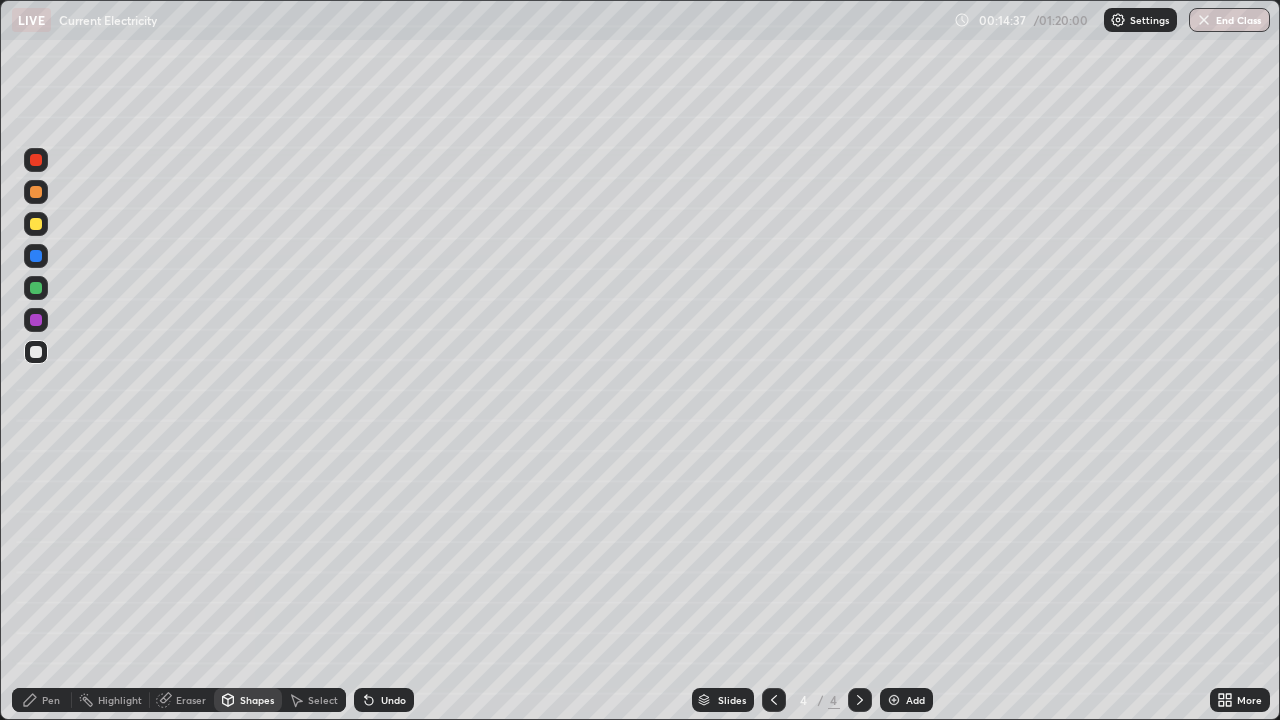 click on "Pen" at bounding box center [42, 700] 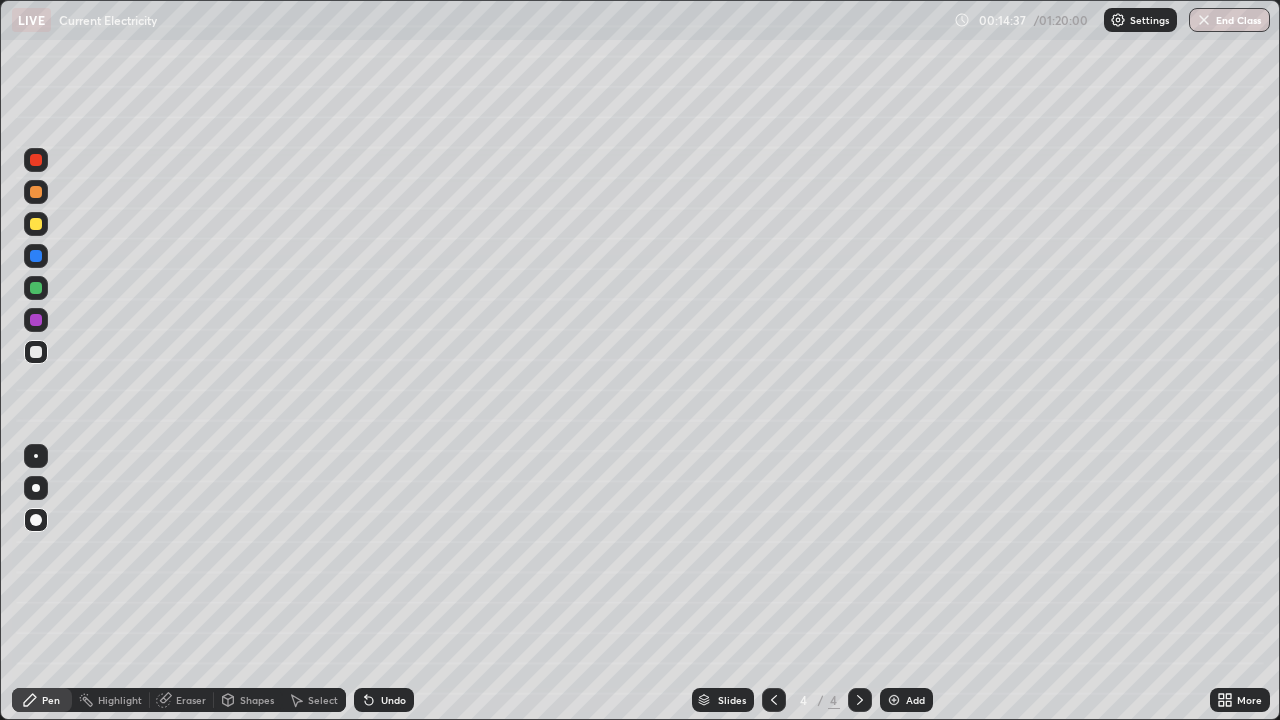 click at bounding box center (36, 456) 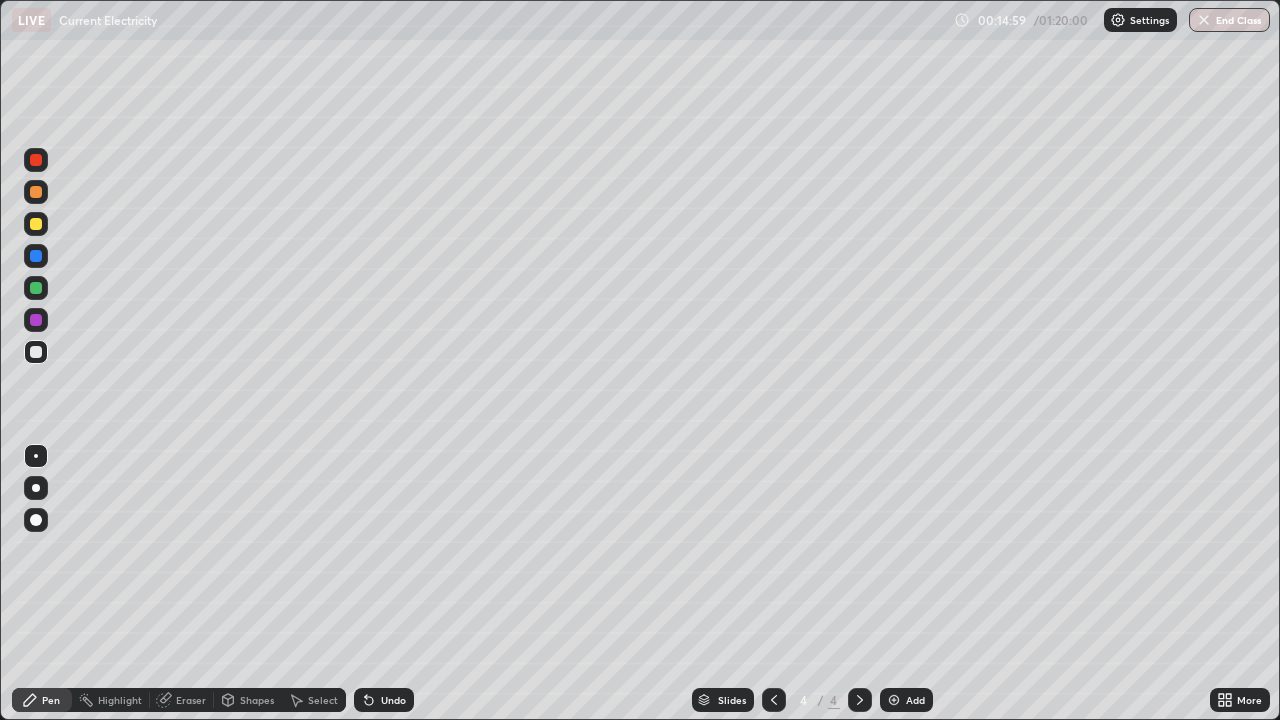 click at bounding box center (36, 224) 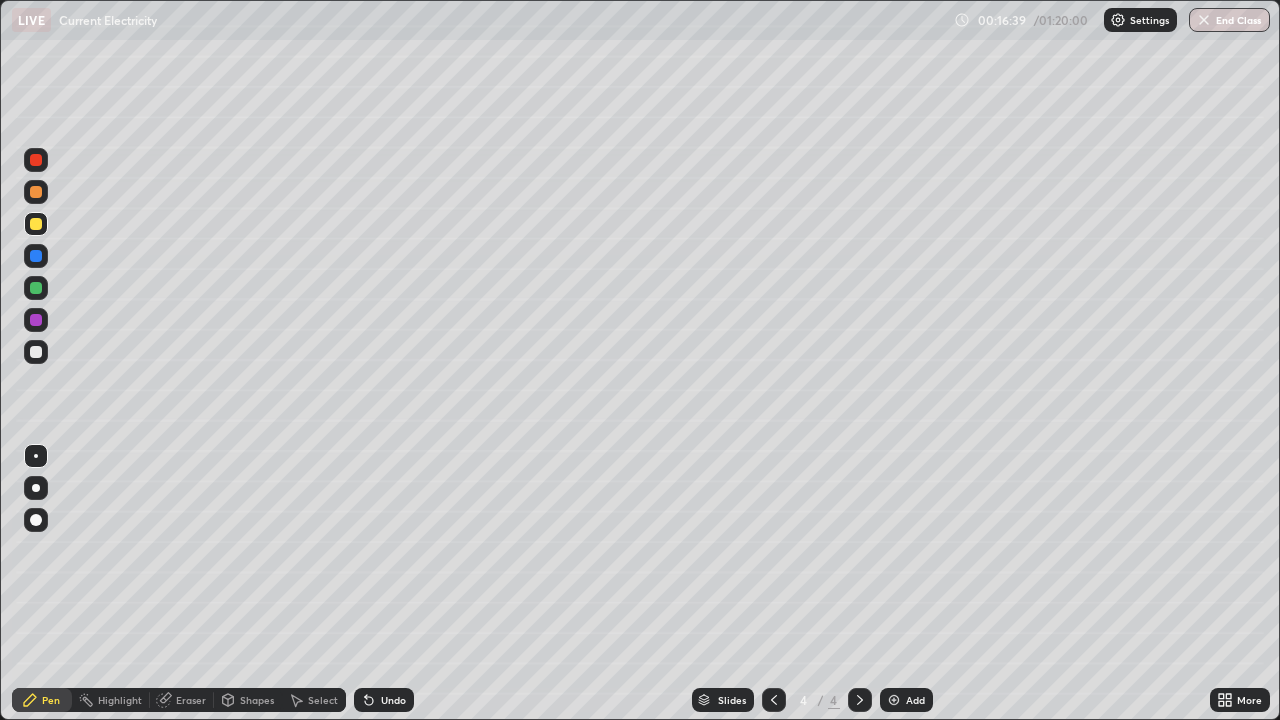 click at bounding box center (36, 352) 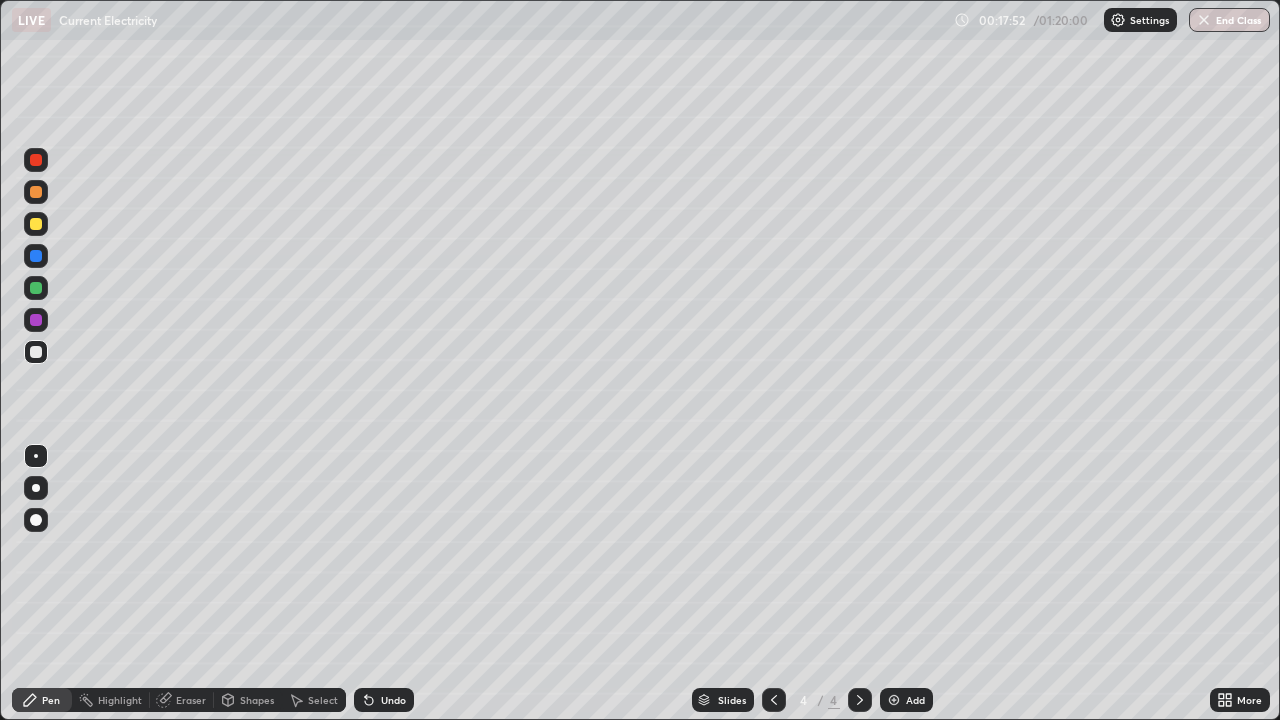click on "Undo" at bounding box center (393, 700) 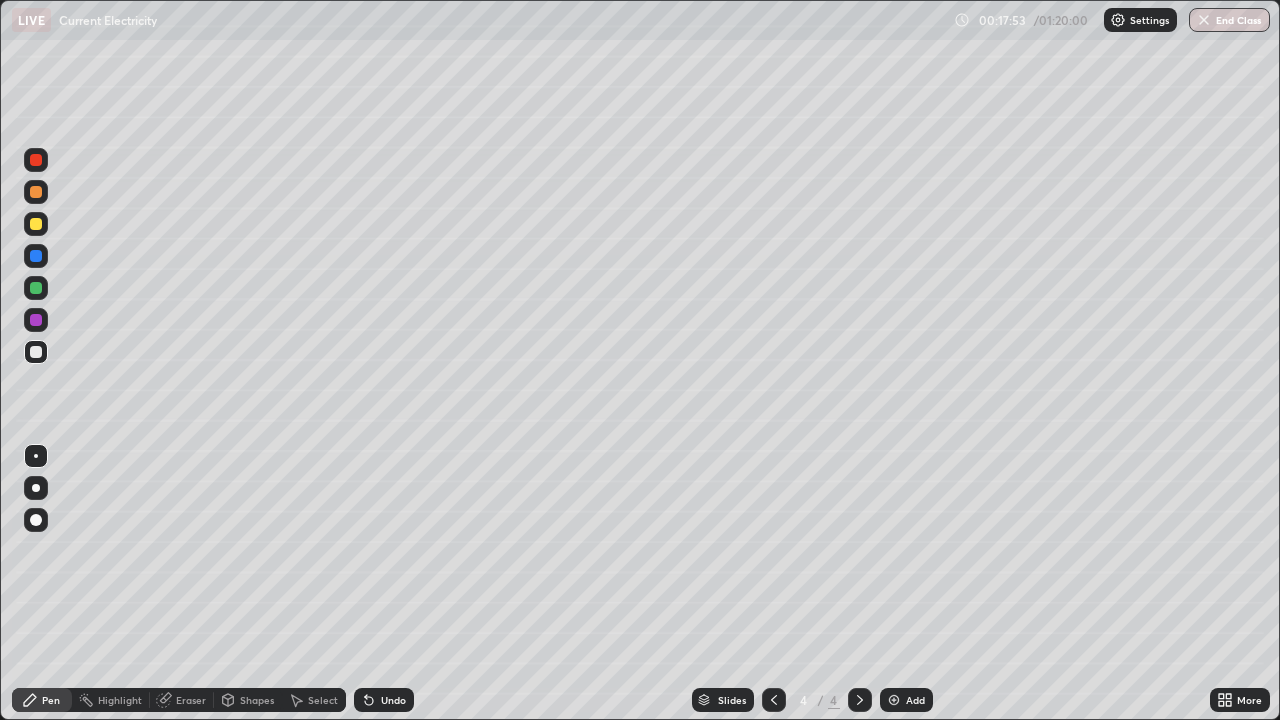 click on "Undo" at bounding box center [393, 700] 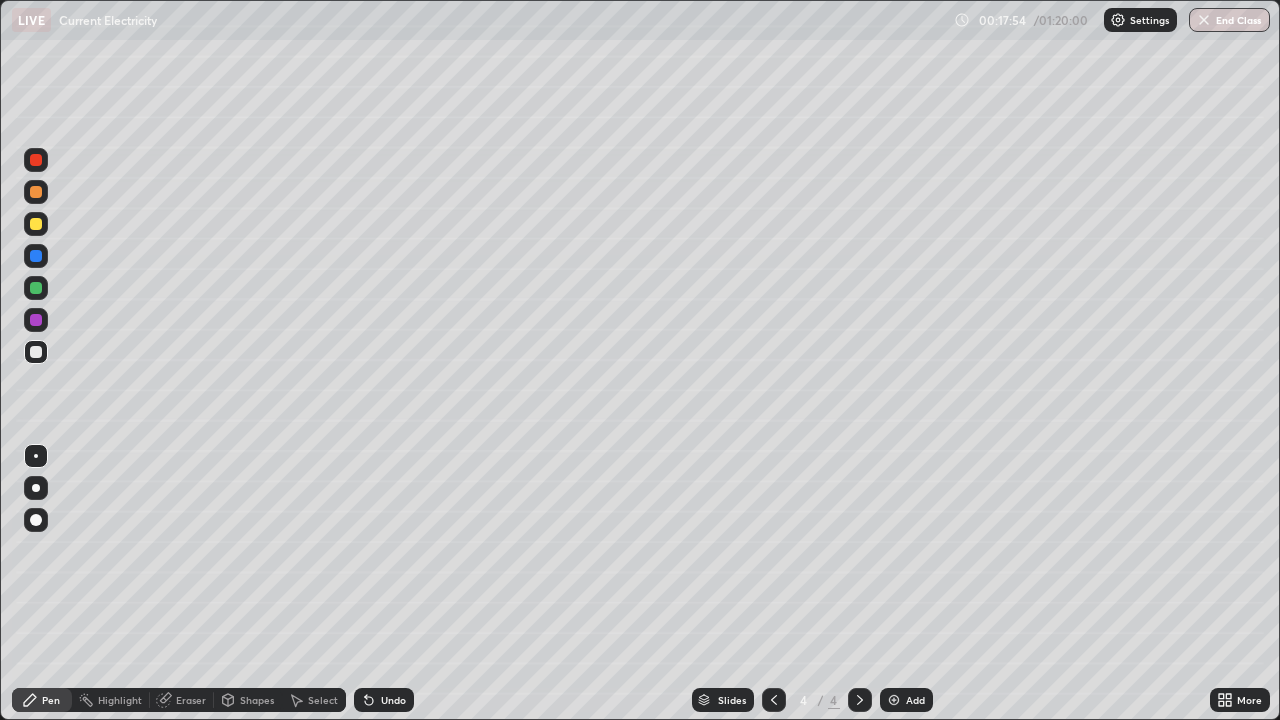 click on "Undo" at bounding box center (393, 700) 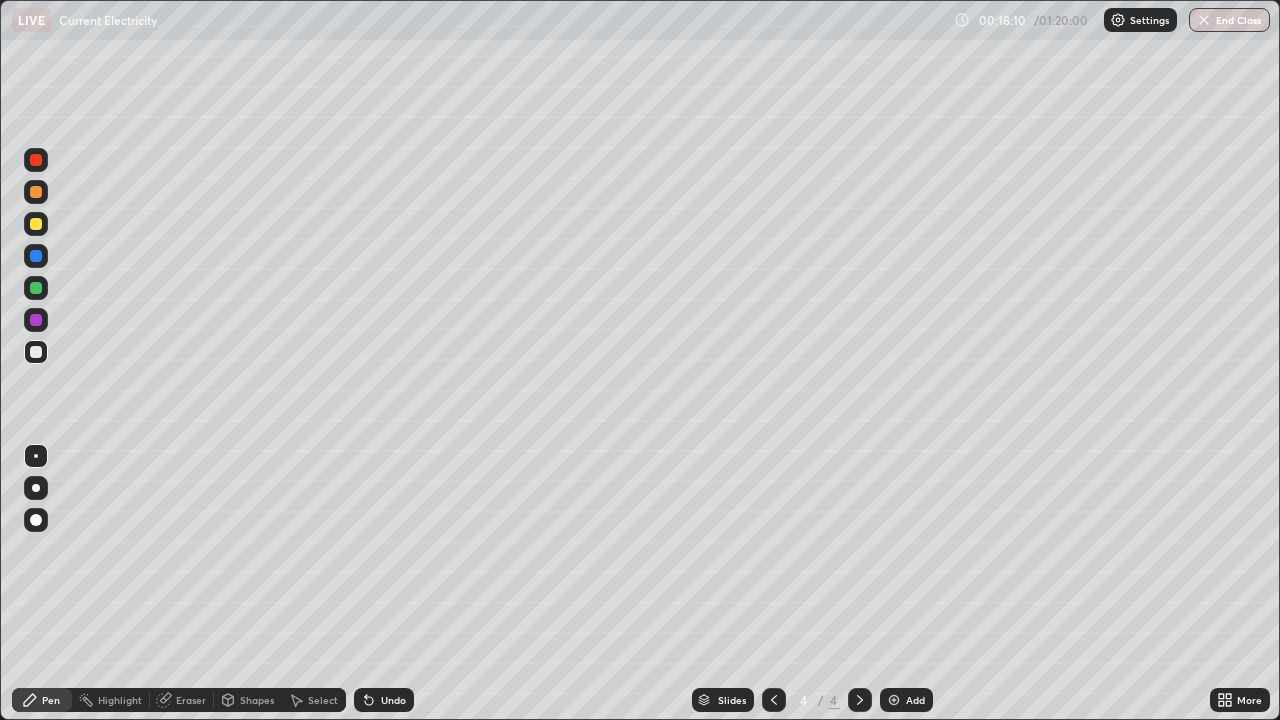 click on "Eraser" at bounding box center [191, 700] 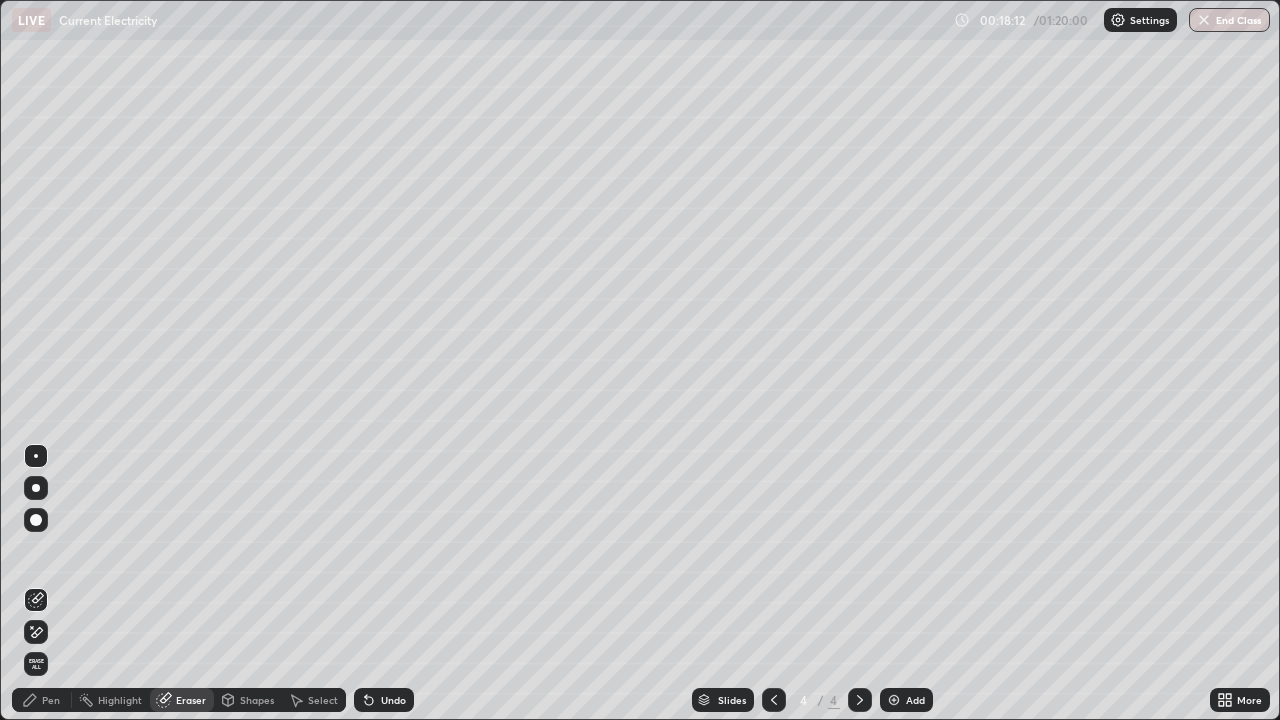 click on "Pen" at bounding box center (42, 700) 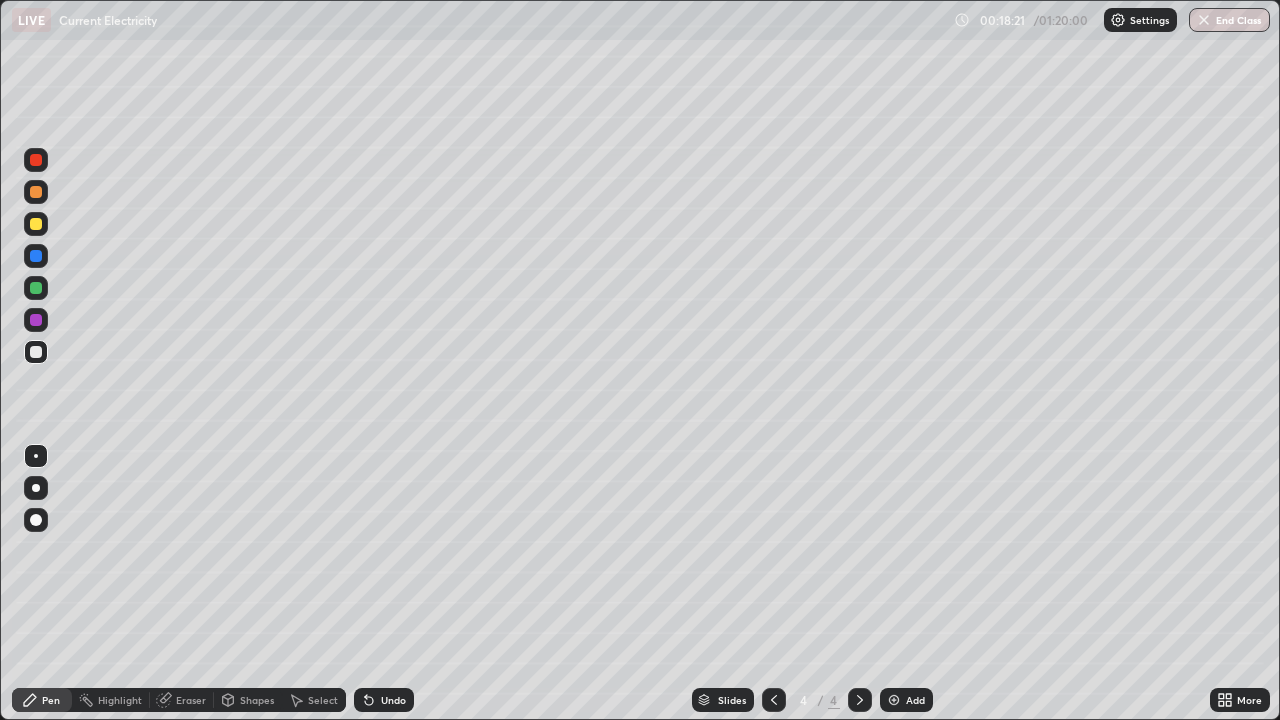 click on "Eraser" at bounding box center (191, 700) 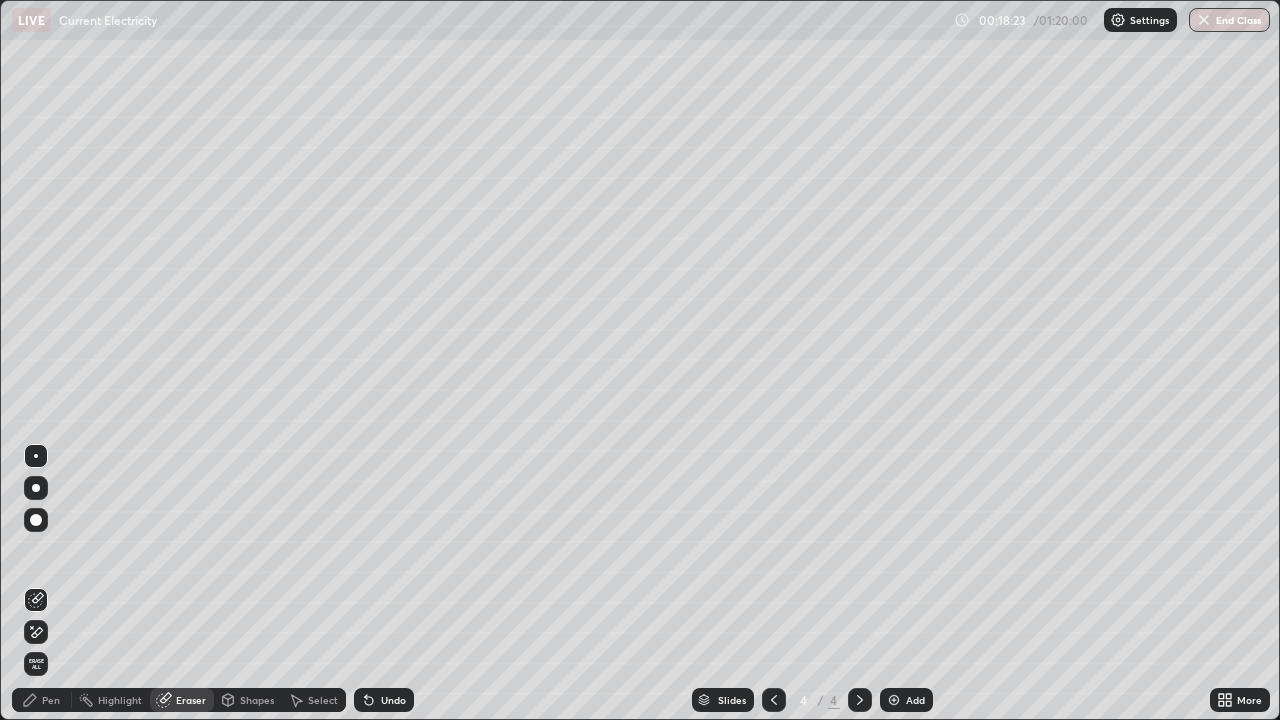 click on "Pen" at bounding box center [51, 700] 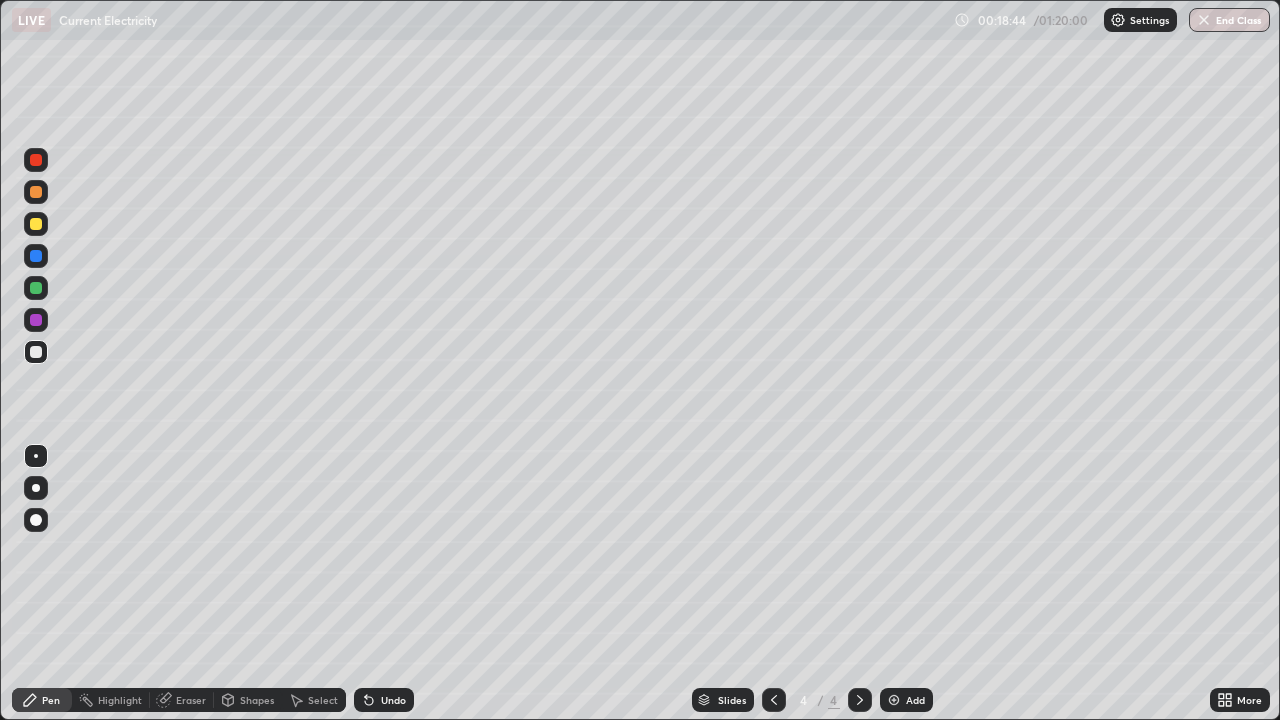 click on "Eraser" at bounding box center [191, 700] 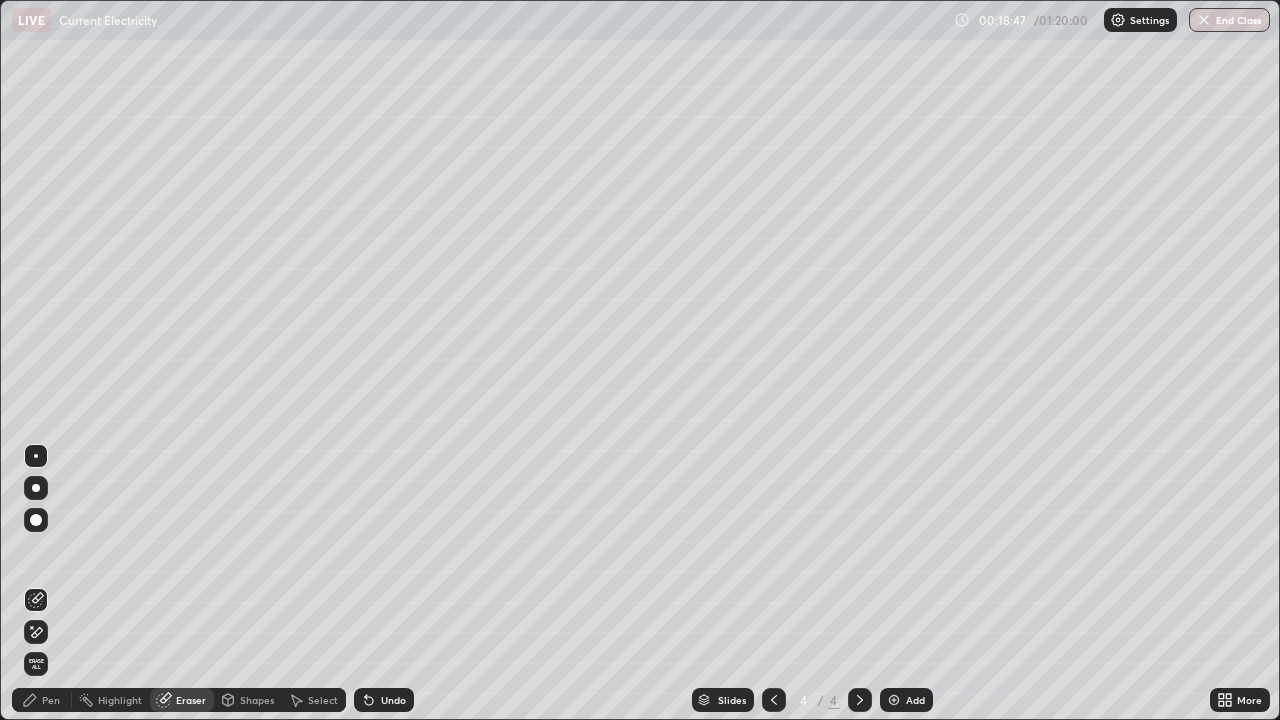 click on "Pen" at bounding box center [42, 700] 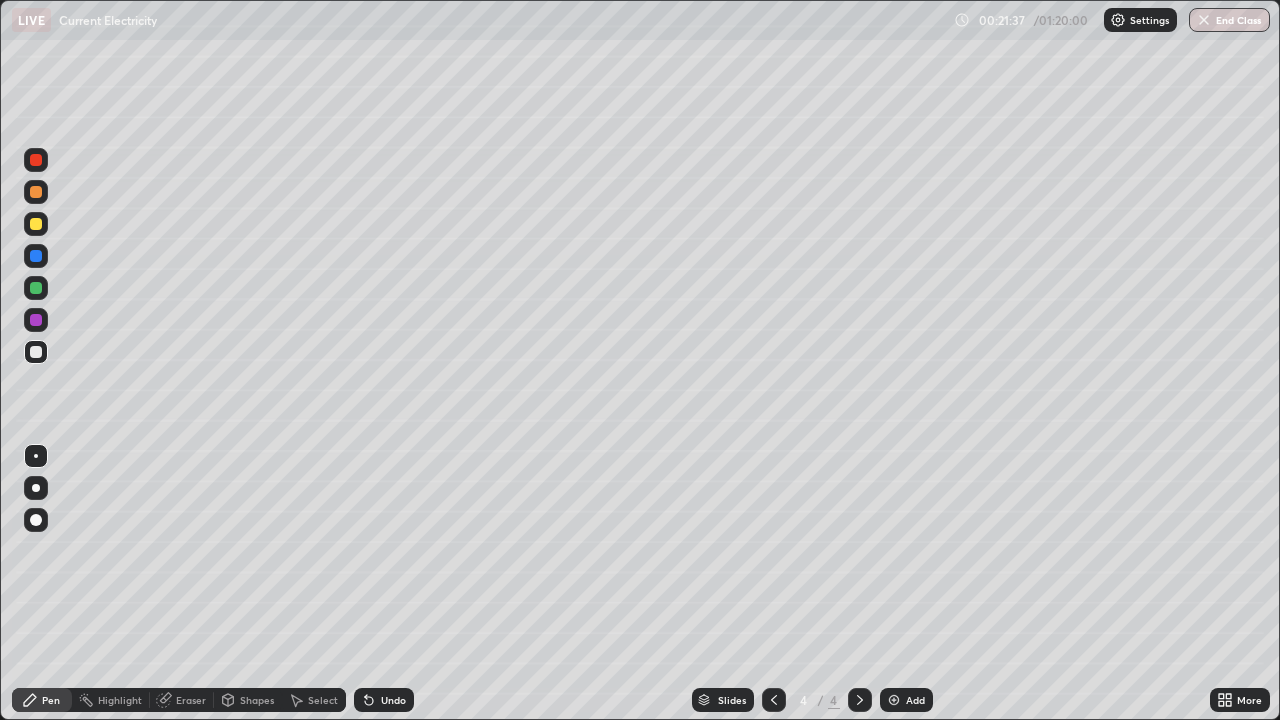 click at bounding box center (36, 224) 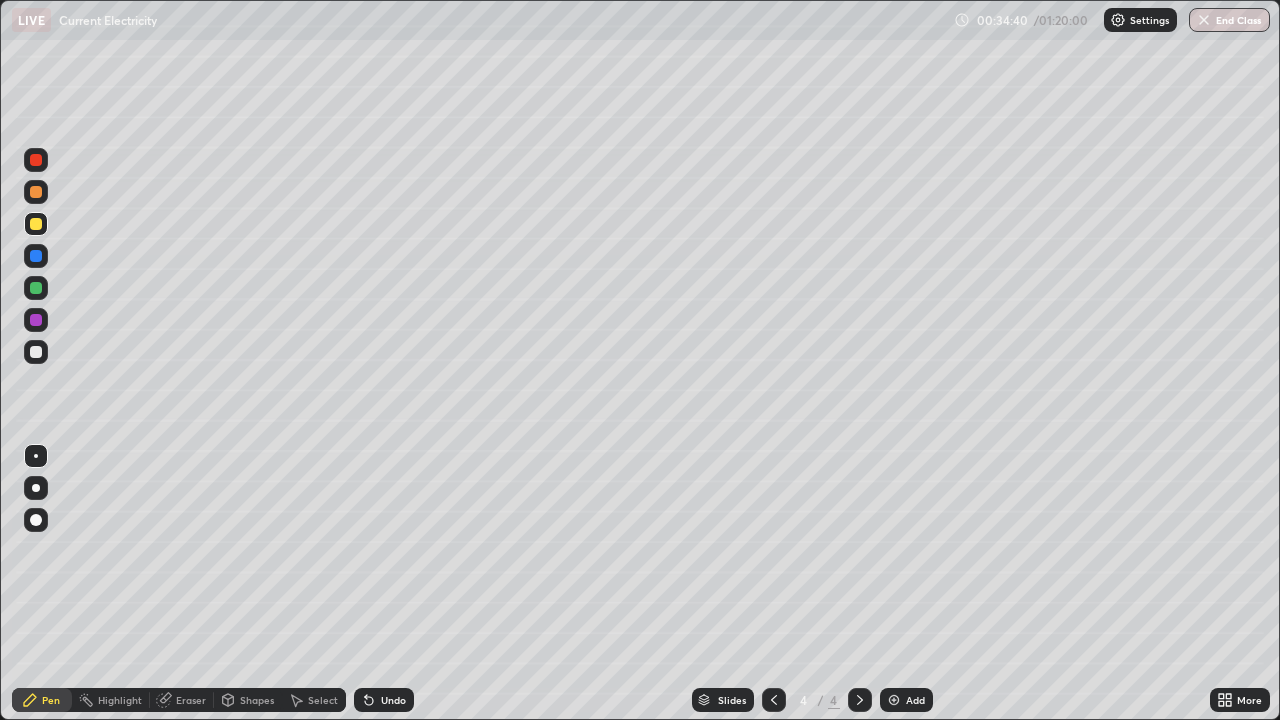 click on "Add" at bounding box center [915, 700] 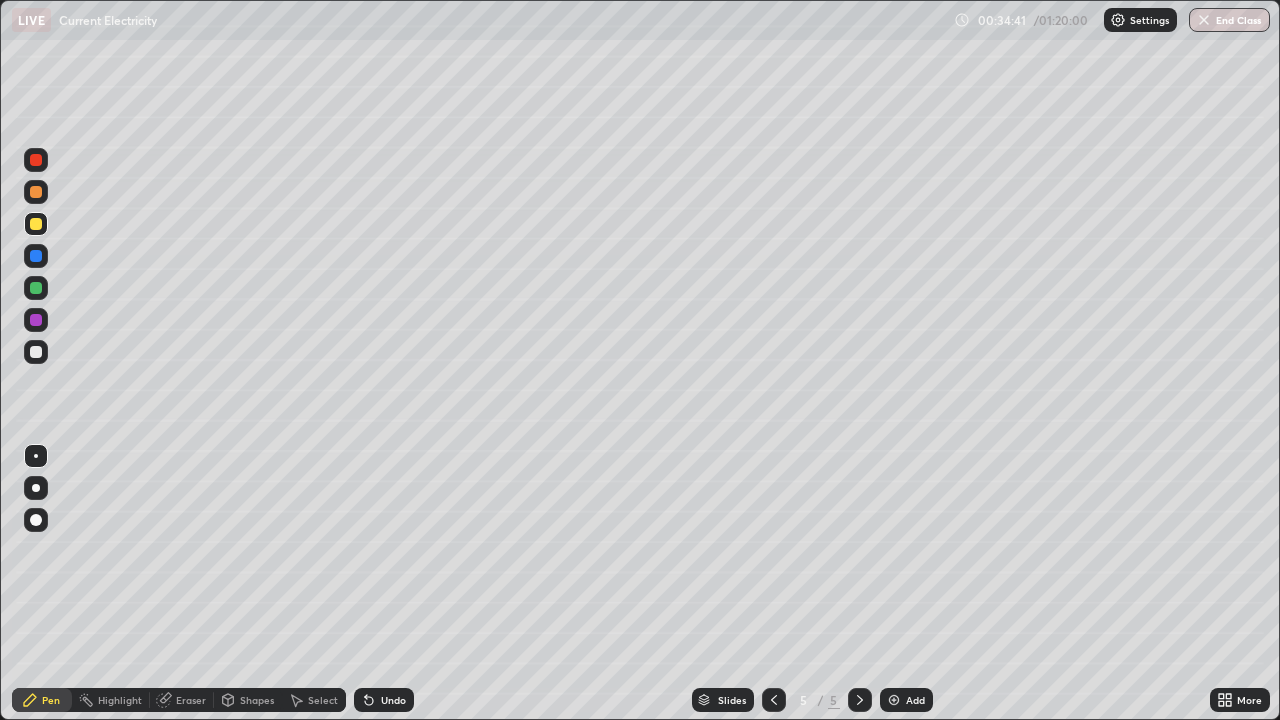 click at bounding box center [36, 352] 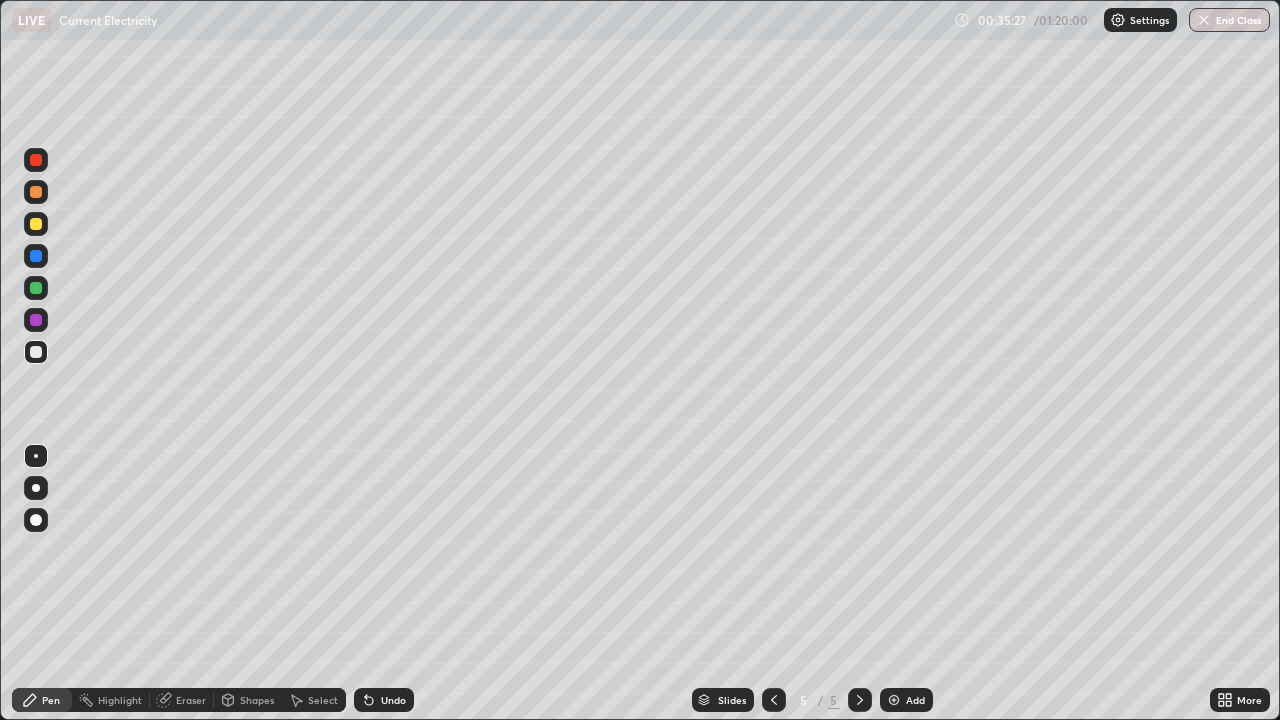 click on "Shapes" at bounding box center (257, 700) 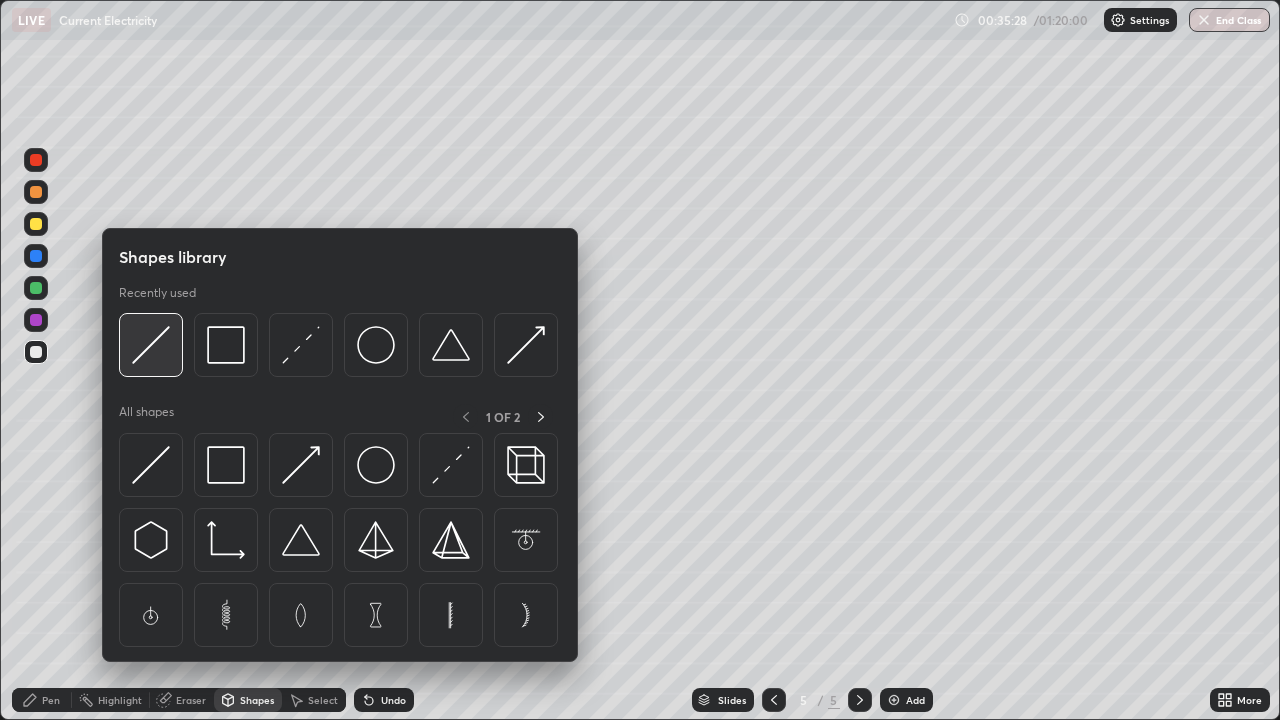 click at bounding box center [151, 345] 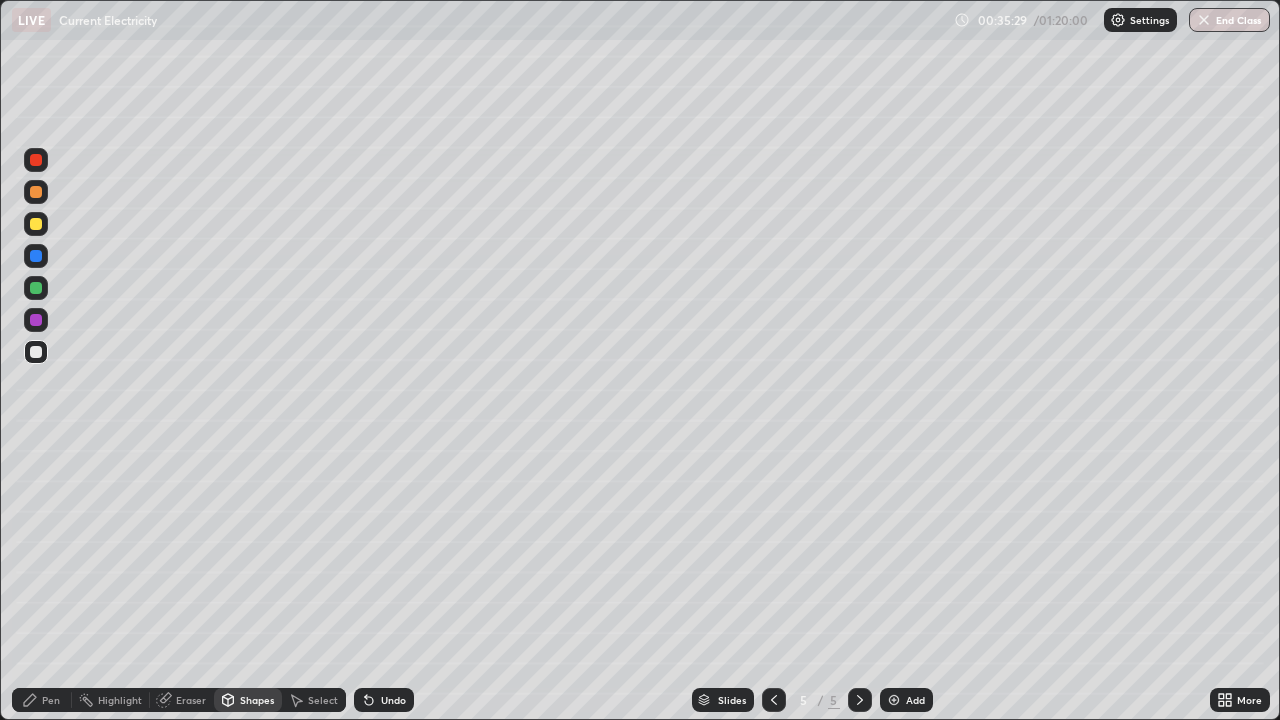 click on "Pen" at bounding box center [42, 700] 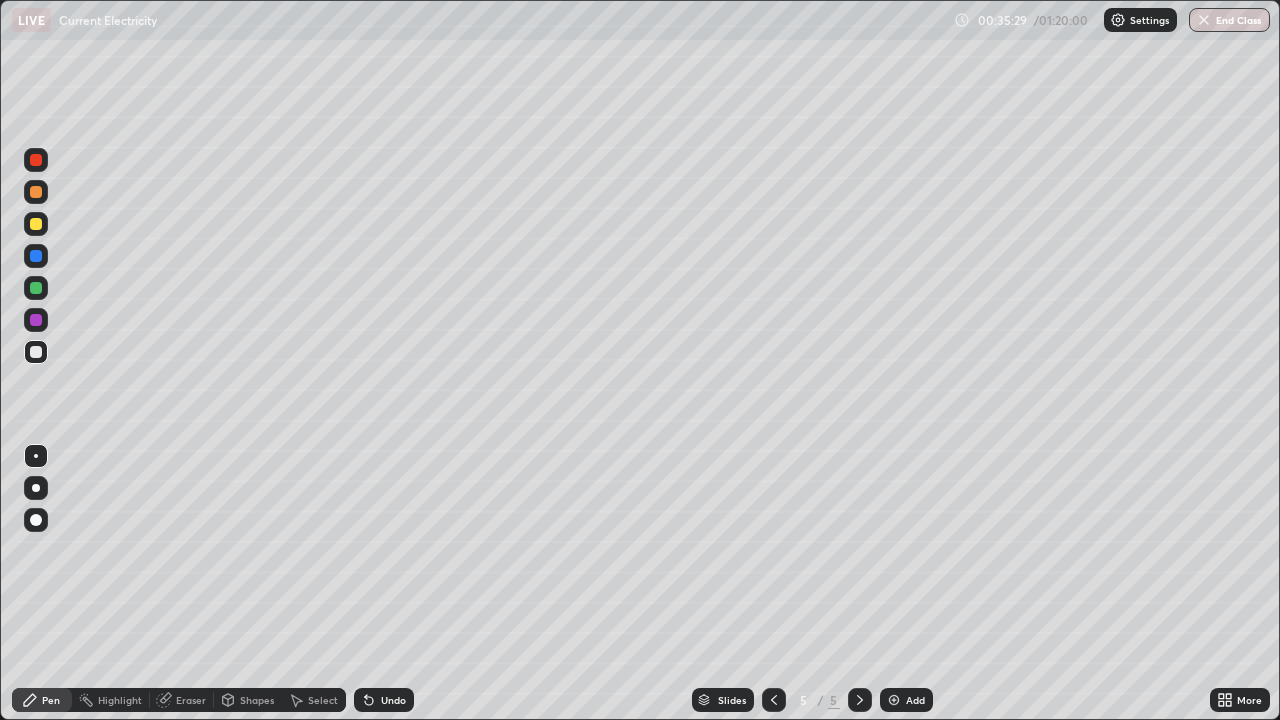 click at bounding box center [36, 520] 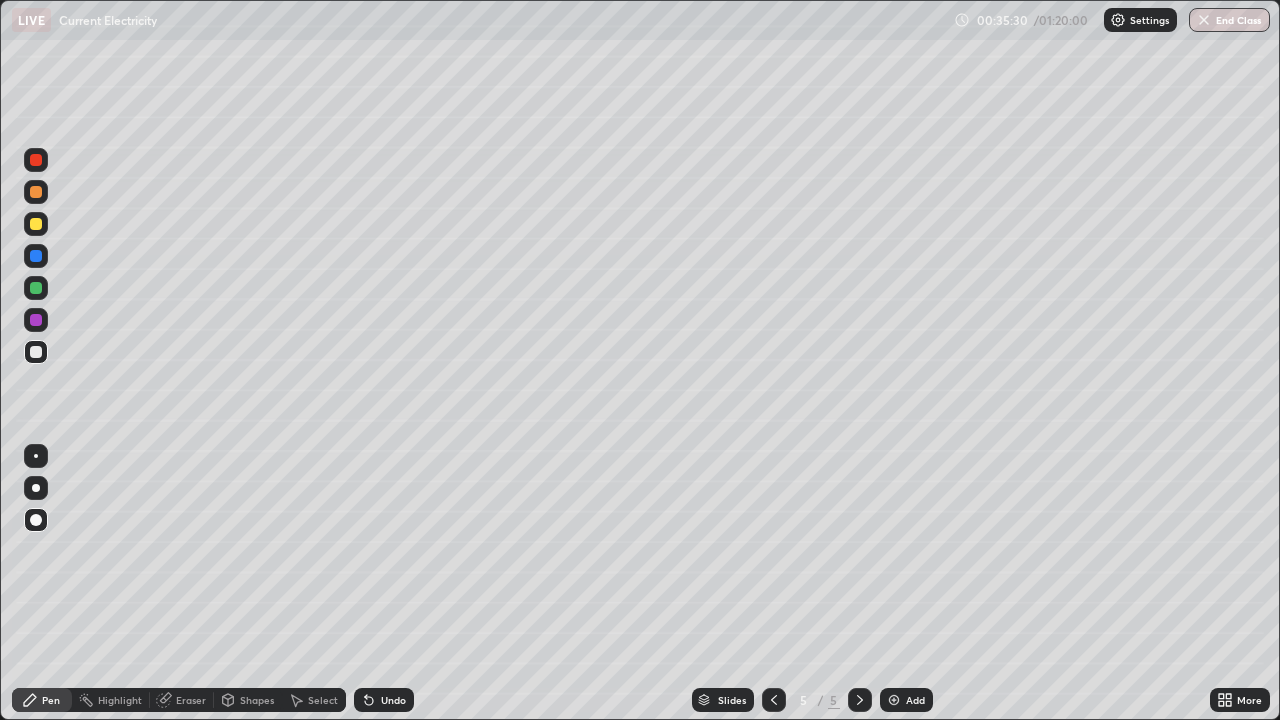 click on "Shapes" at bounding box center (257, 700) 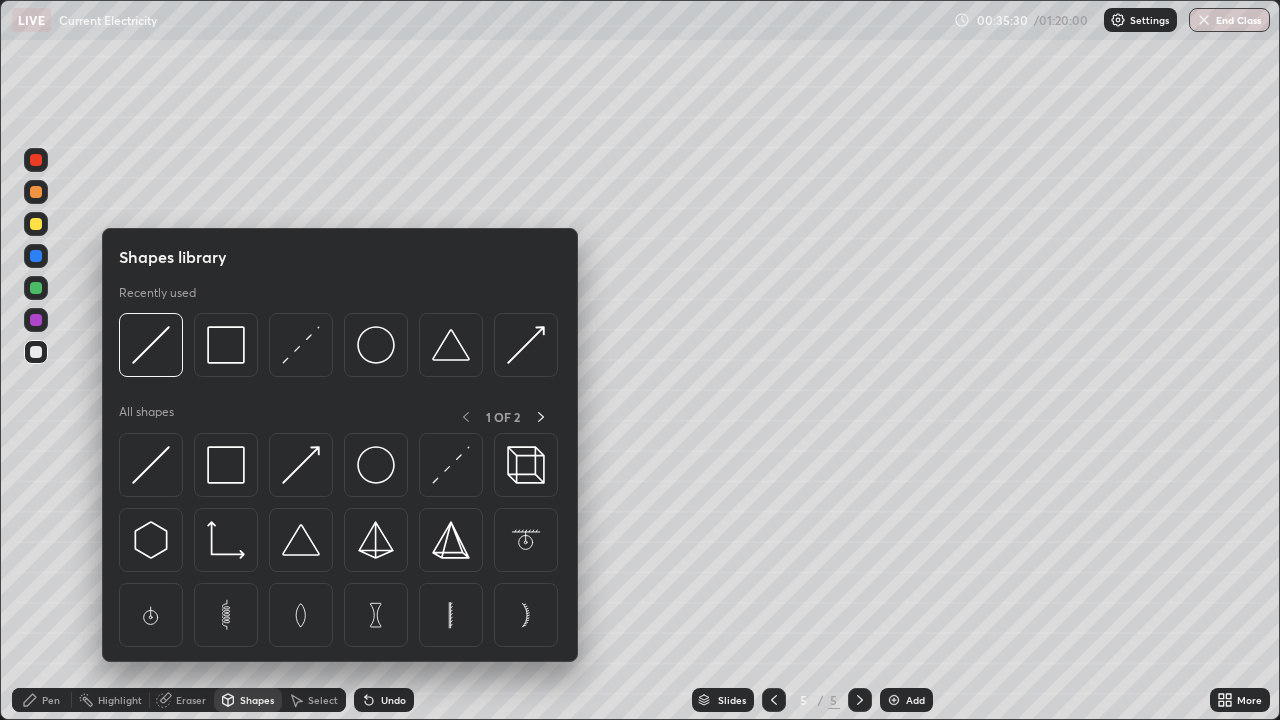 click on "Shapes" at bounding box center [257, 700] 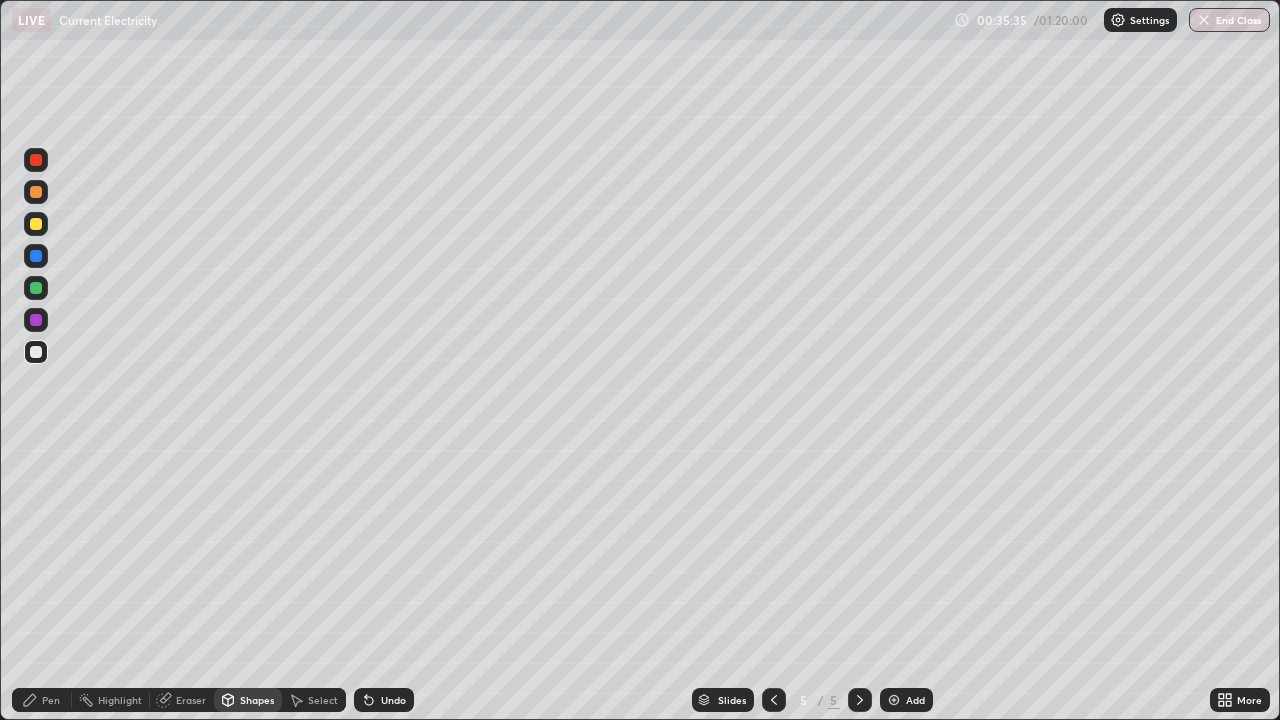 click on "Pen" at bounding box center [42, 700] 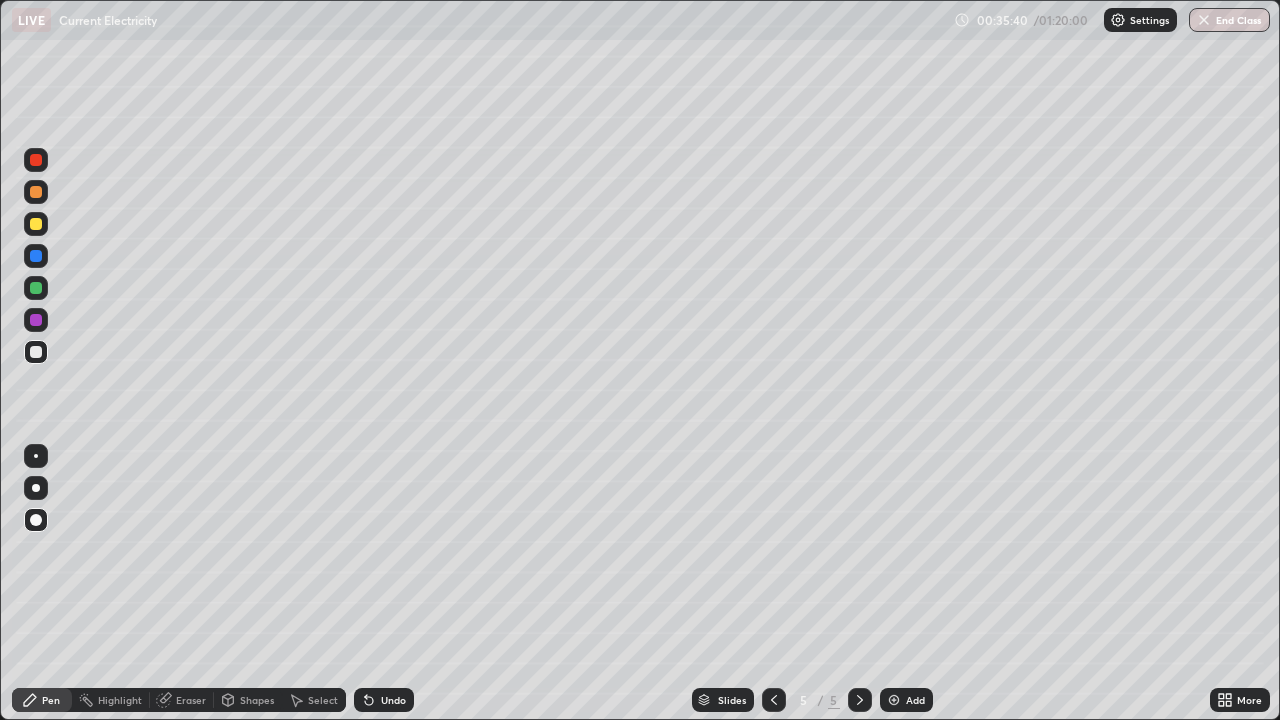 click at bounding box center [36, 456] 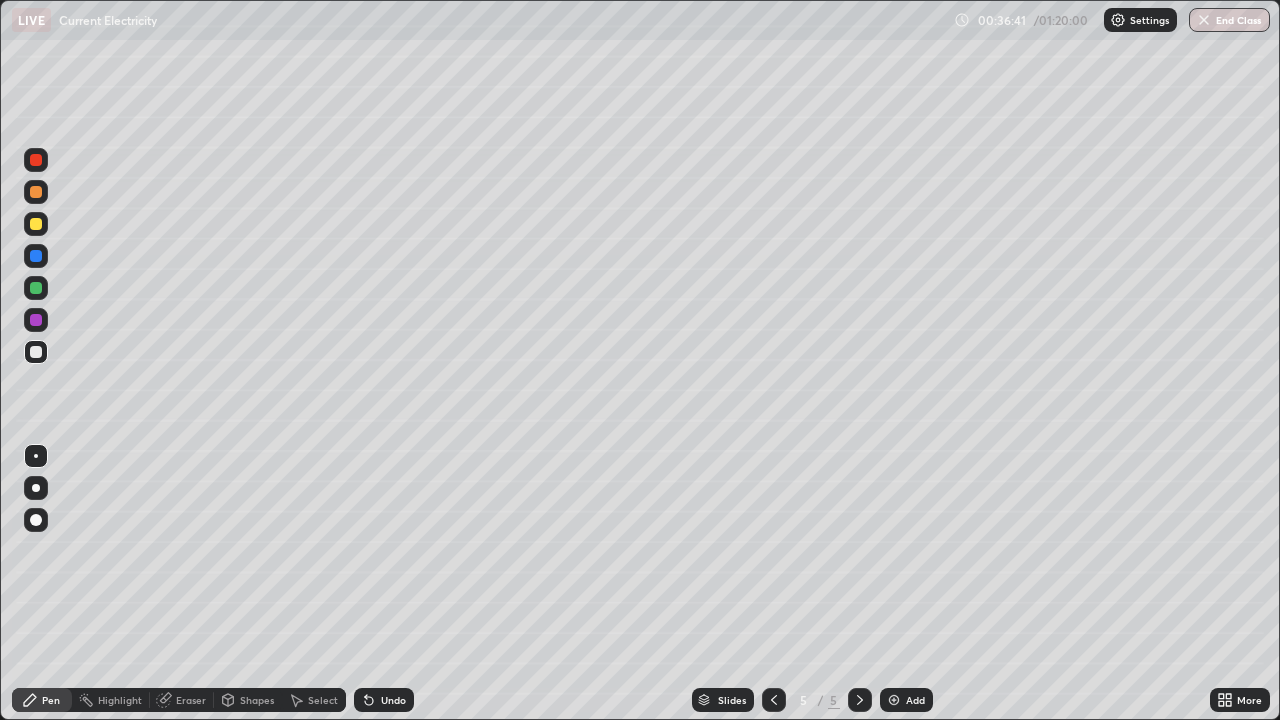 click at bounding box center [36, 224] 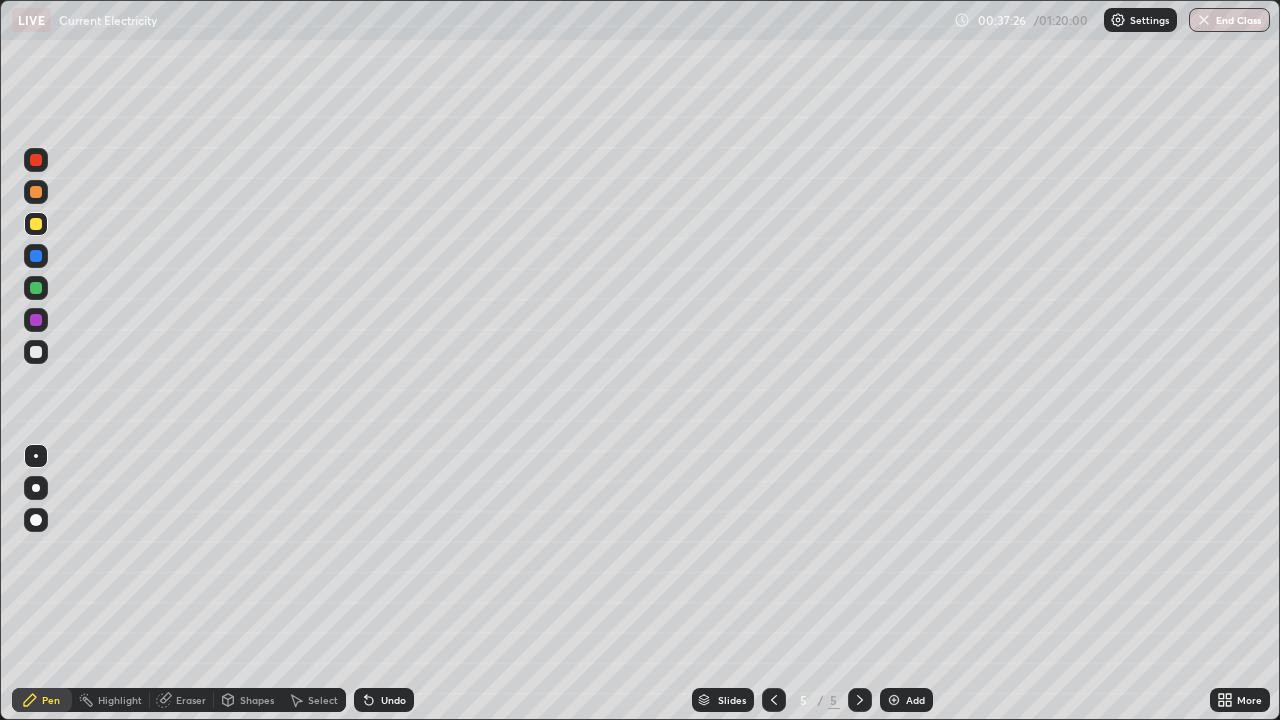 click at bounding box center (36, 352) 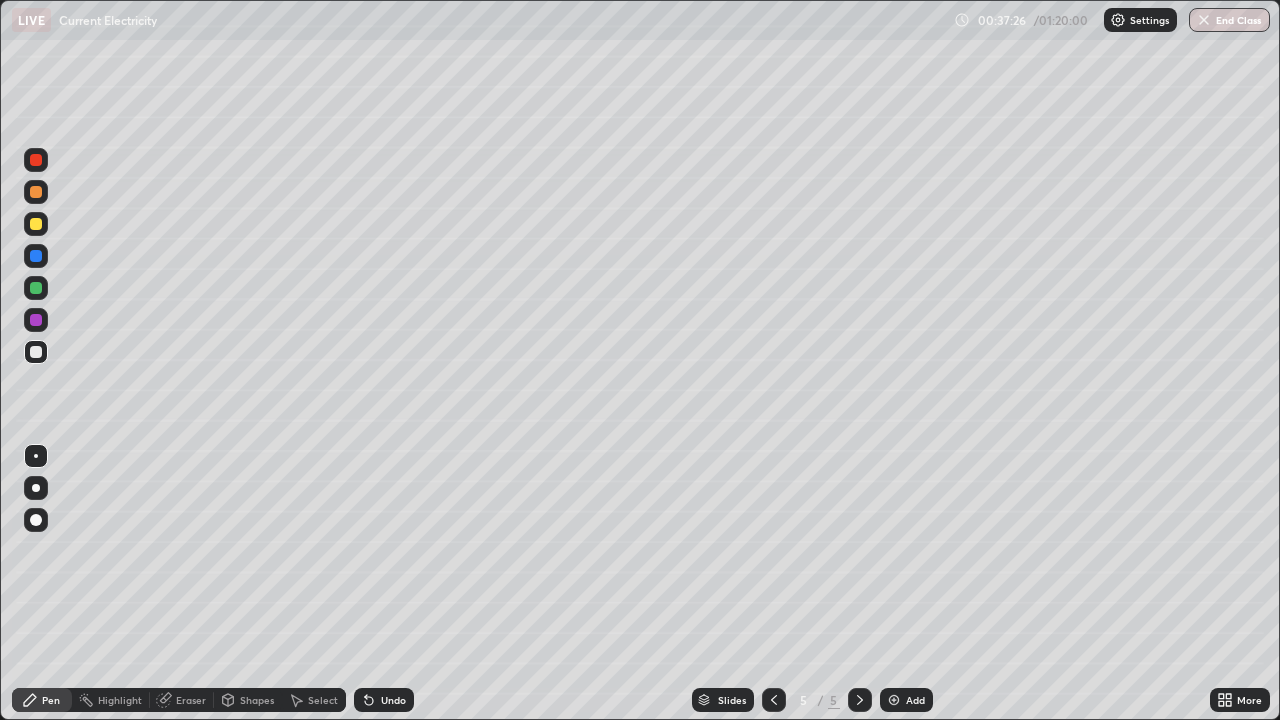 click at bounding box center (36, 520) 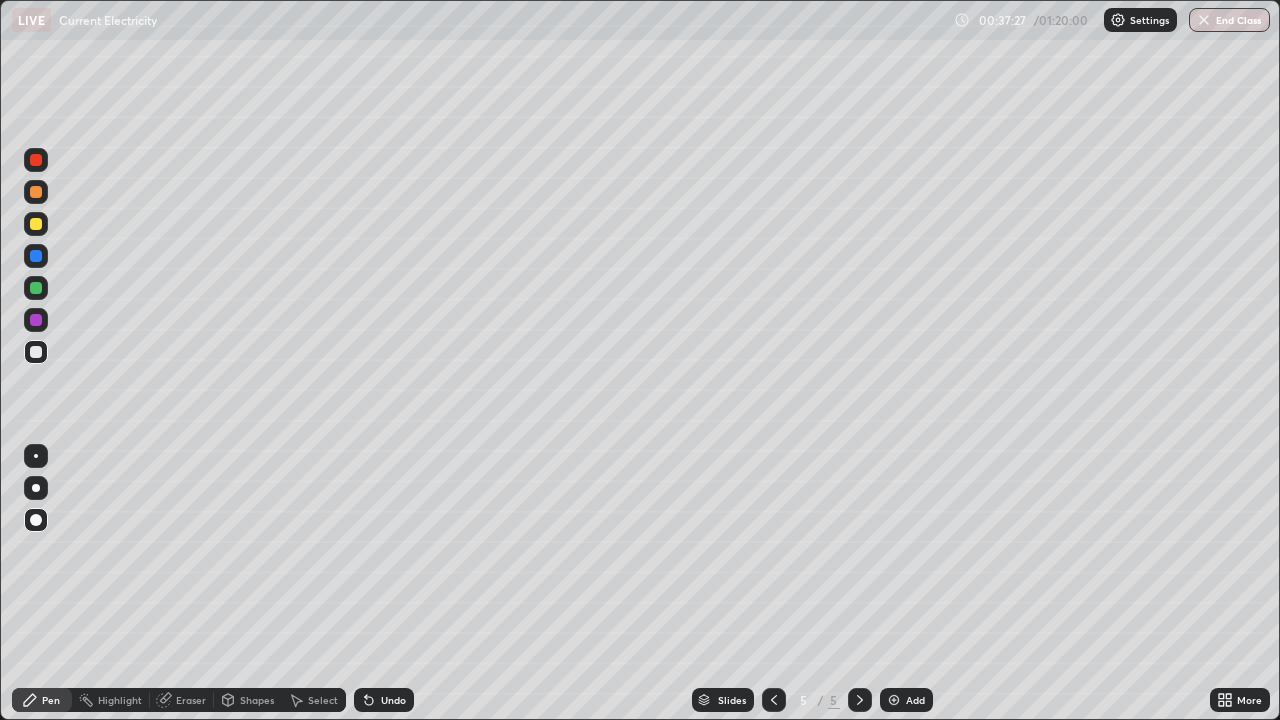 click on "Eraser" at bounding box center (182, 700) 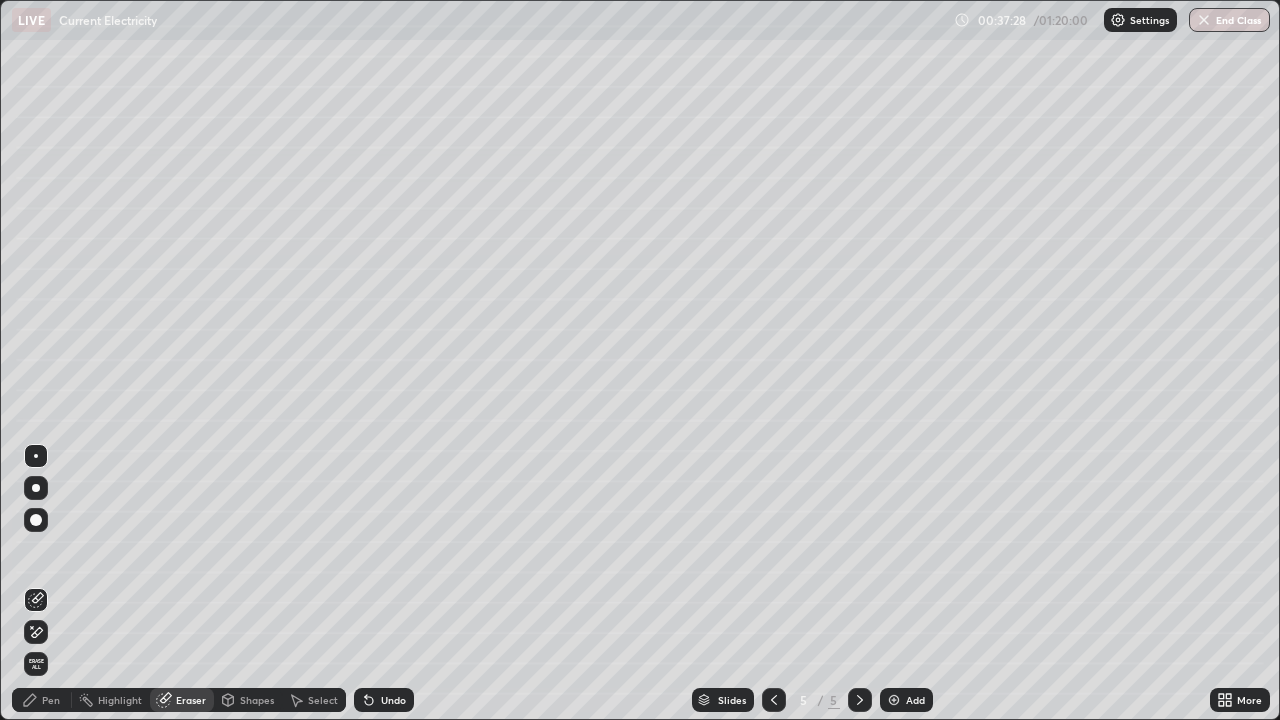 click on "Shapes" at bounding box center [257, 700] 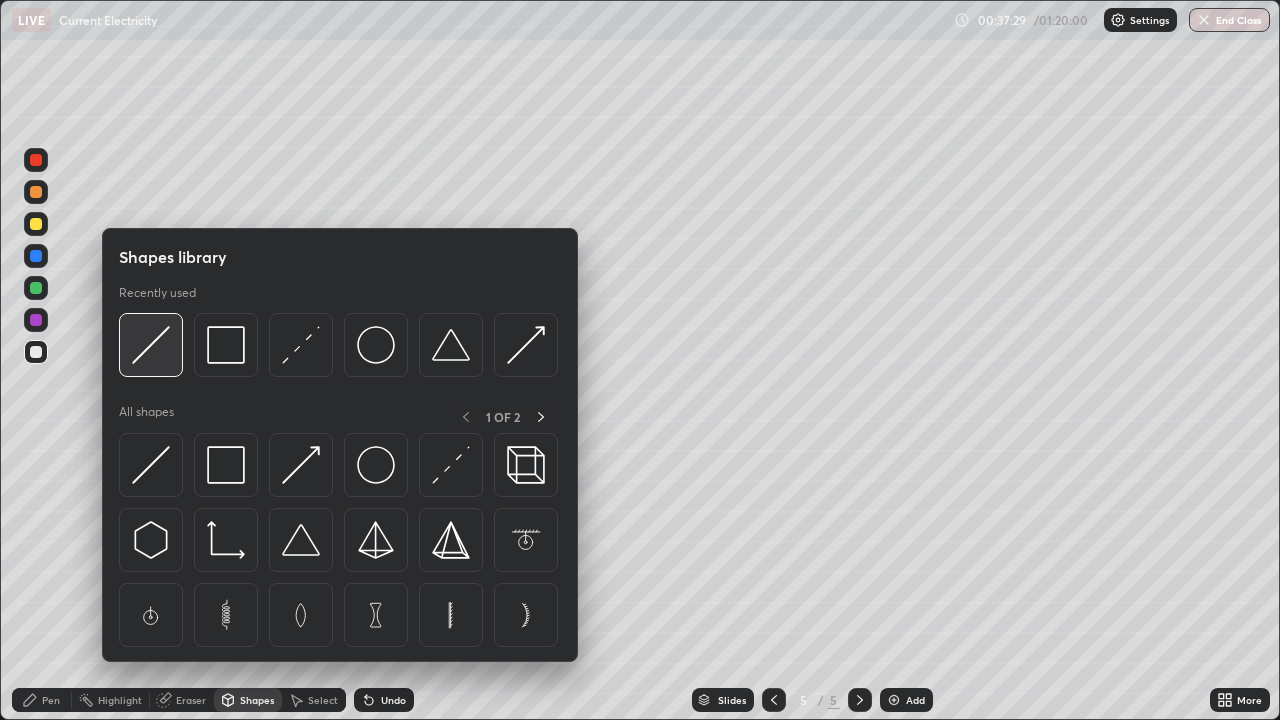 click at bounding box center [151, 345] 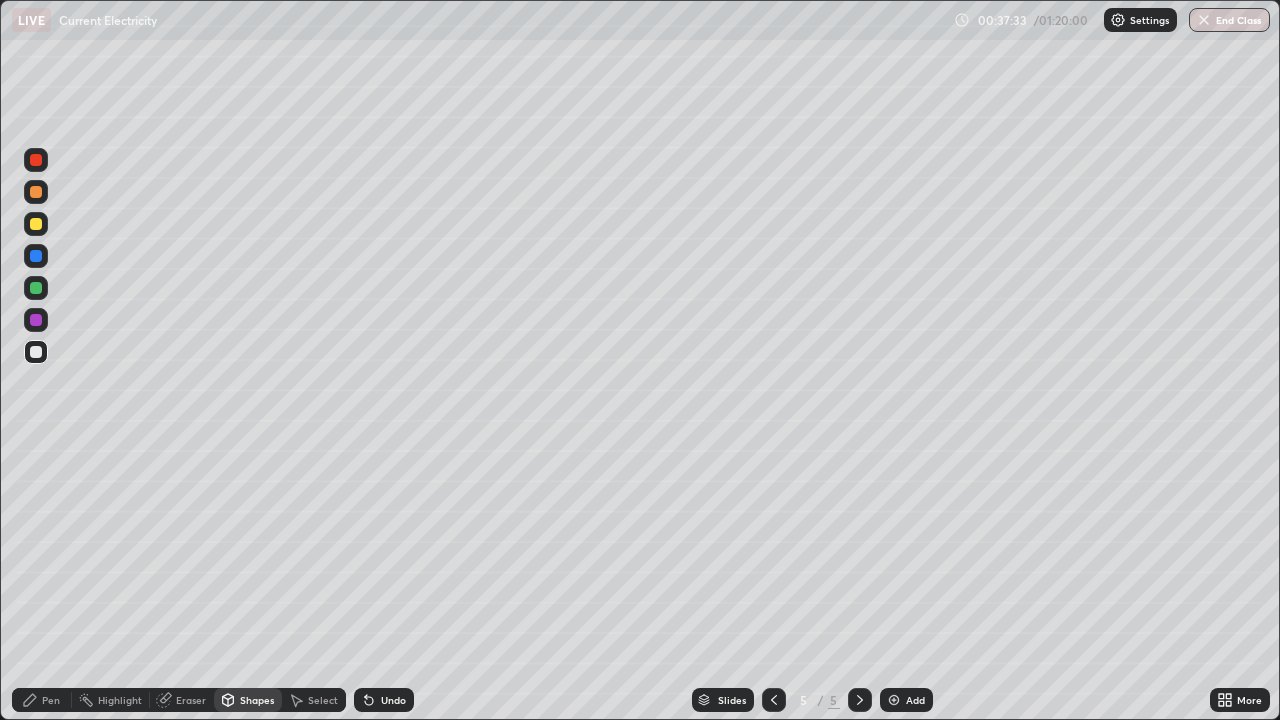 click on "Pen" at bounding box center [42, 700] 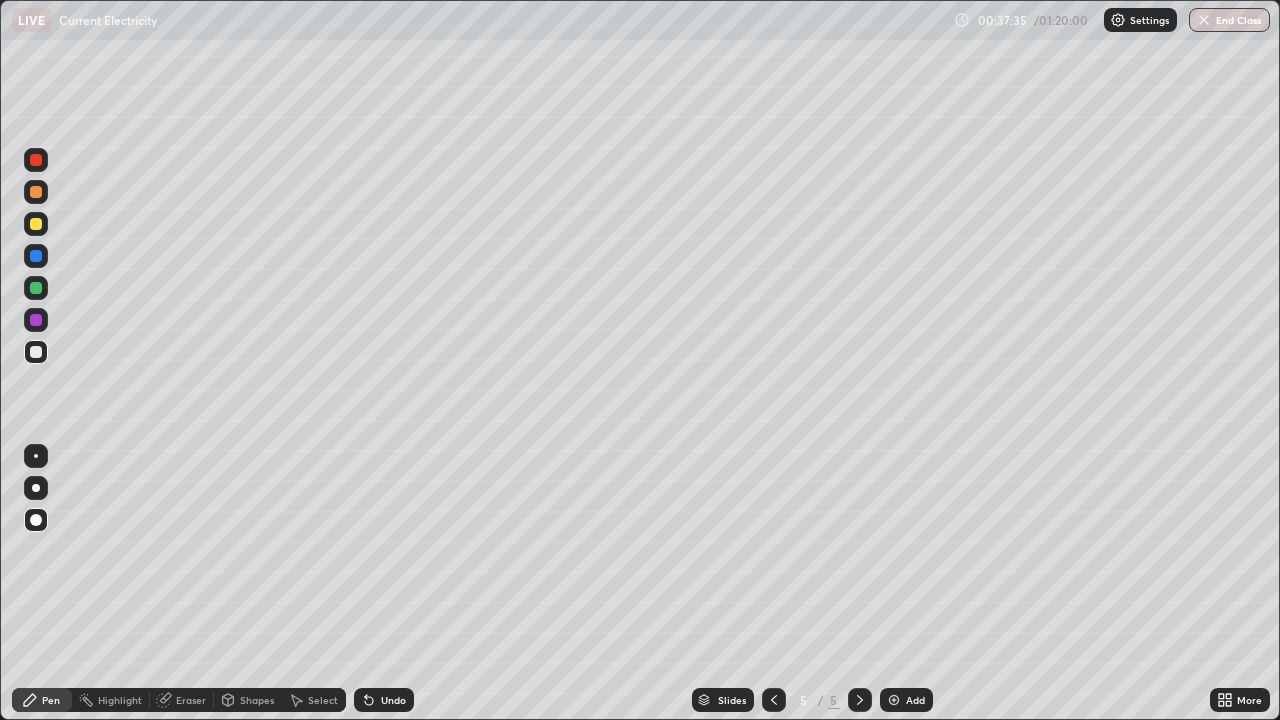 click on "Undo" at bounding box center (384, 700) 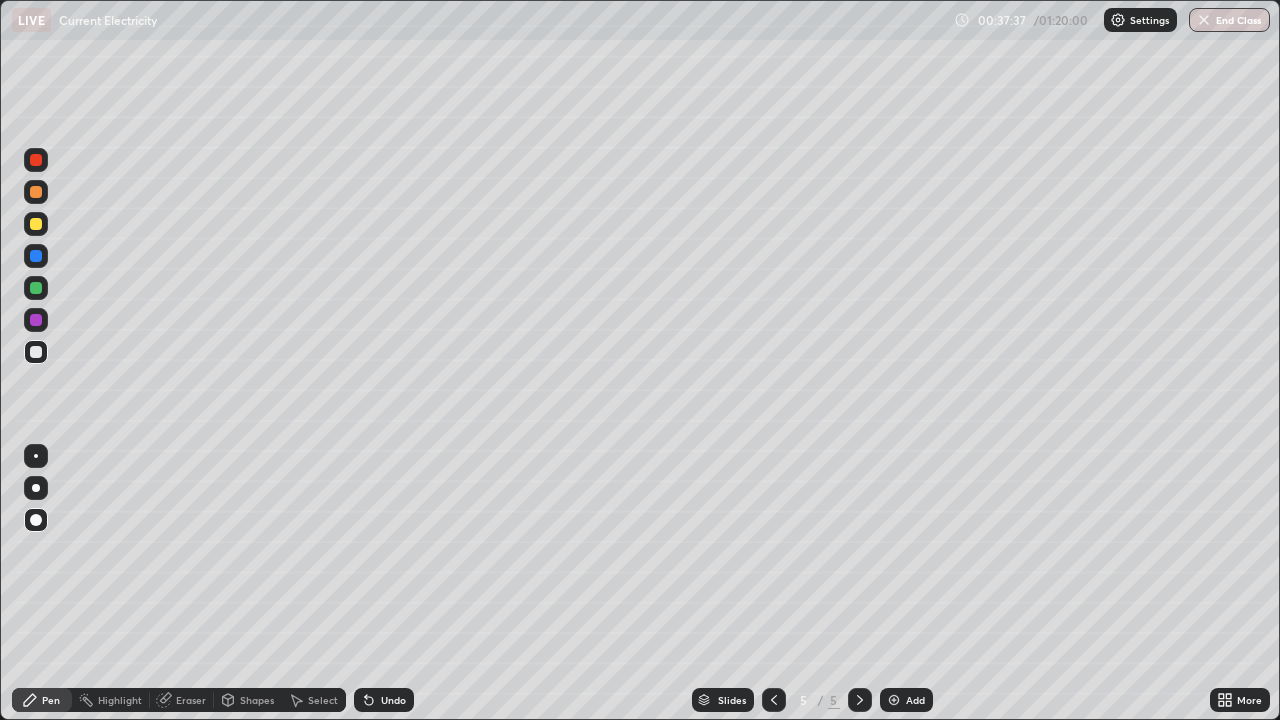 click at bounding box center [36, 224] 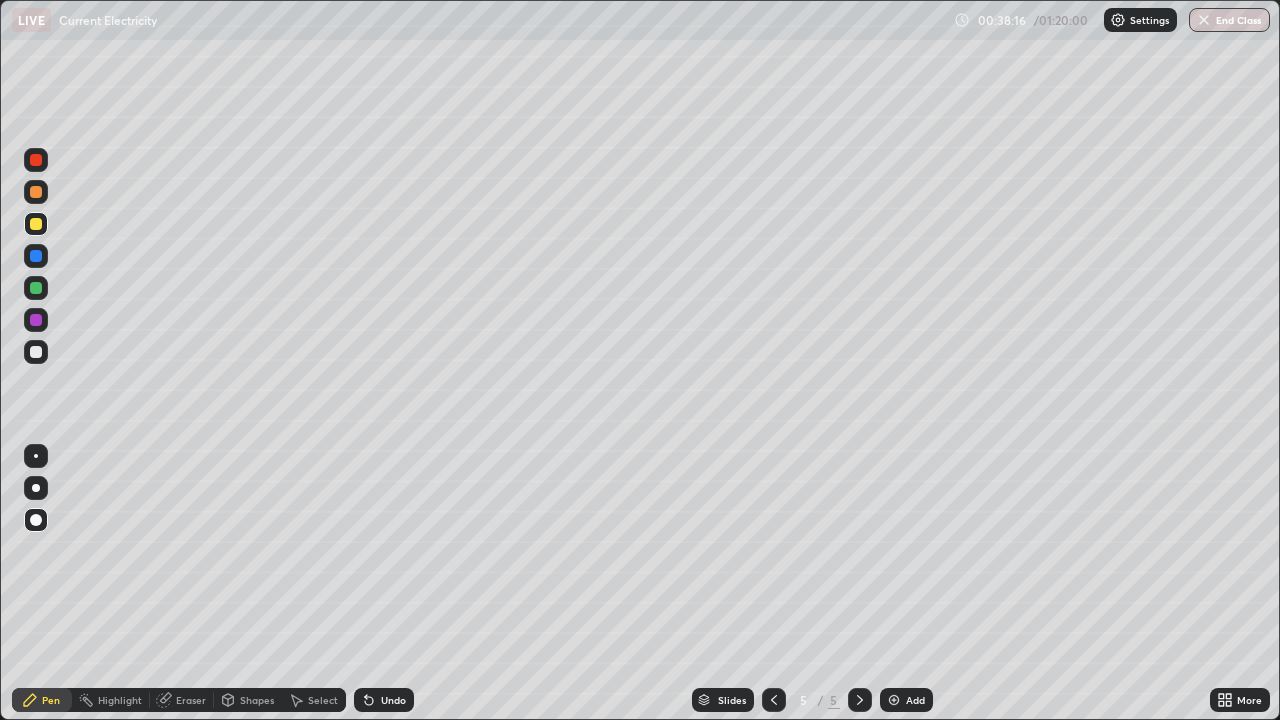 click at bounding box center [36, 352] 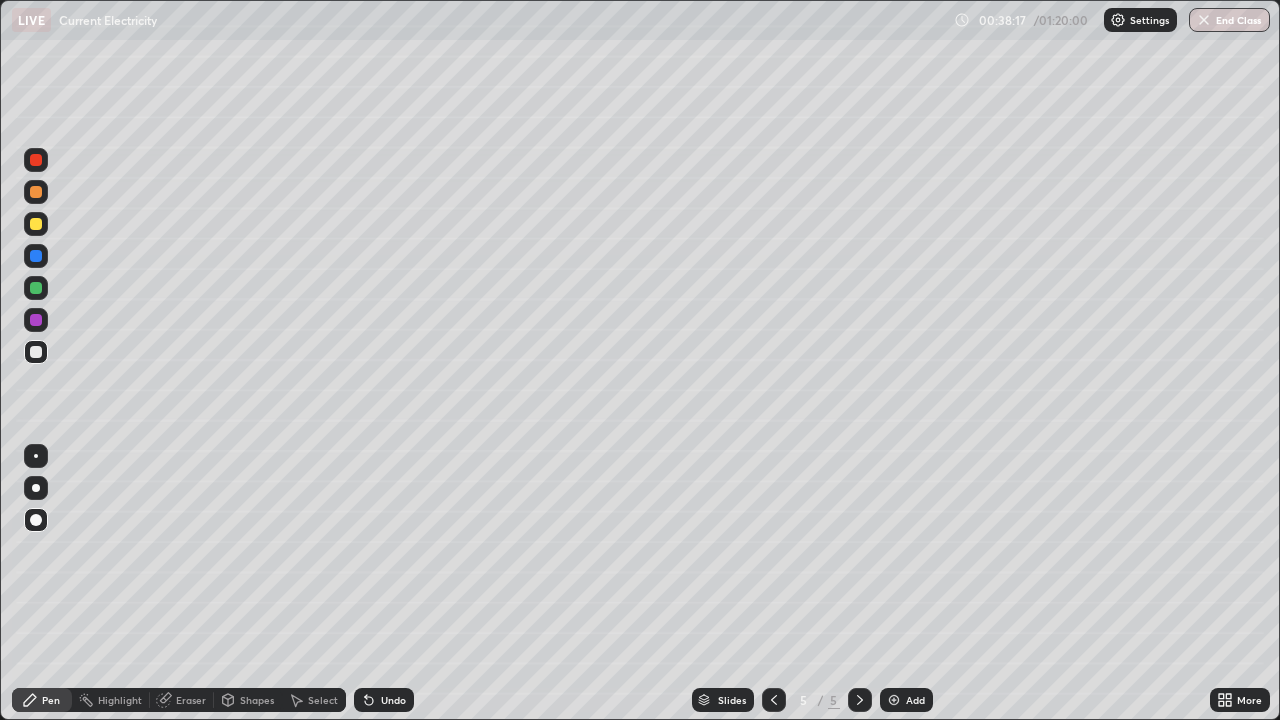 click at bounding box center (36, 456) 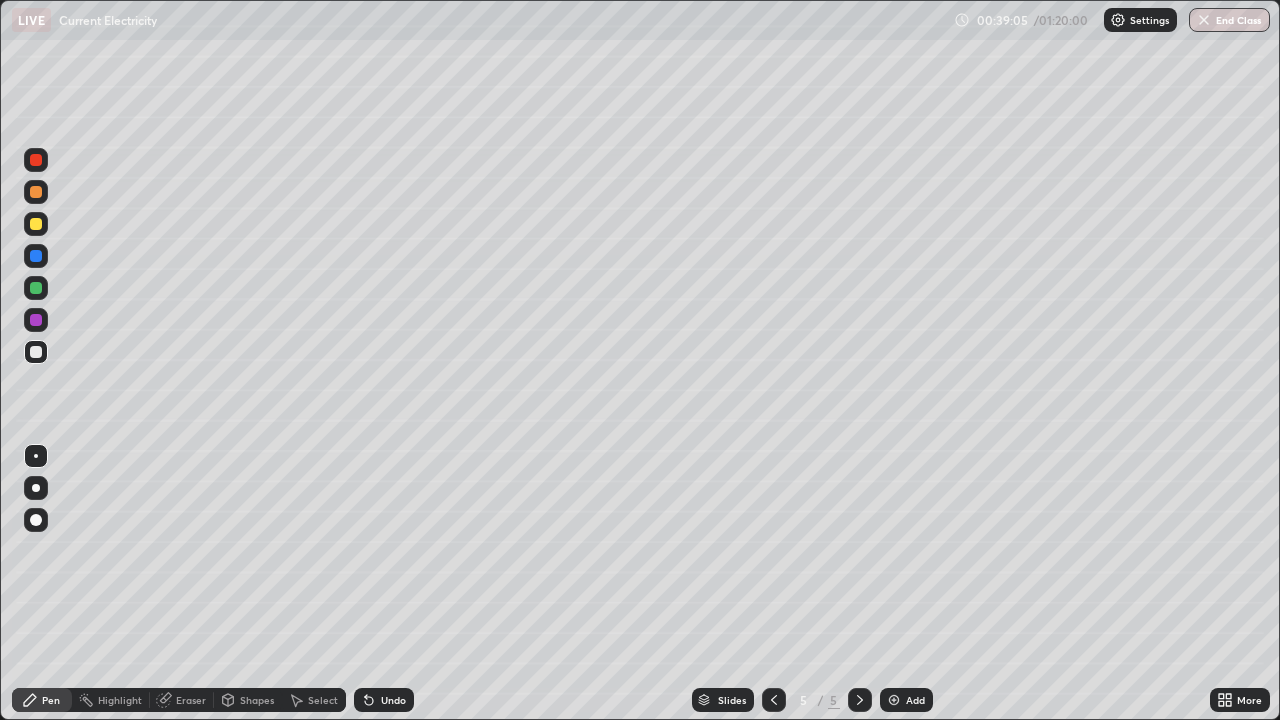 click at bounding box center (36, 288) 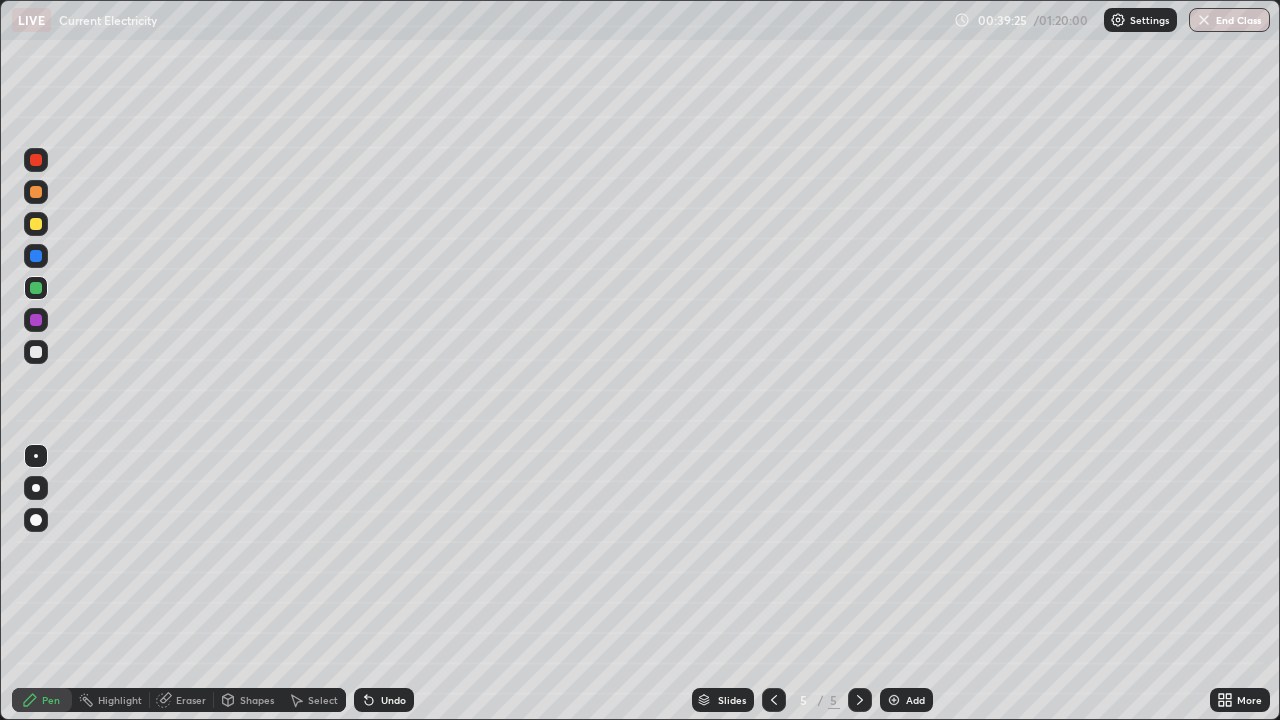 click at bounding box center (36, 352) 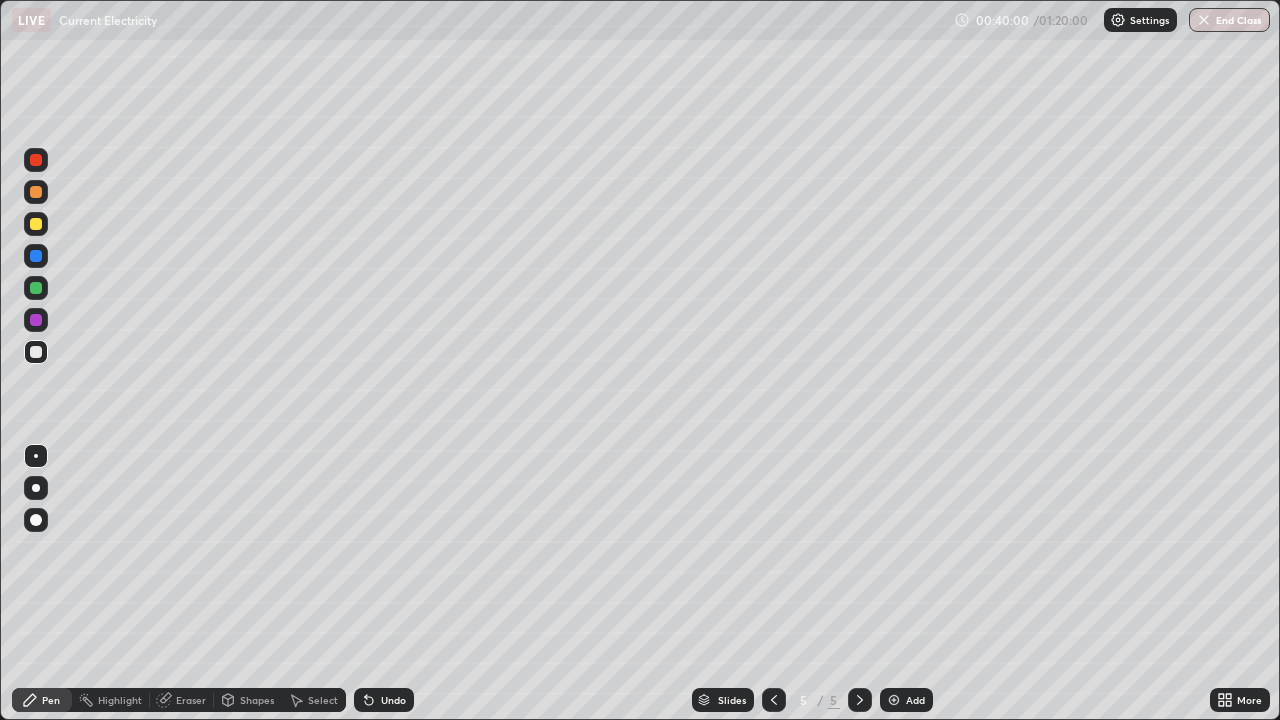 click on "Add" at bounding box center [915, 700] 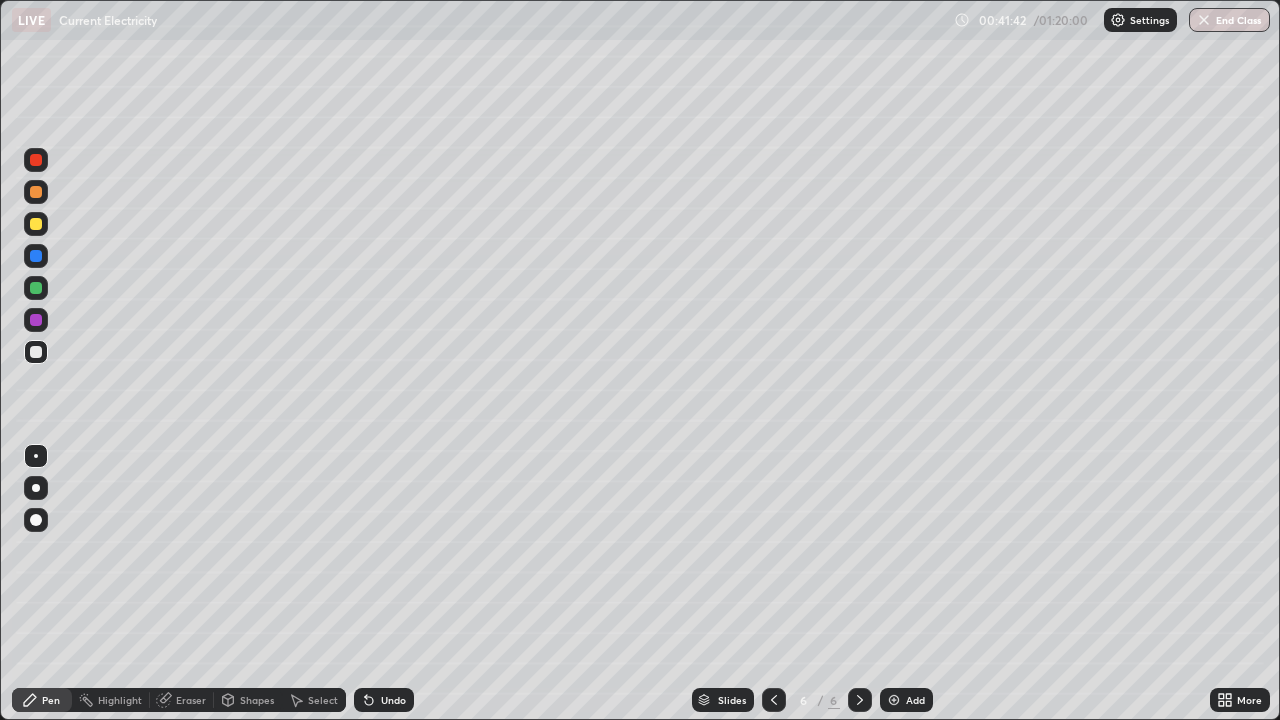 click at bounding box center [774, 700] 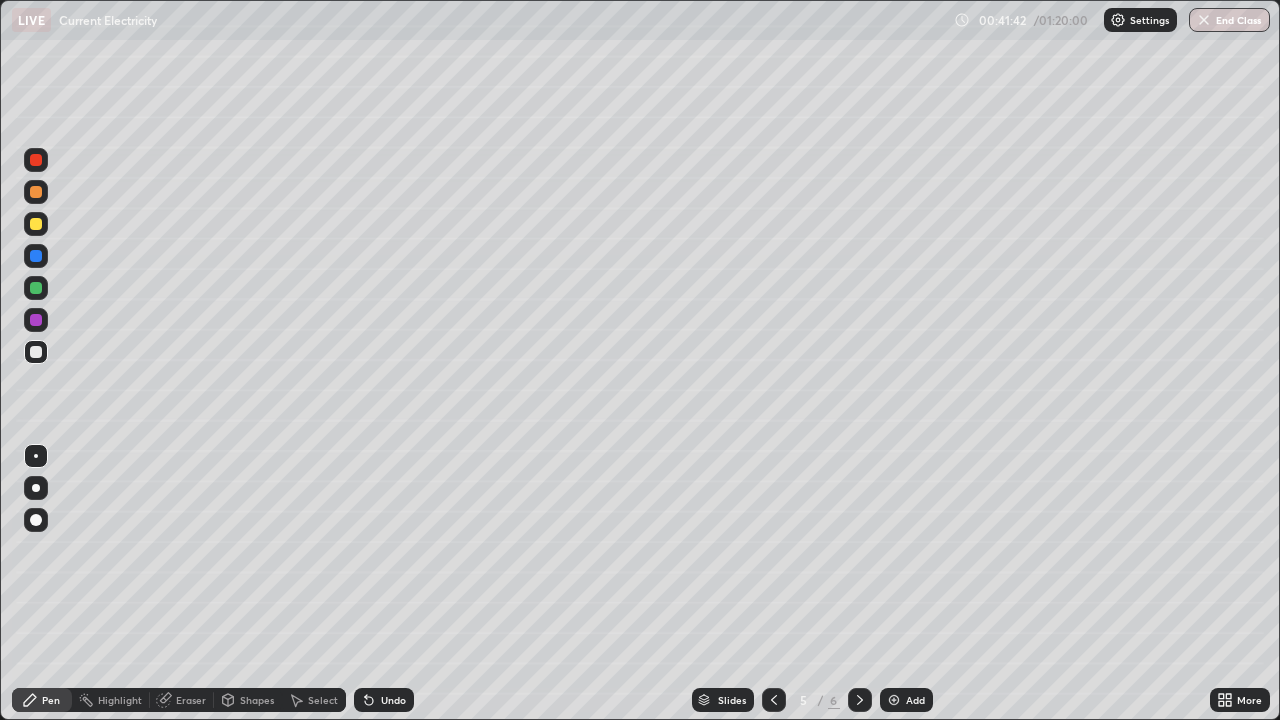 click 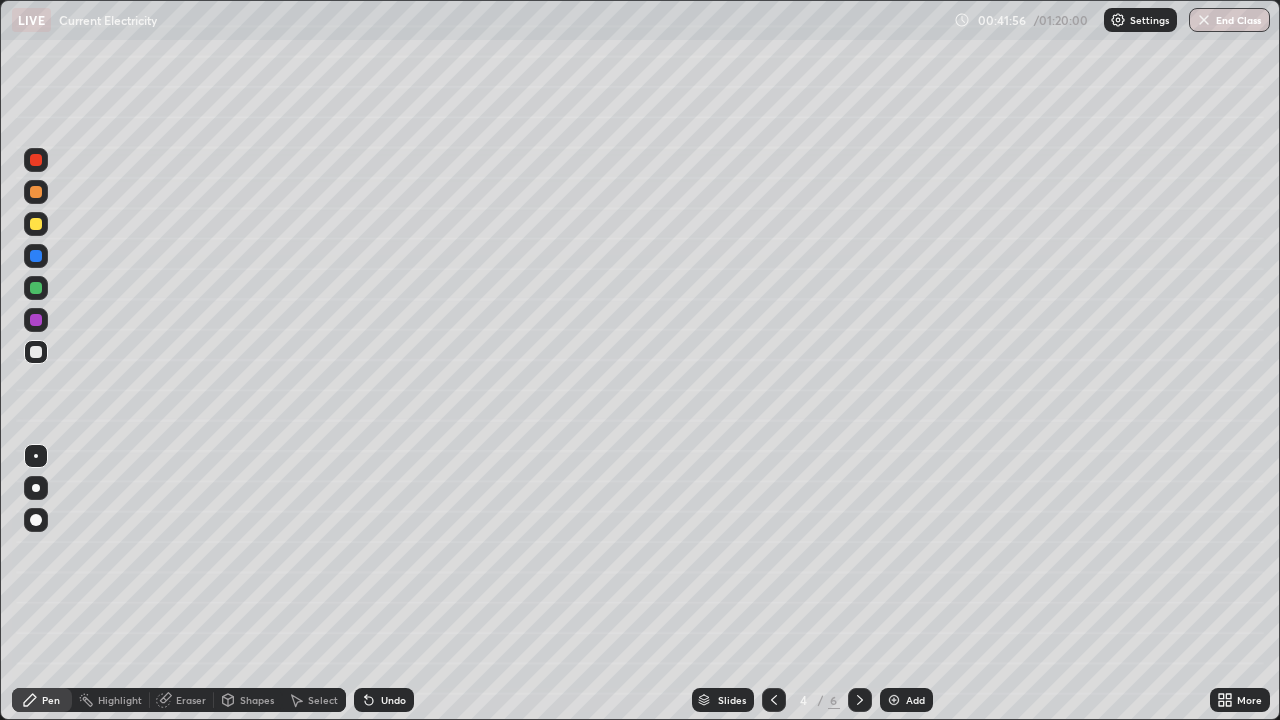 click 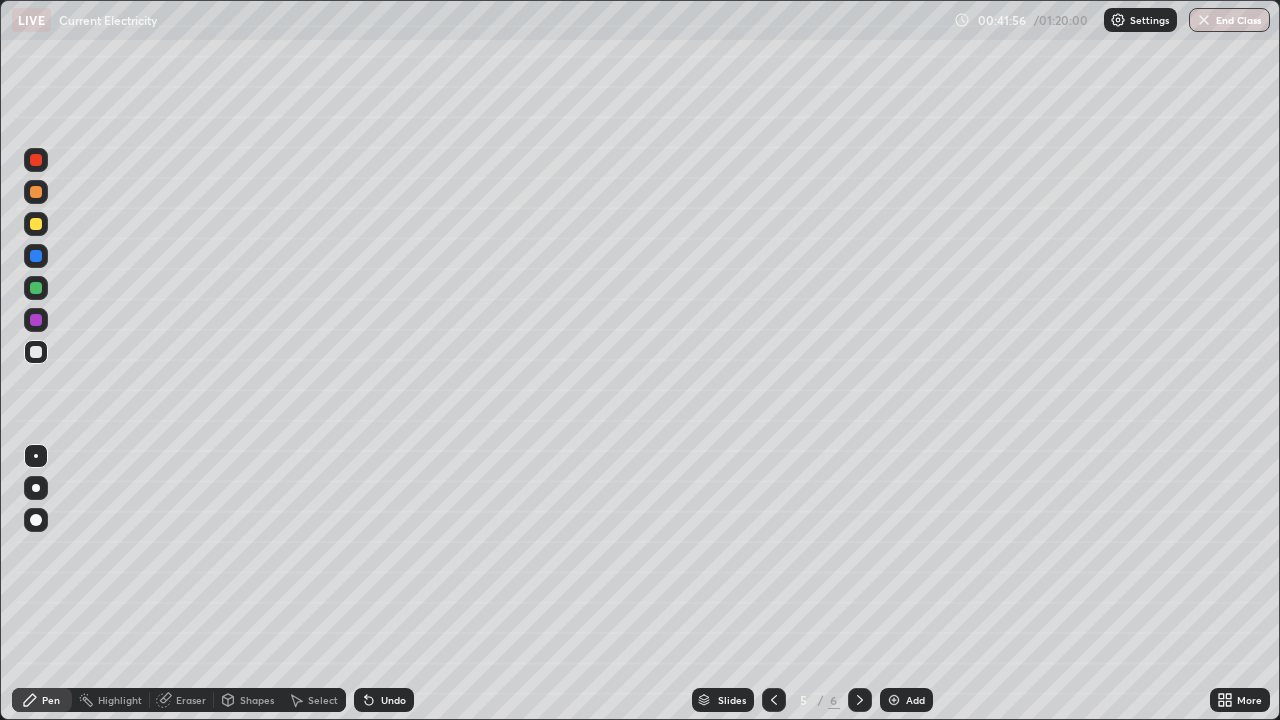 click 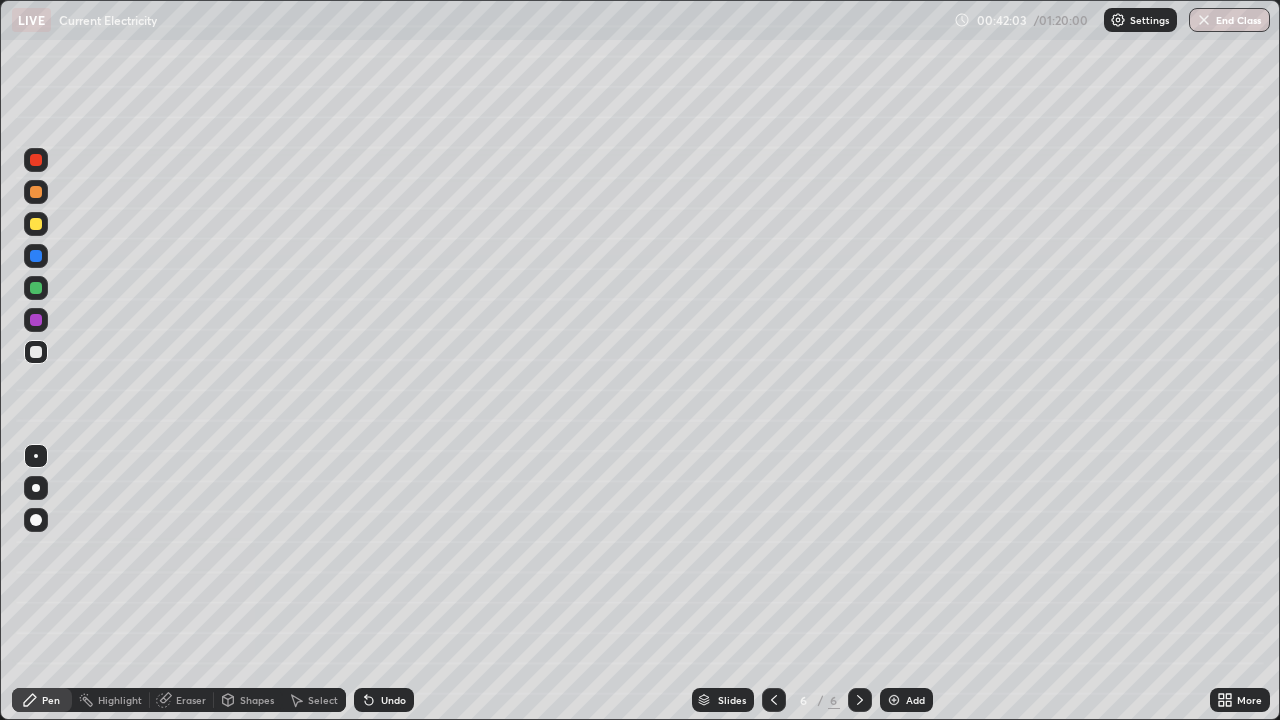 click 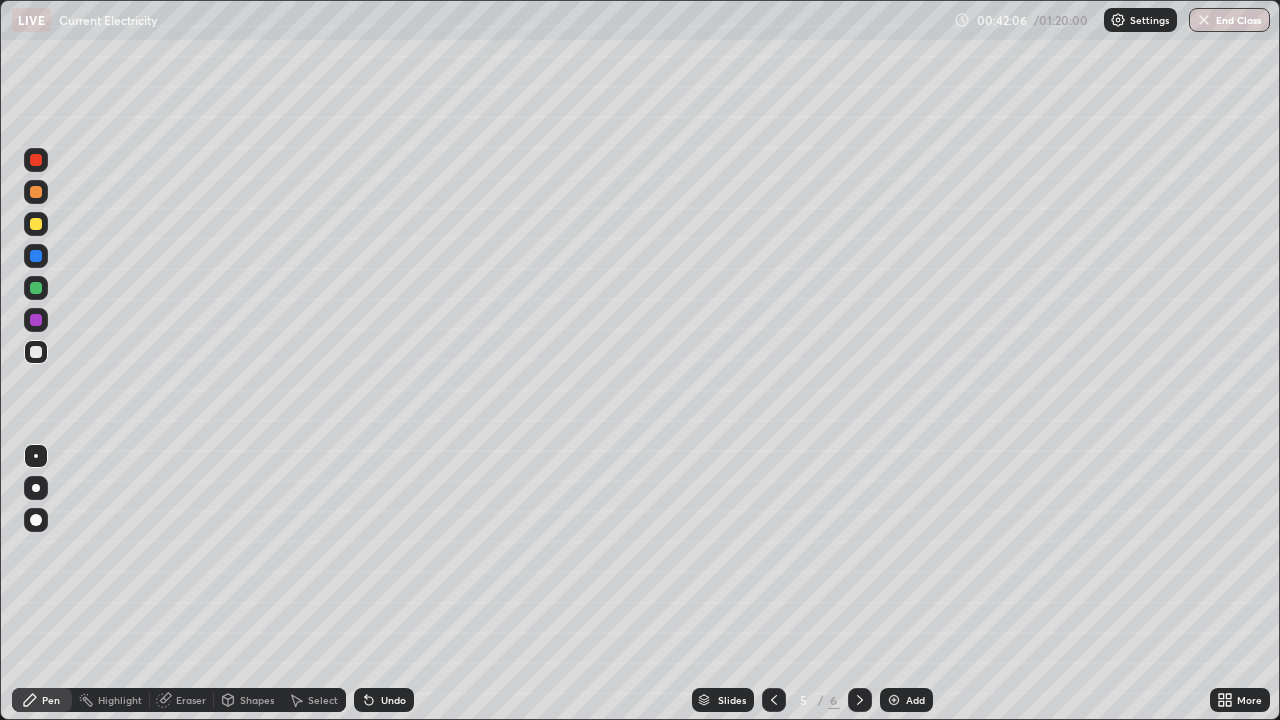 click at bounding box center (36, 288) 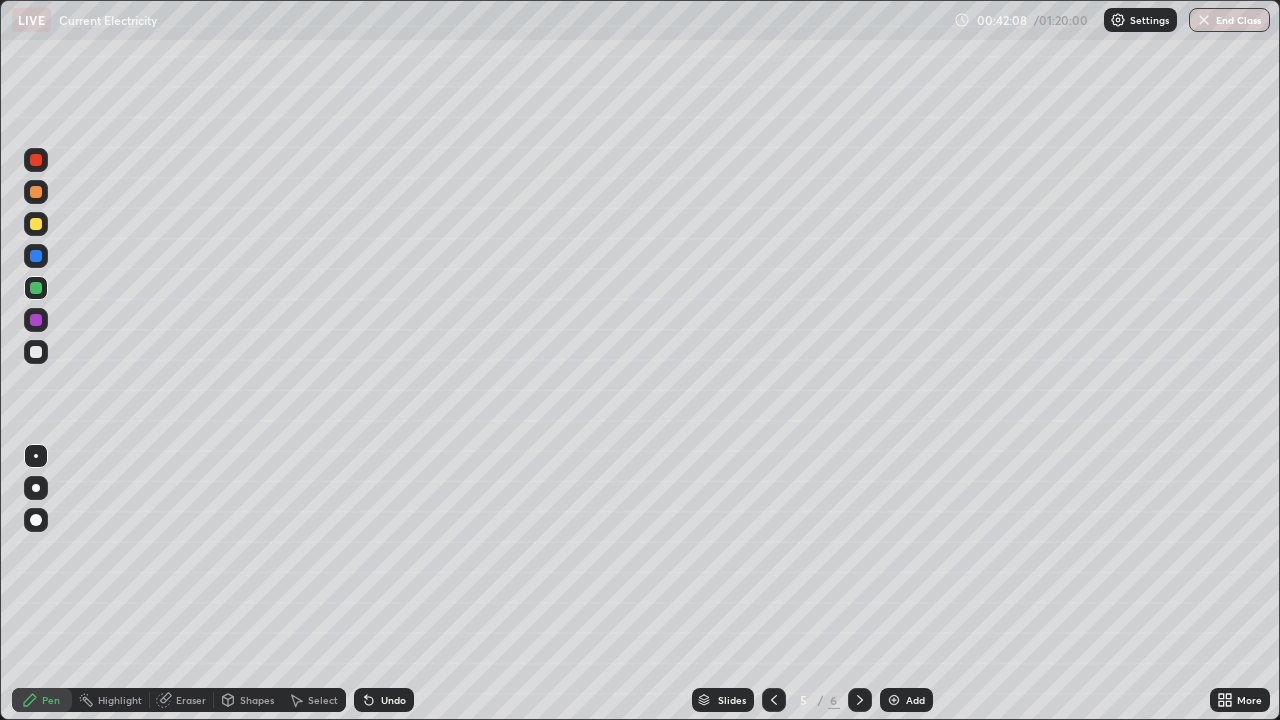 click at bounding box center (36, 520) 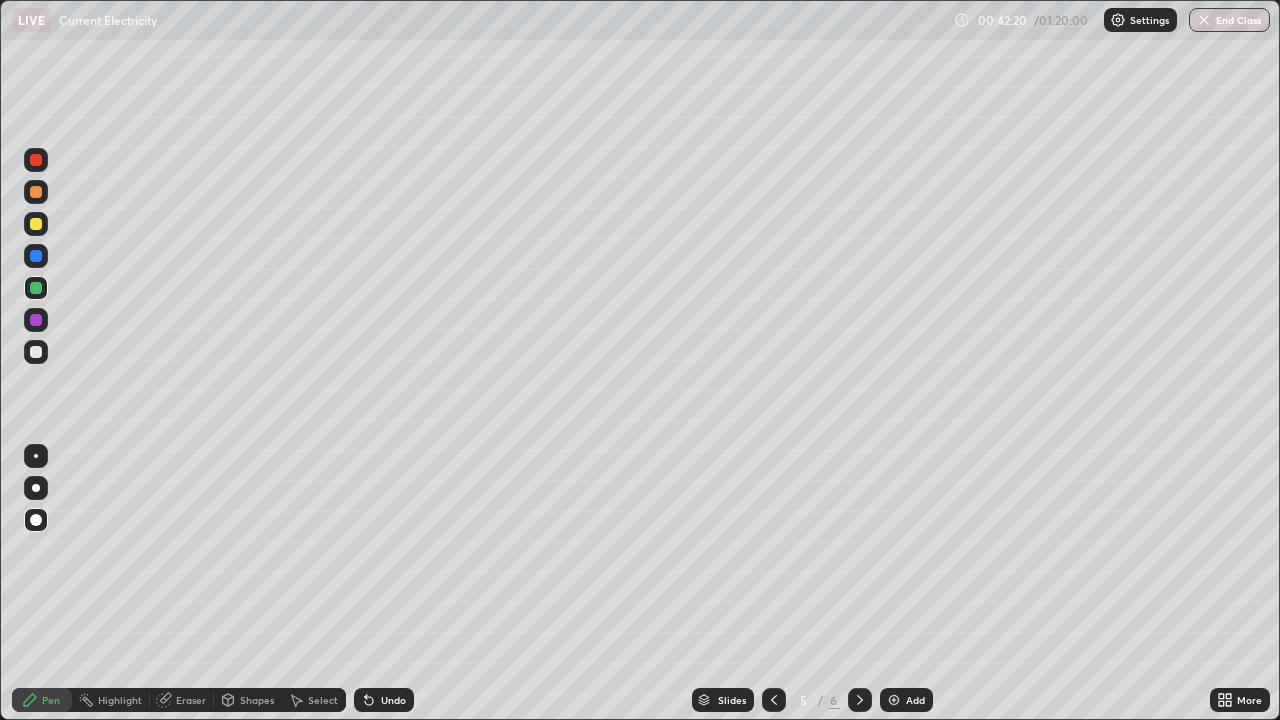click at bounding box center (36, 352) 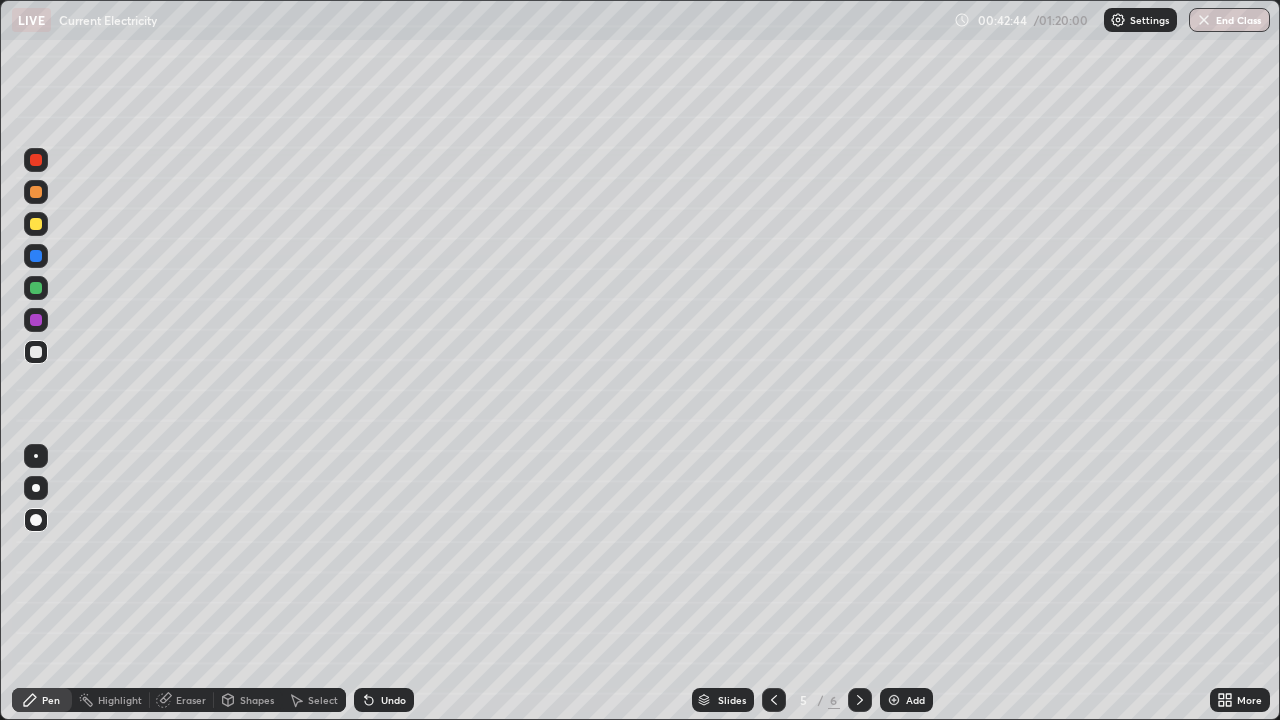 click at bounding box center [36, 456] 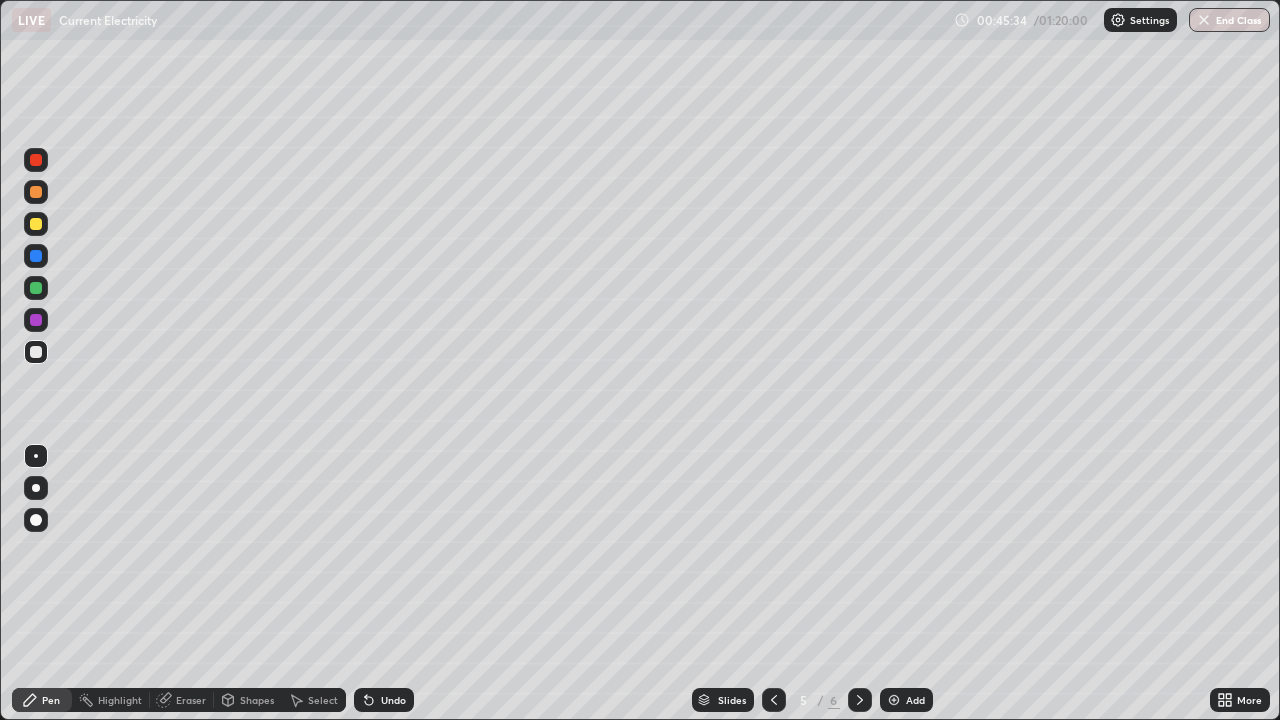 click 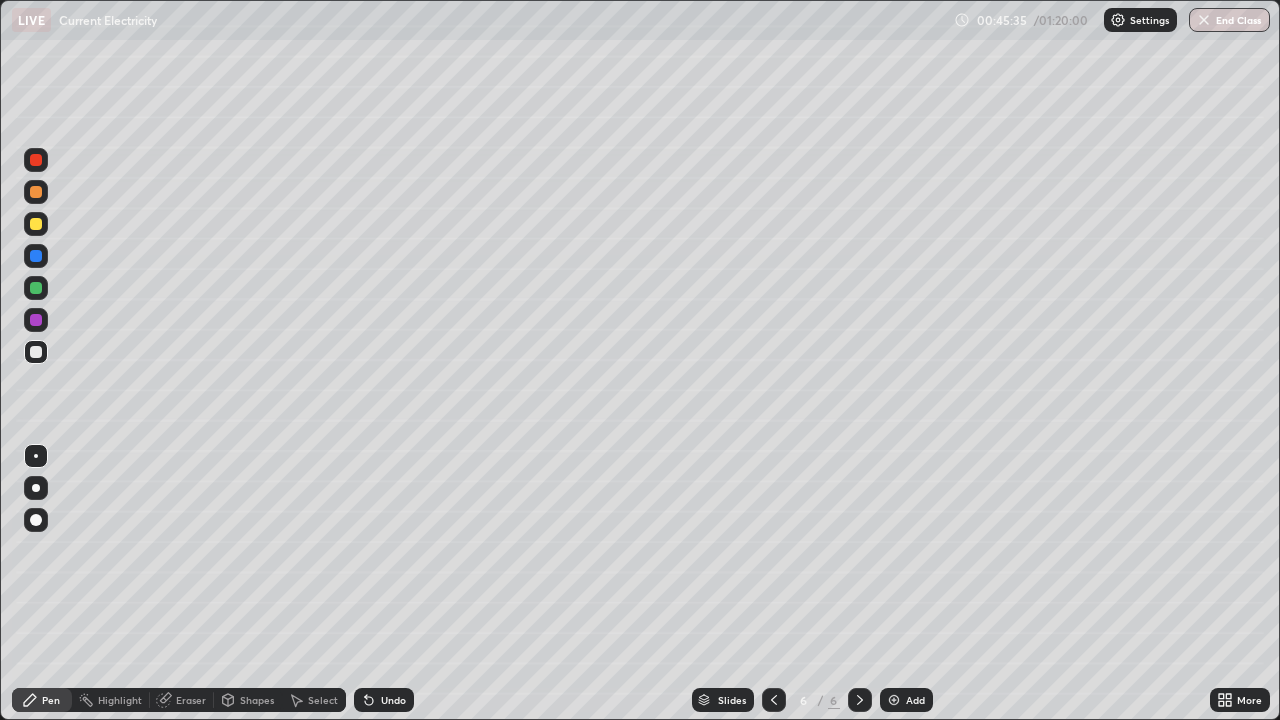 click on "Add" at bounding box center [906, 700] 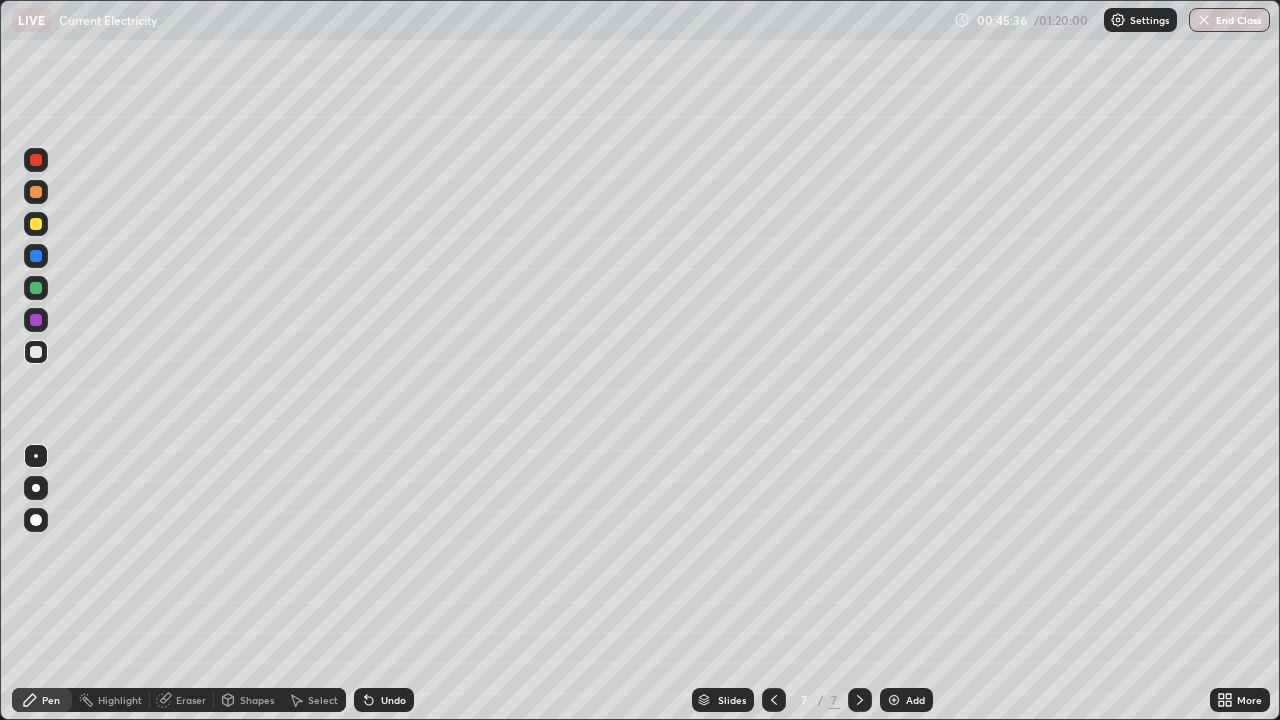 click at bounding box center [36, 352] 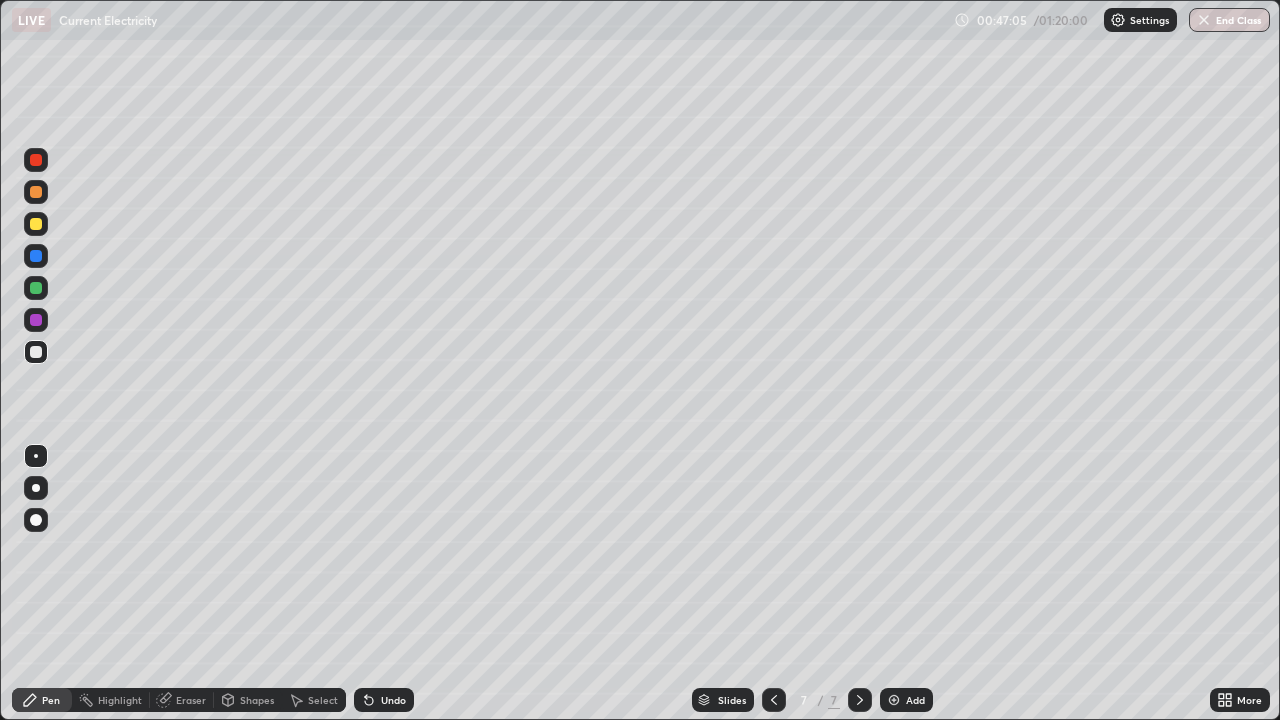 click on "Eraser" at bounding box center [191, 700] 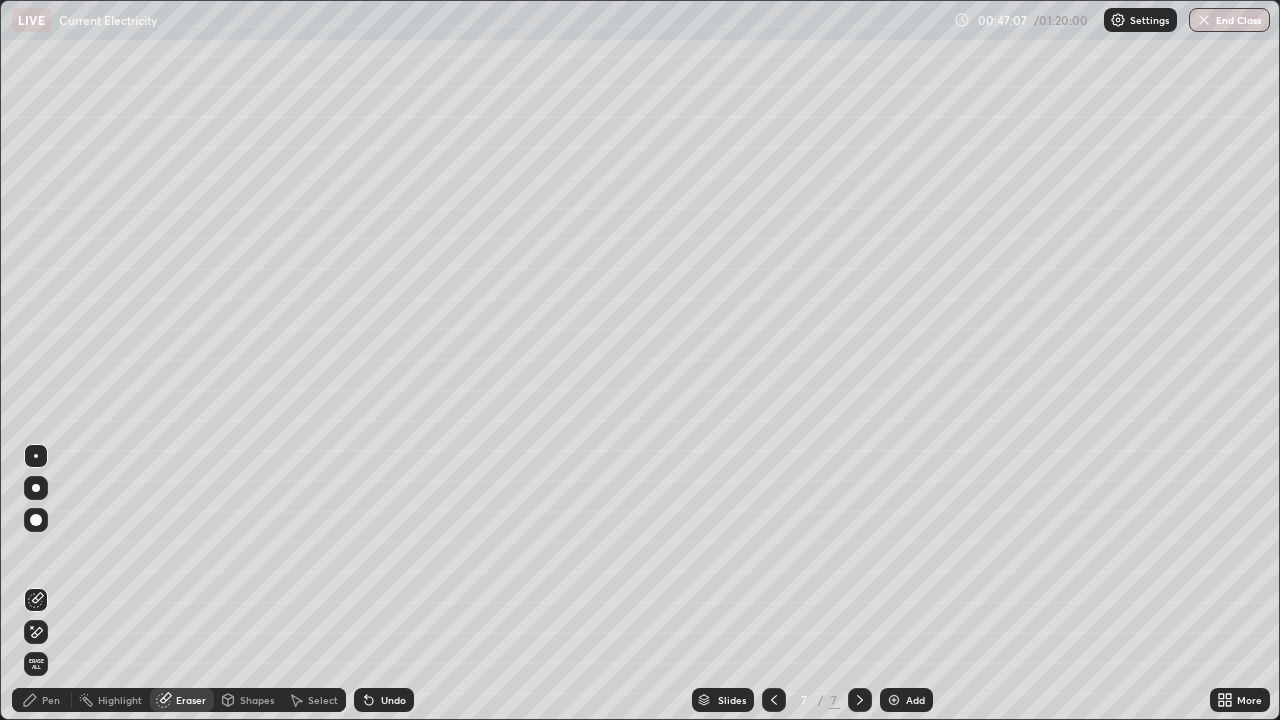 click on "Erase all" at bounding box center [36, 664] 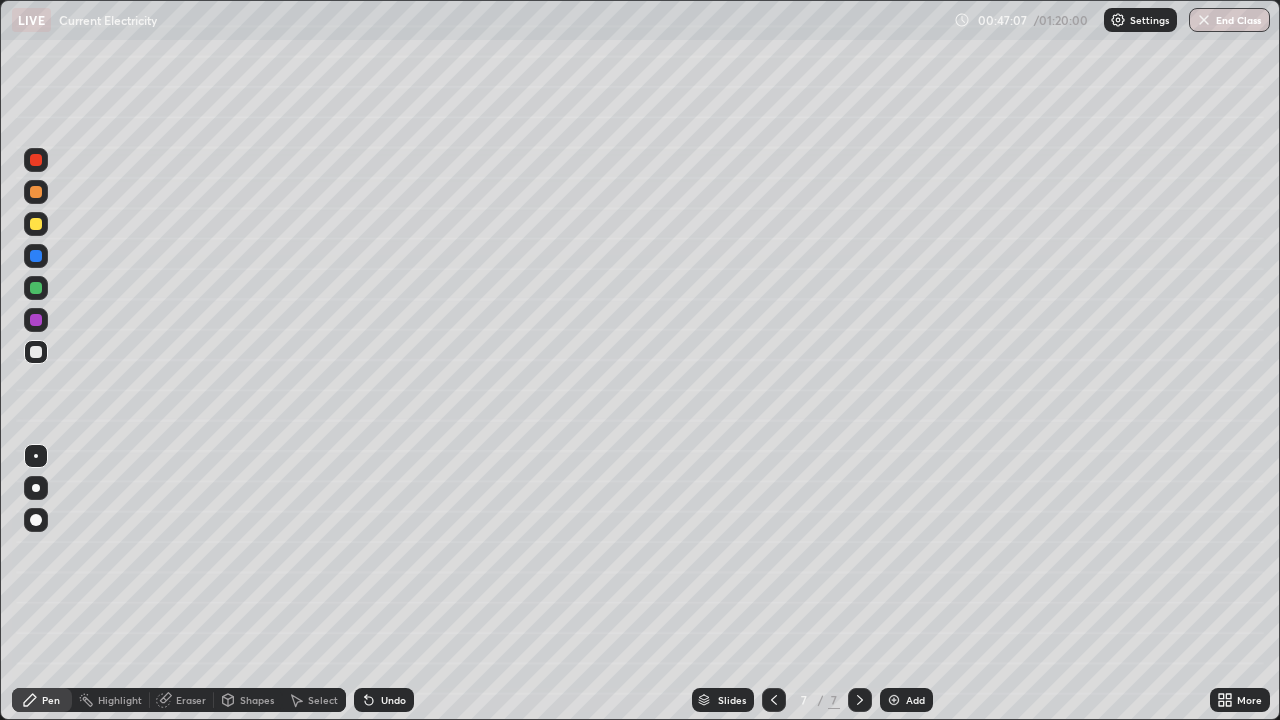 click on "Pen" at bounding box center (51, 700) 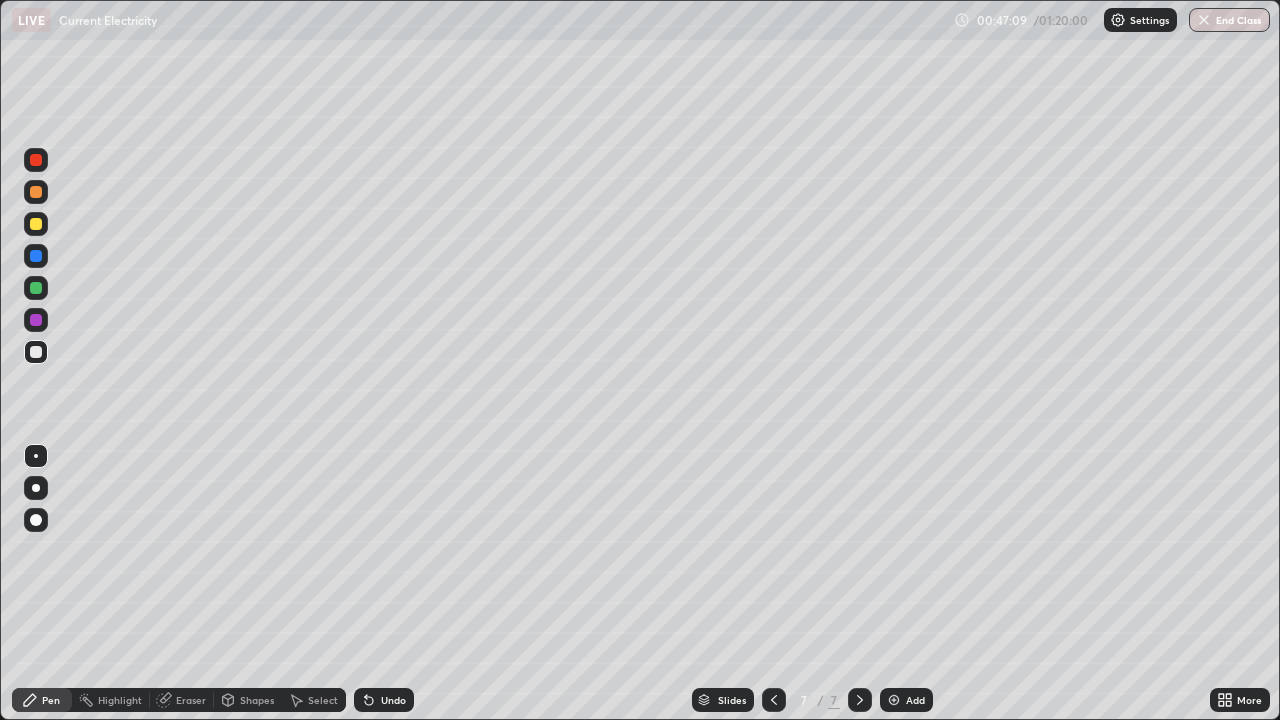 click on "Undo" at bounding box center (384, 700) 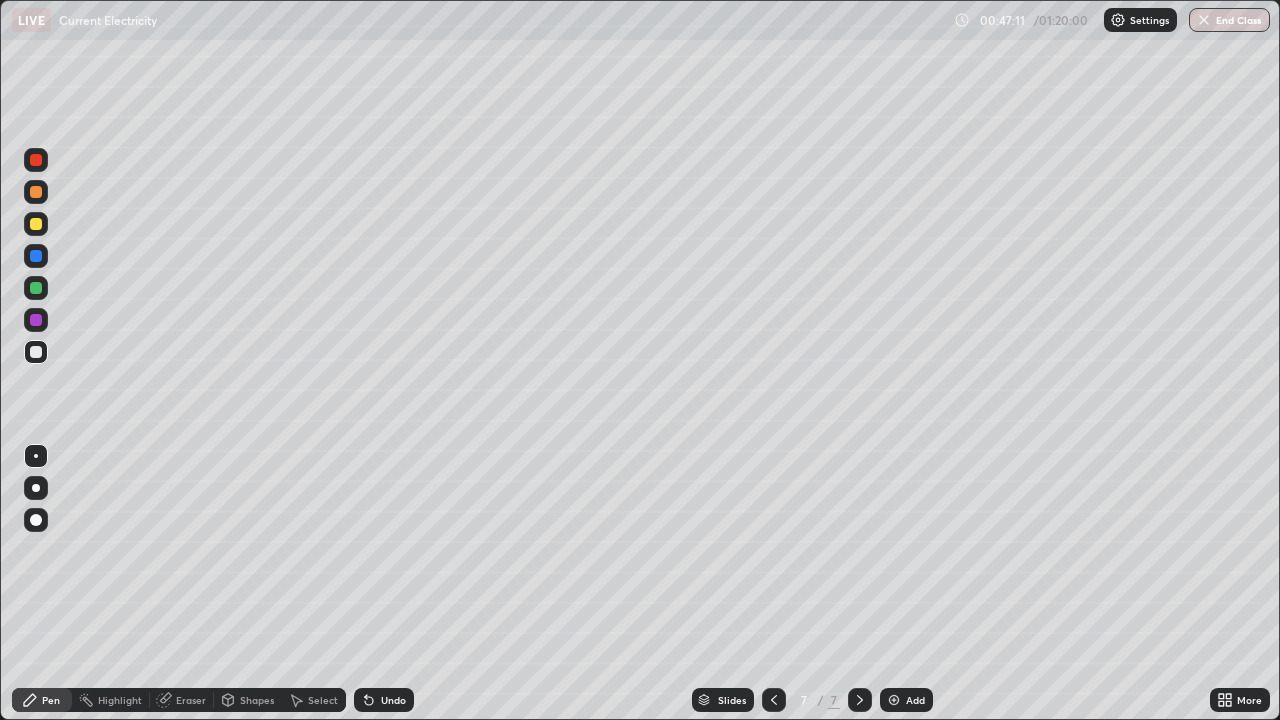 click on "Undo" at bounding box center (393, 700) 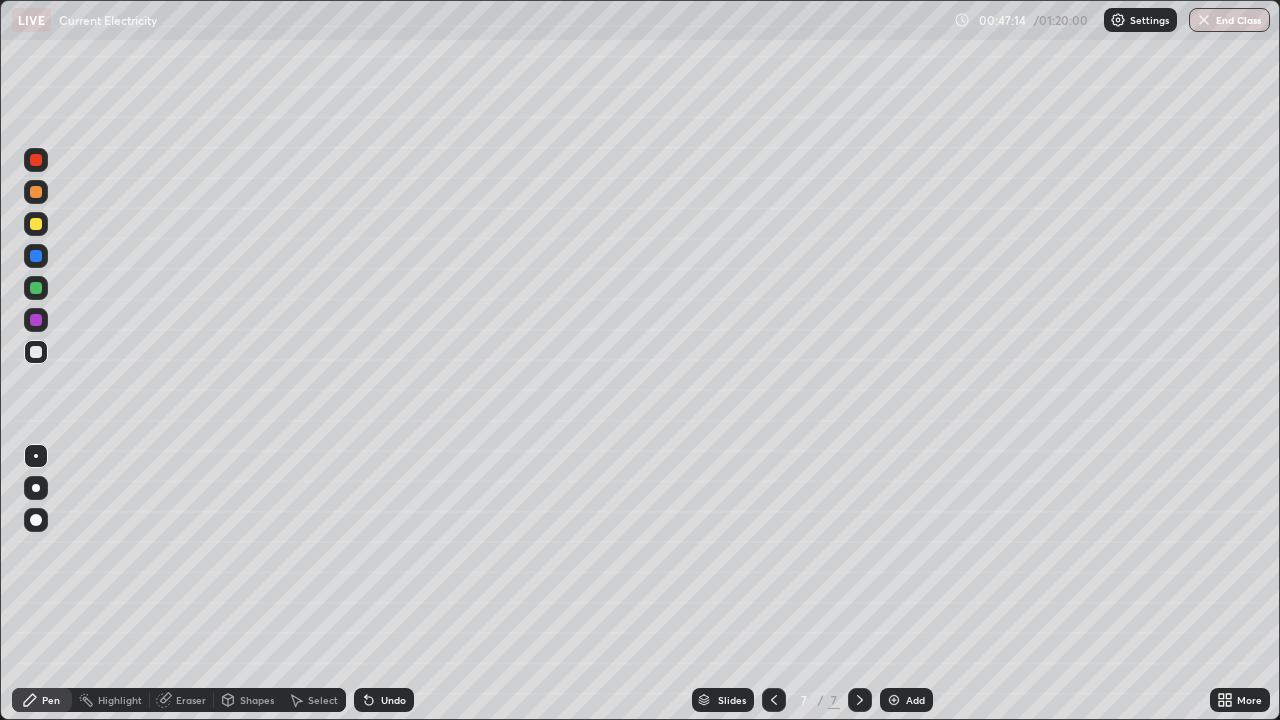 click 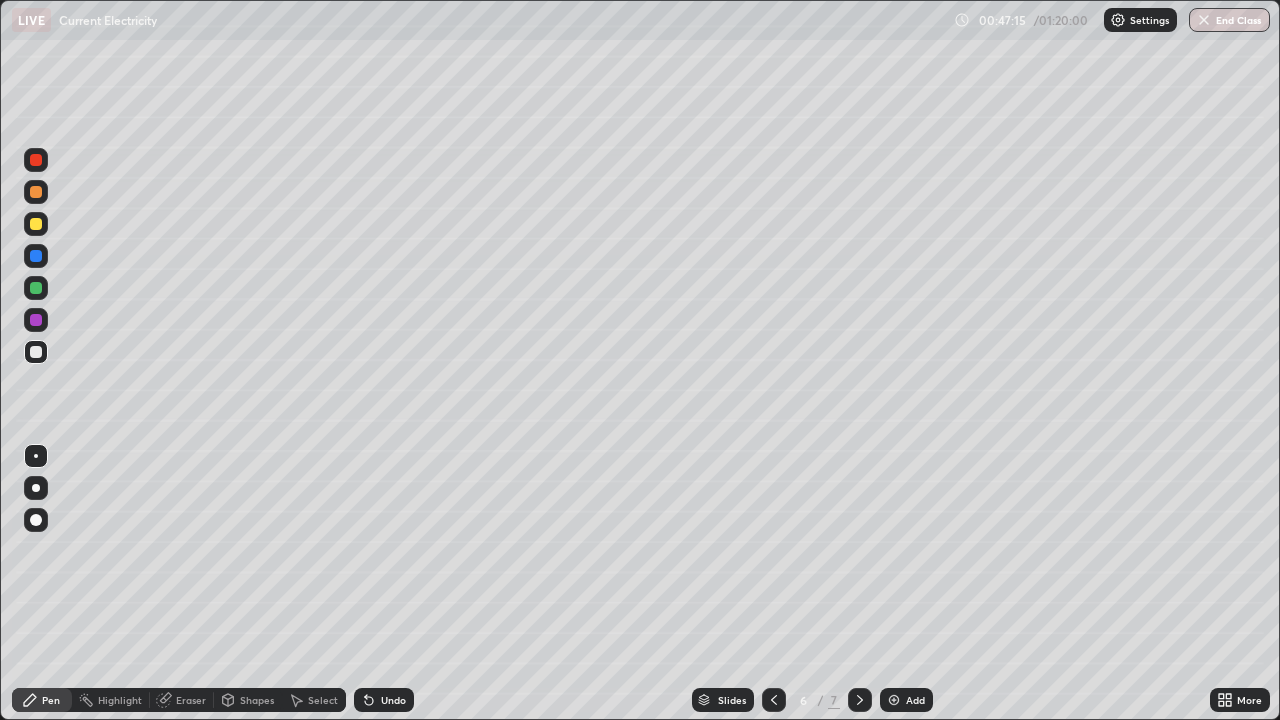 click 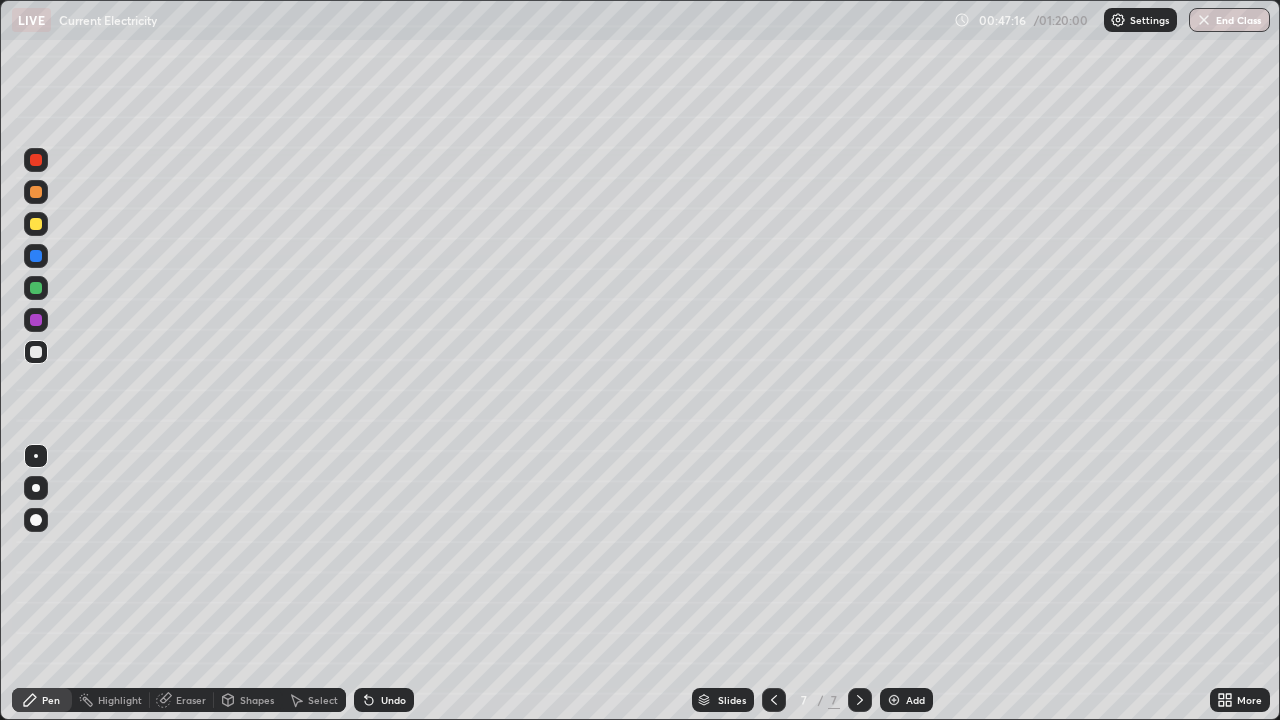click on "Undo" at bounding box center (393, 700) 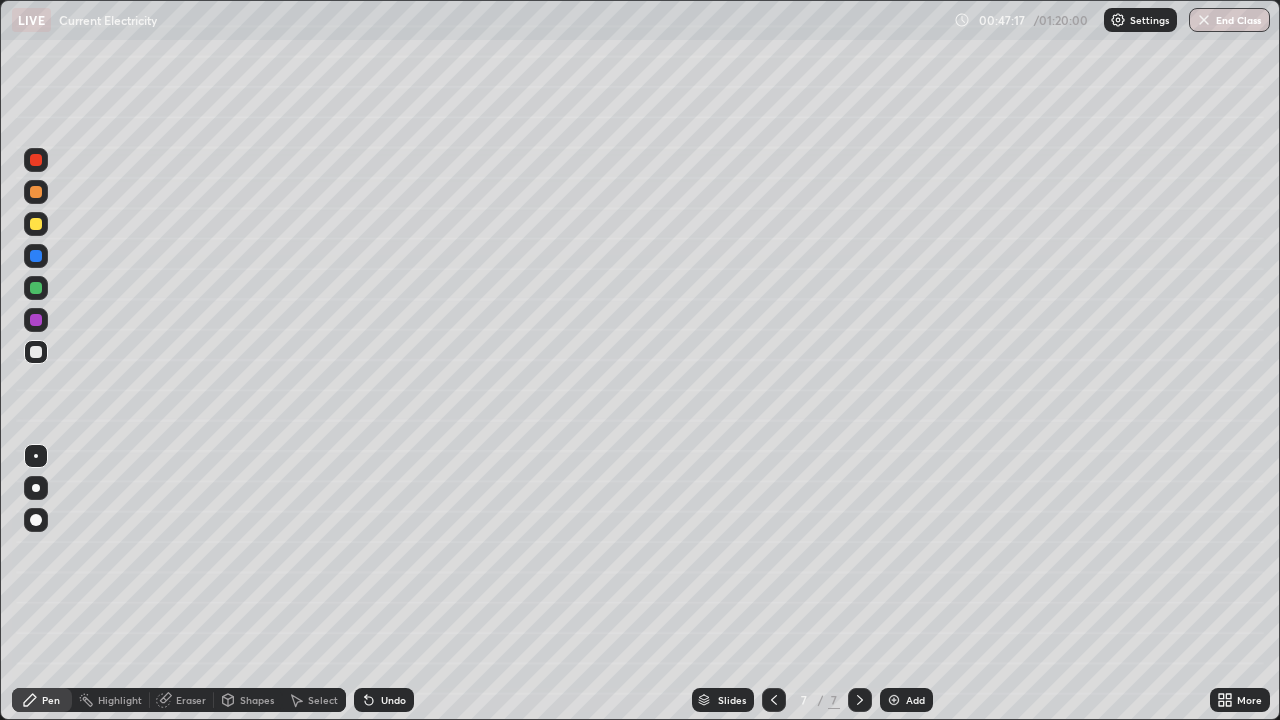 click on "Undo" at bounding box center [393, 700] 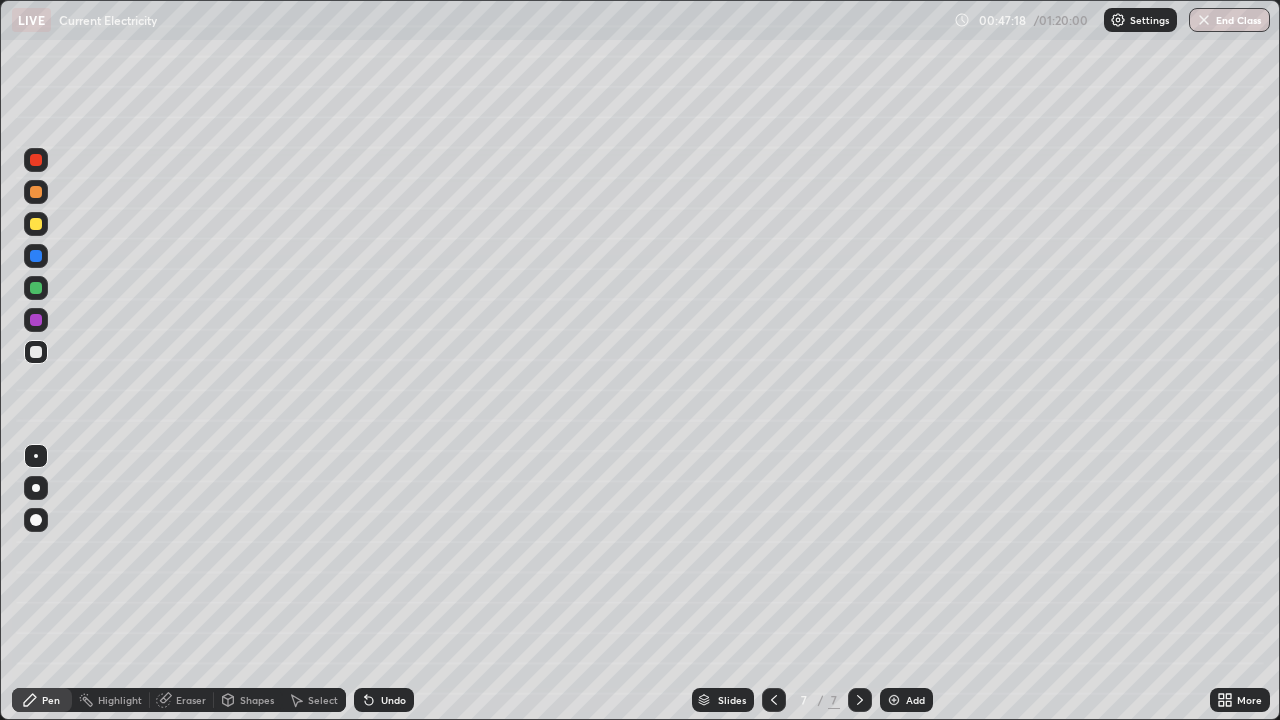 click on "Undo" at bounding box center (393, 700) 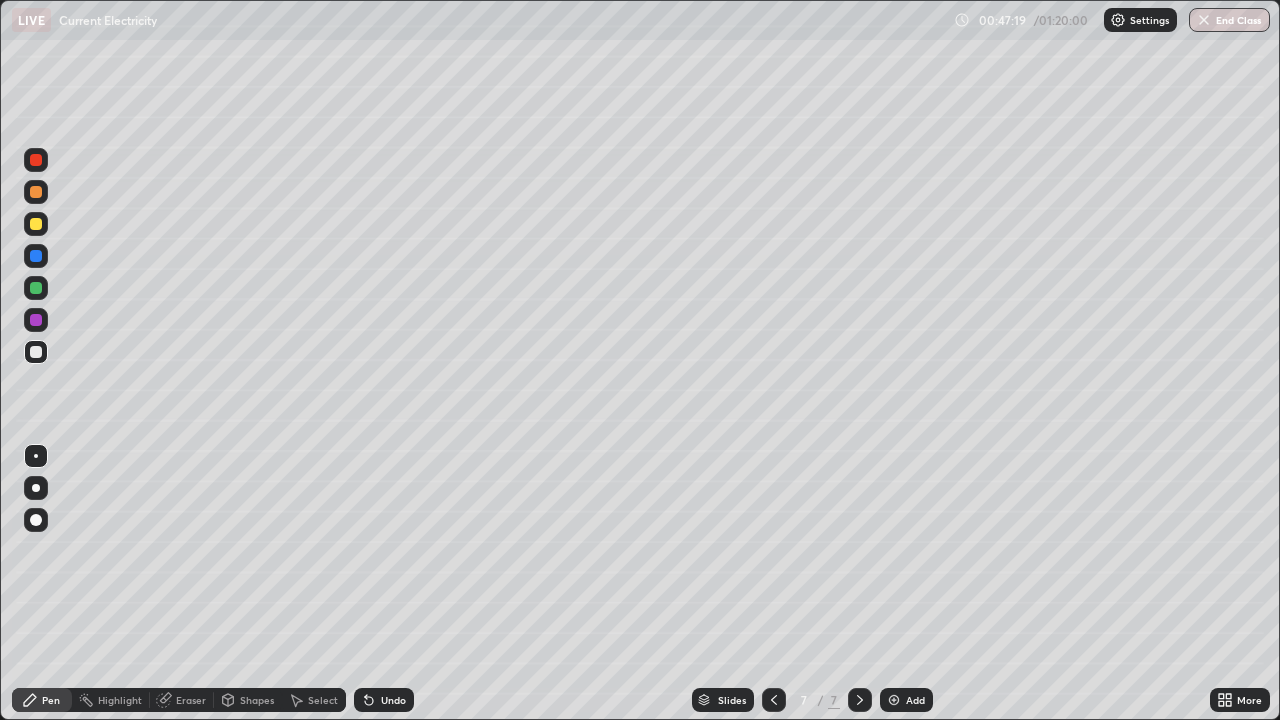 click on "Undo" at bounding box center (393, 700) 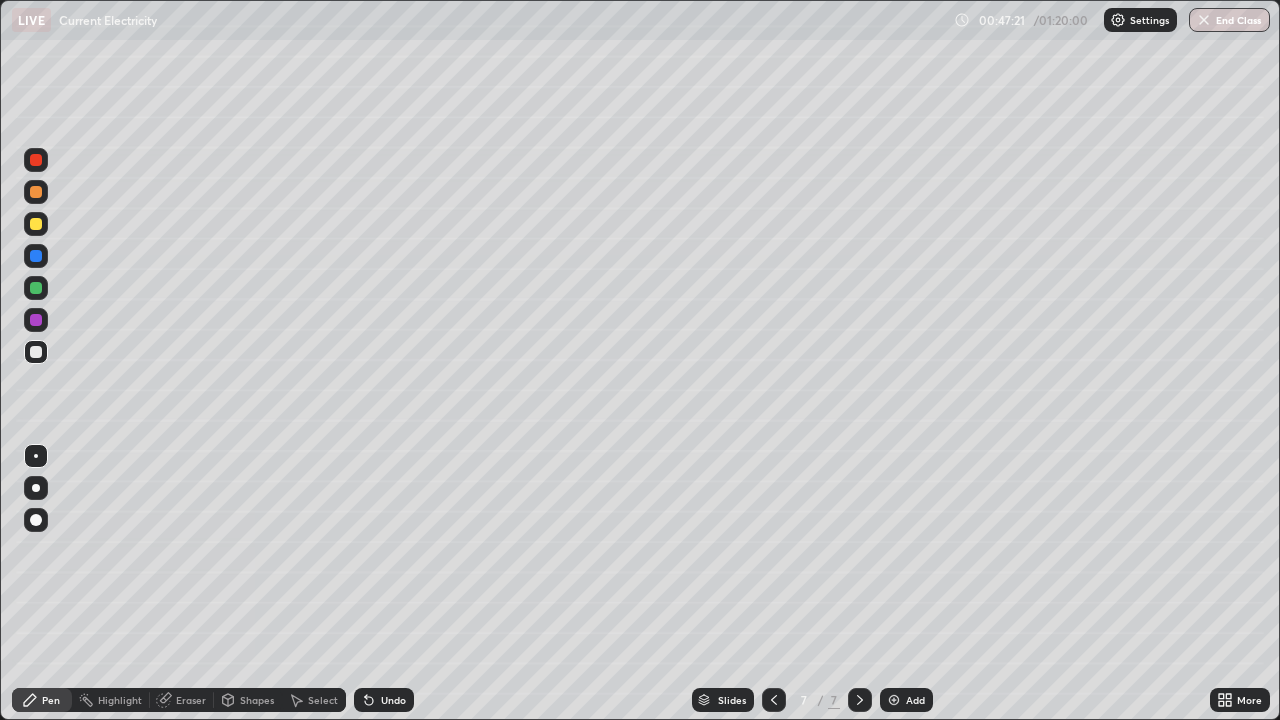 click on "Eraser" at bounding box center [182, 700] 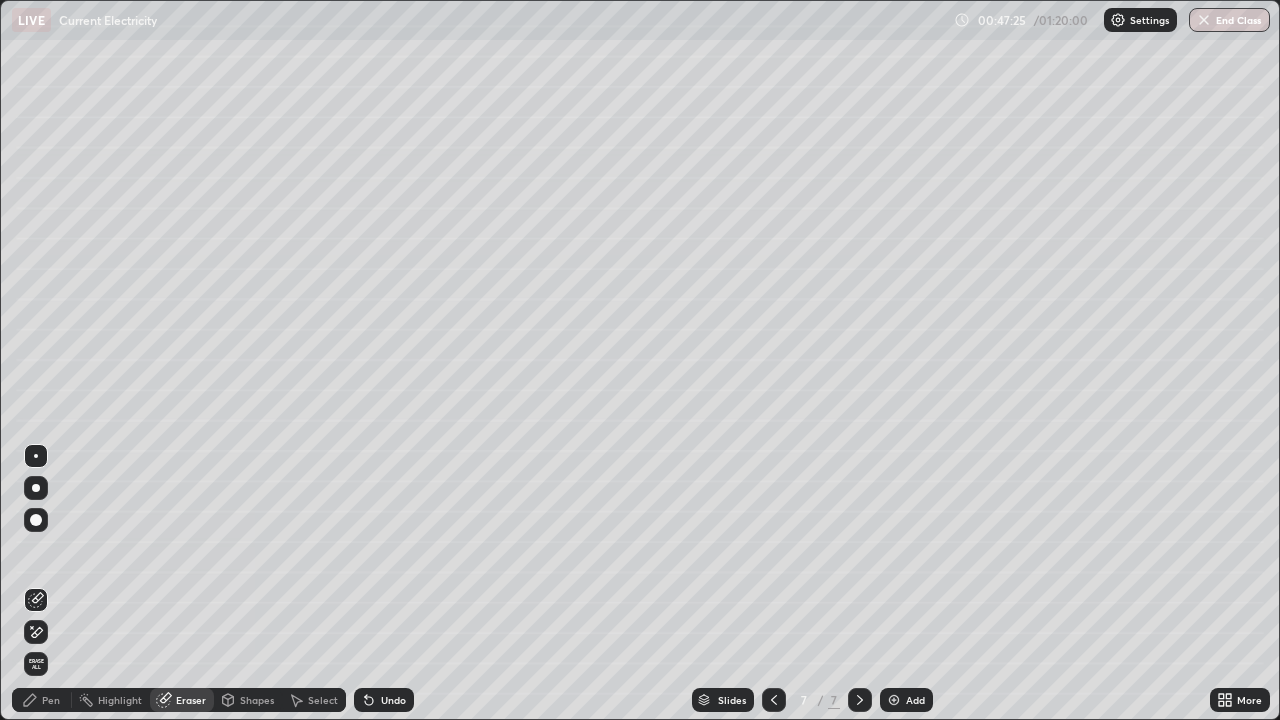 click on "Pen" at bounding box center (51, 700) 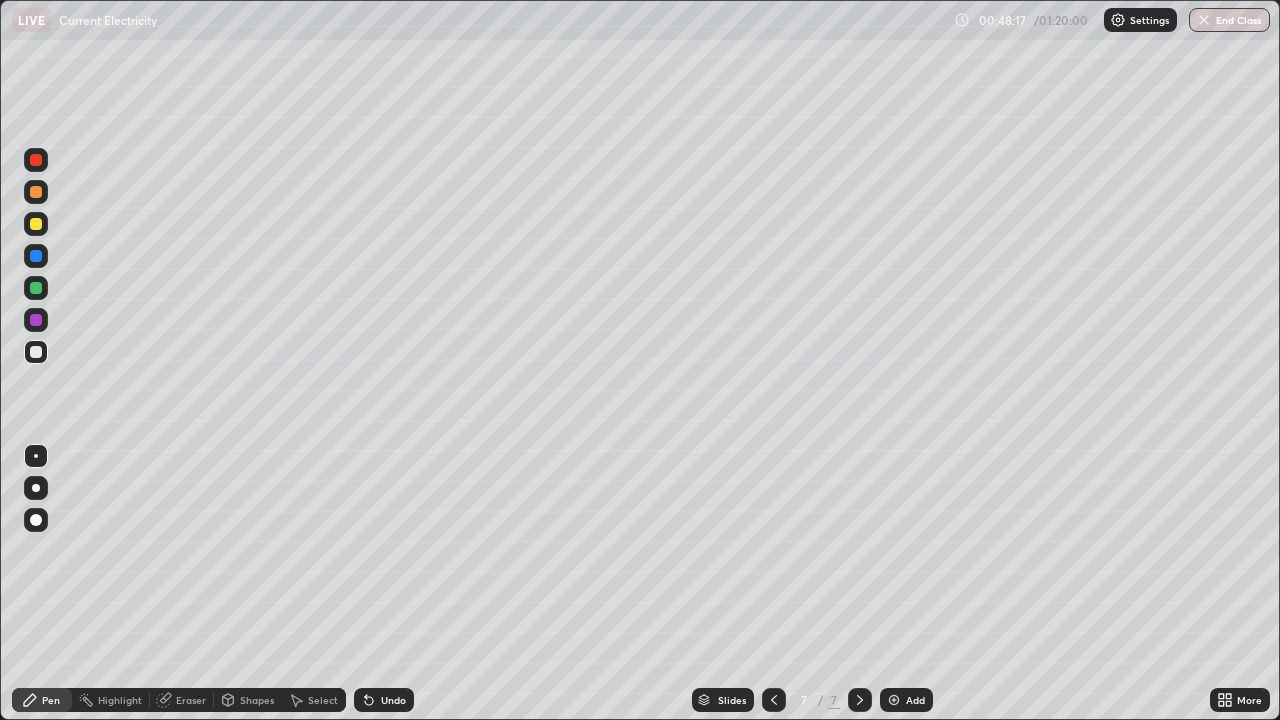 click at bounding box center [36, 224] 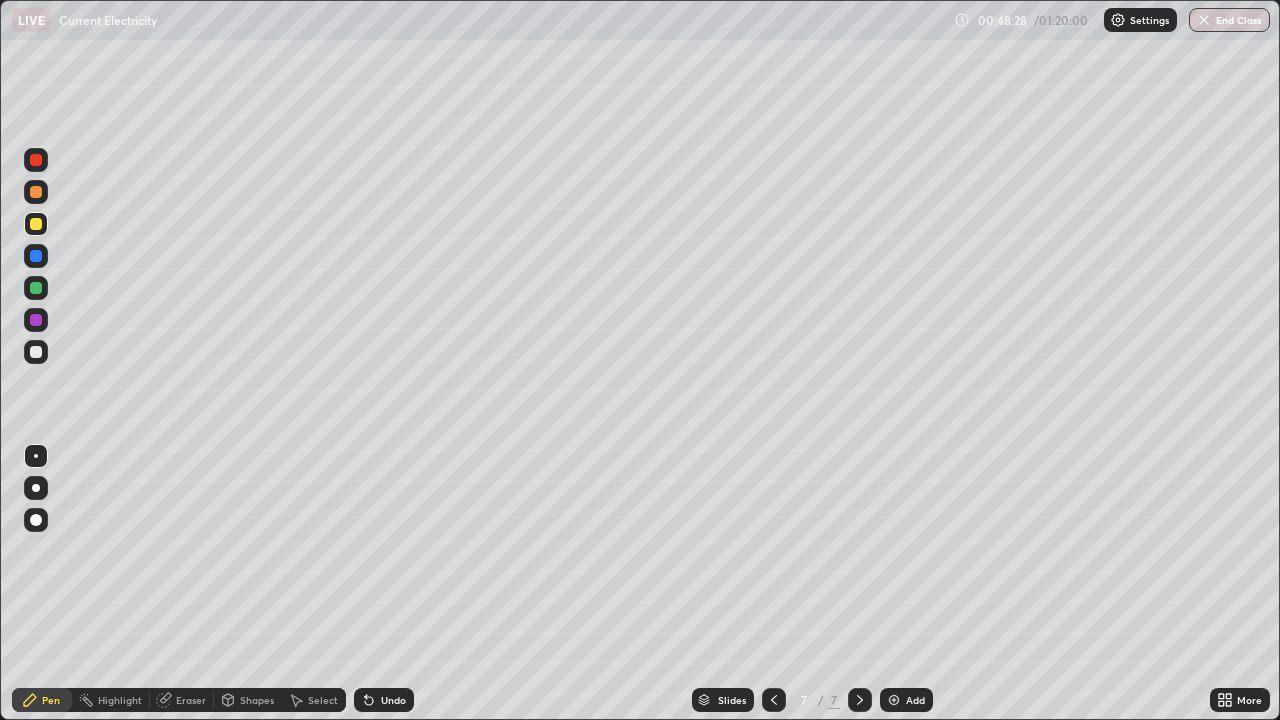 click at bounding box center [36, 352] 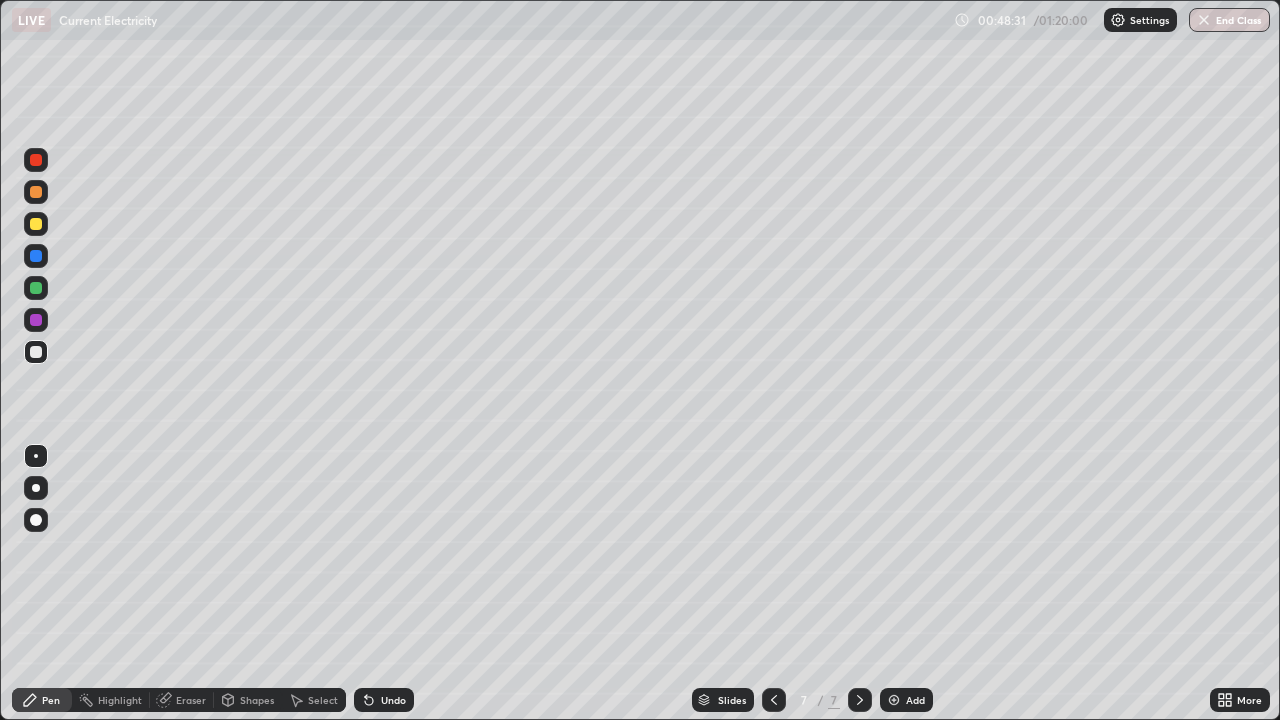 click at bounding box center [36, 520] 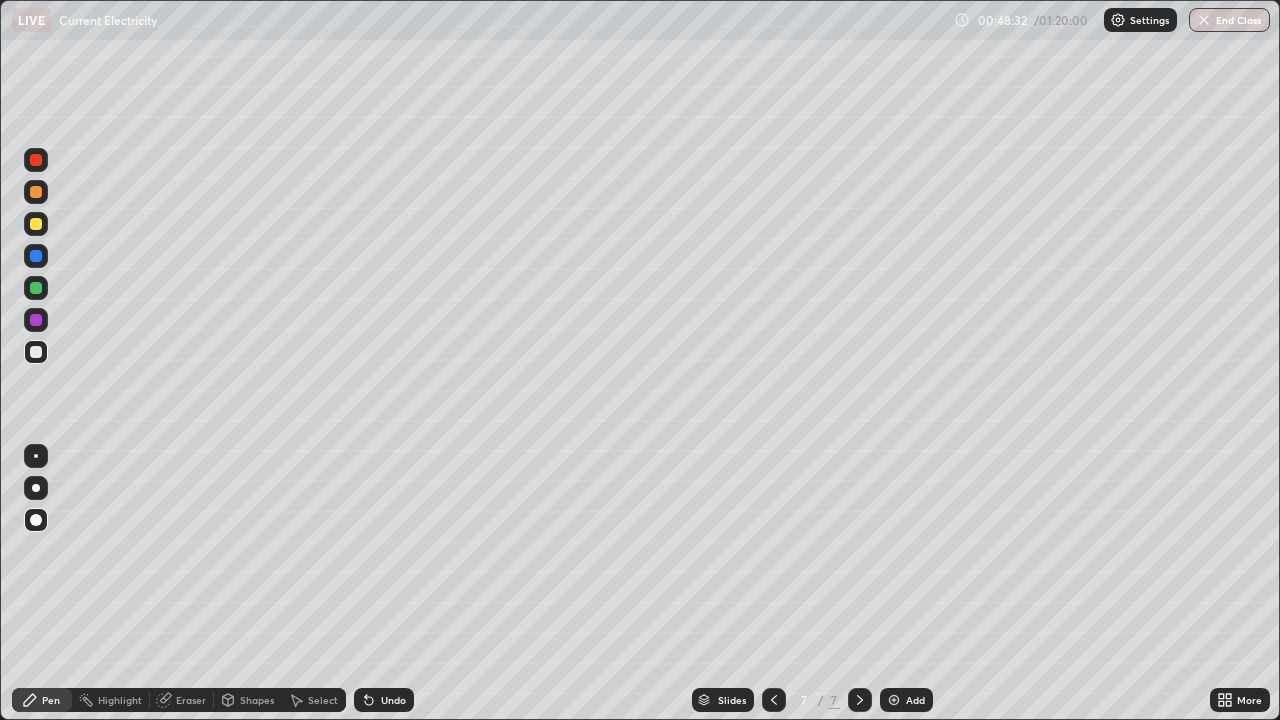 click 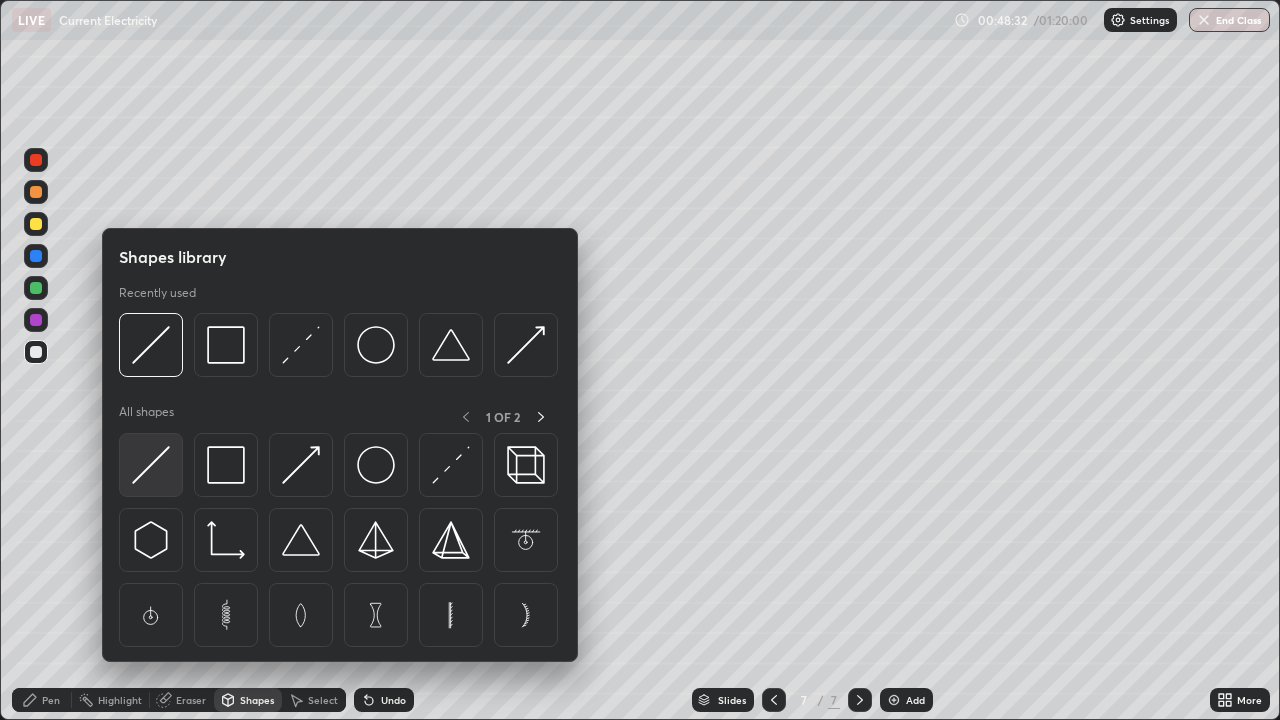 click at bounding box center [151, 465] 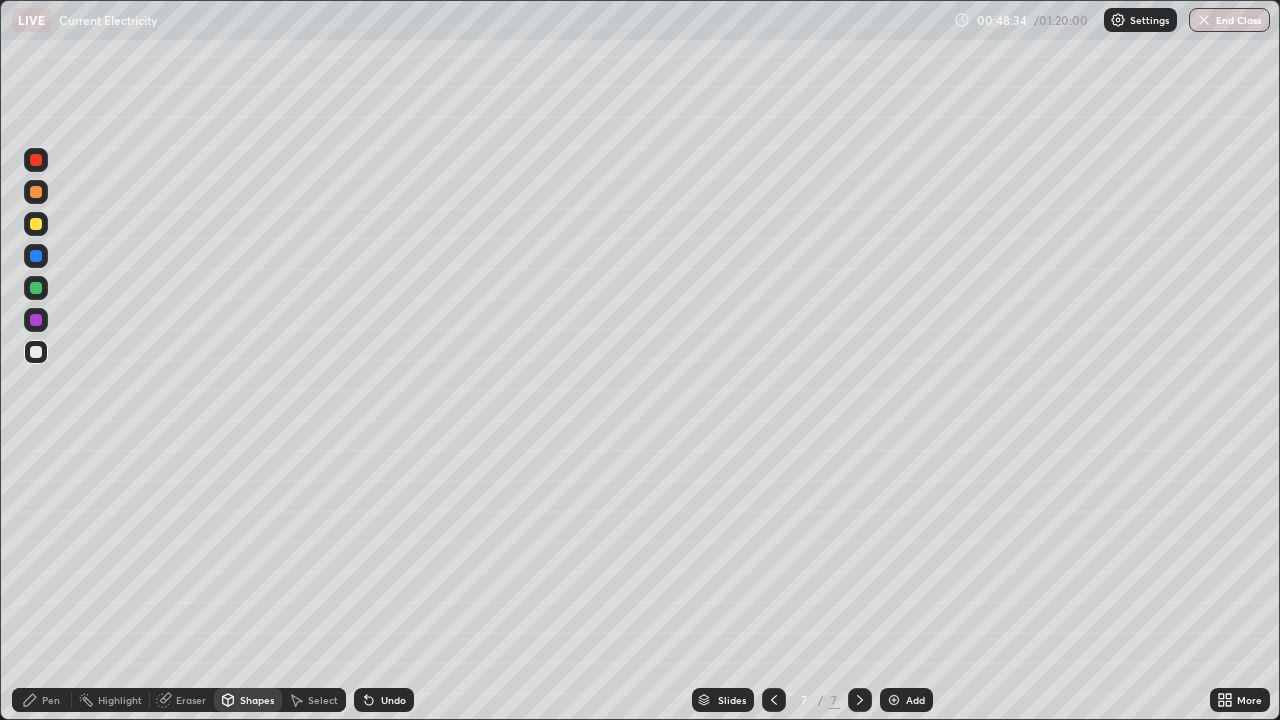 click at bounding box center [36, 352] 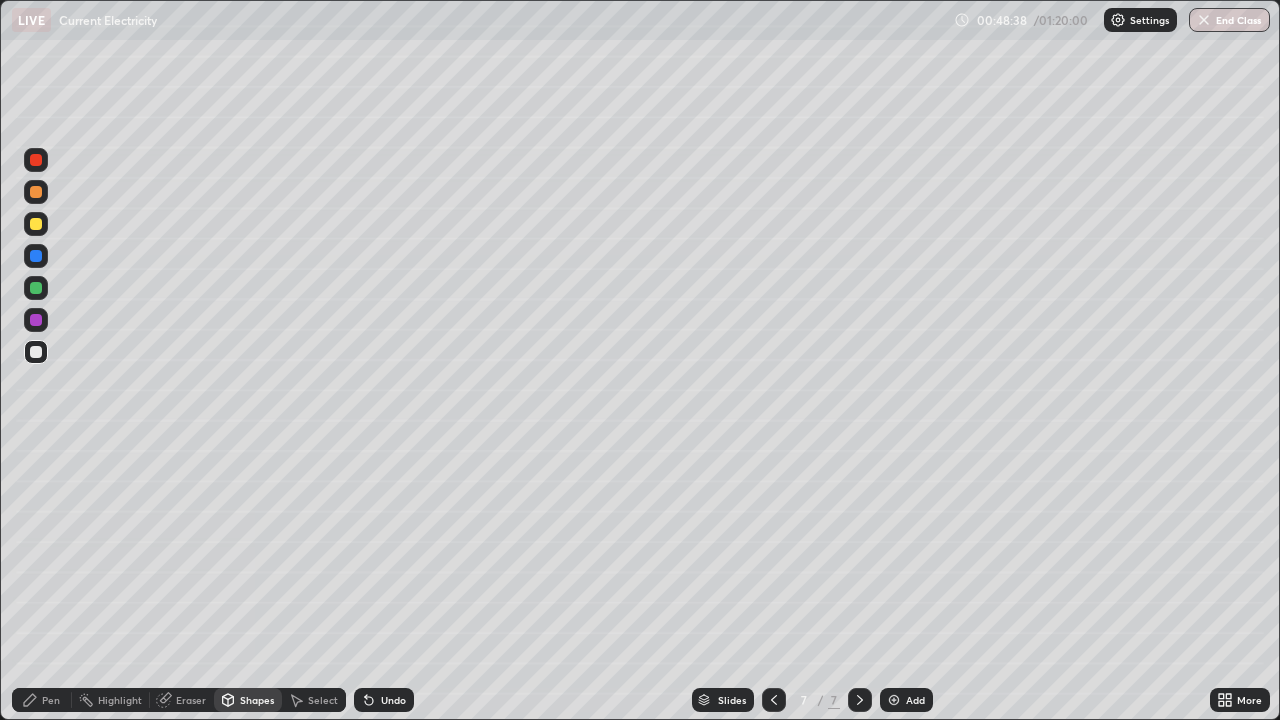 click at bounding box center [36, 288] 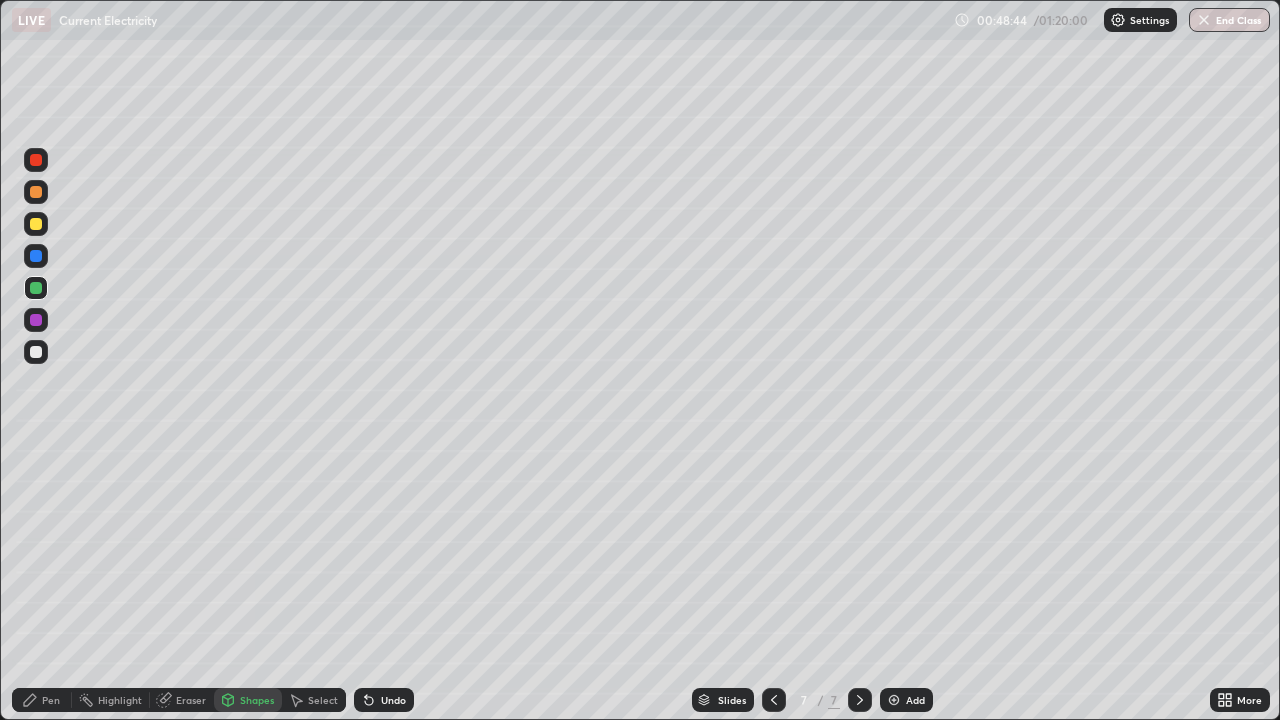 click at bounding box center [36, 224] 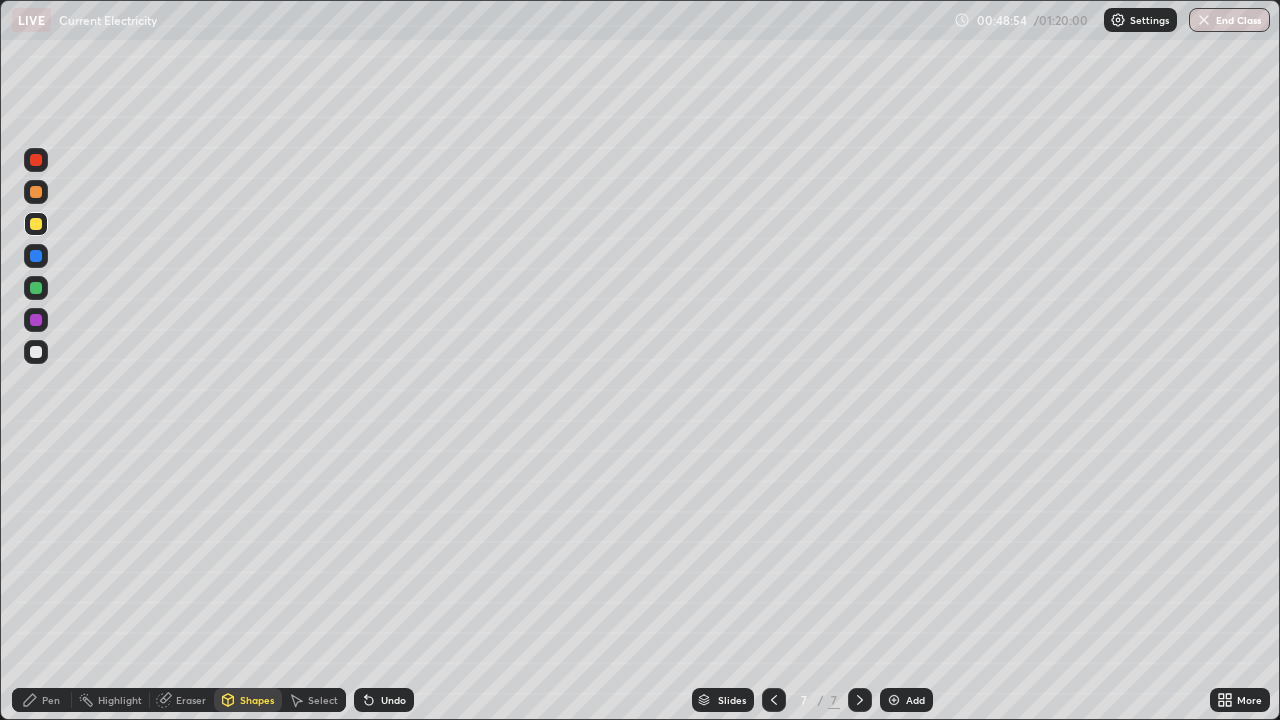 click on "Eraser" at bounding box center [191, 700] 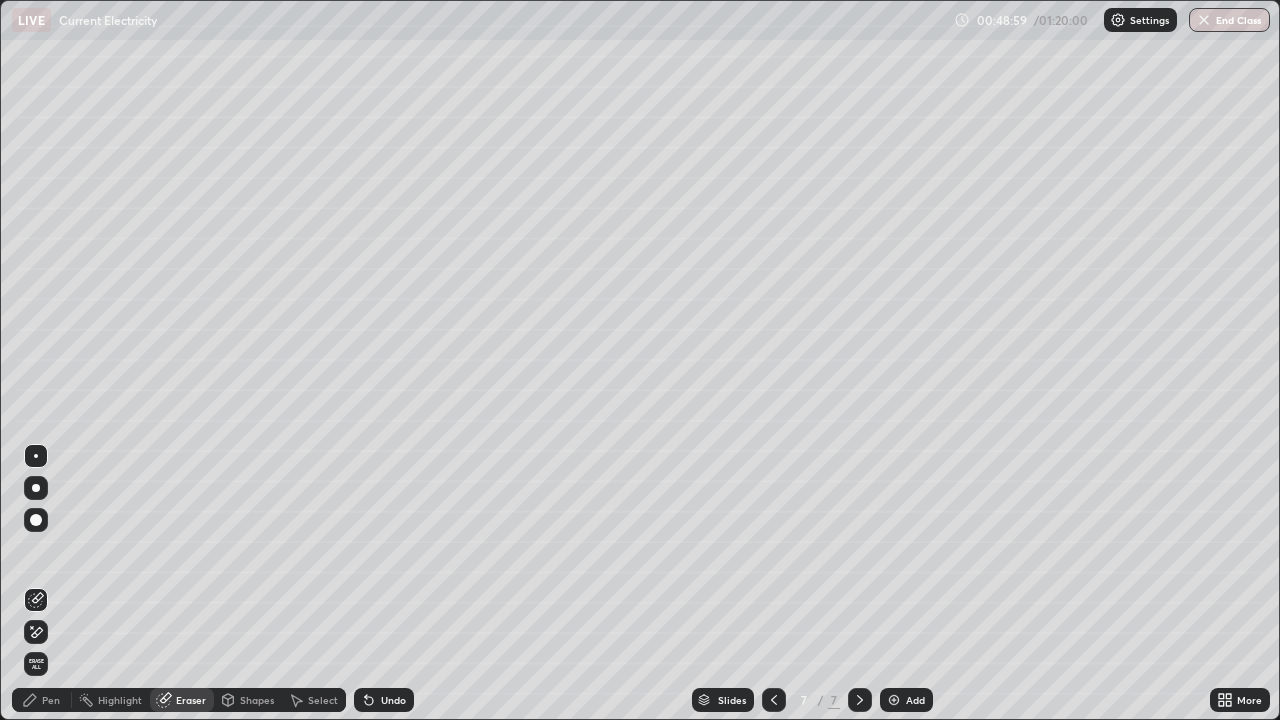 click on "Pen" at bounding box center [51, 700] 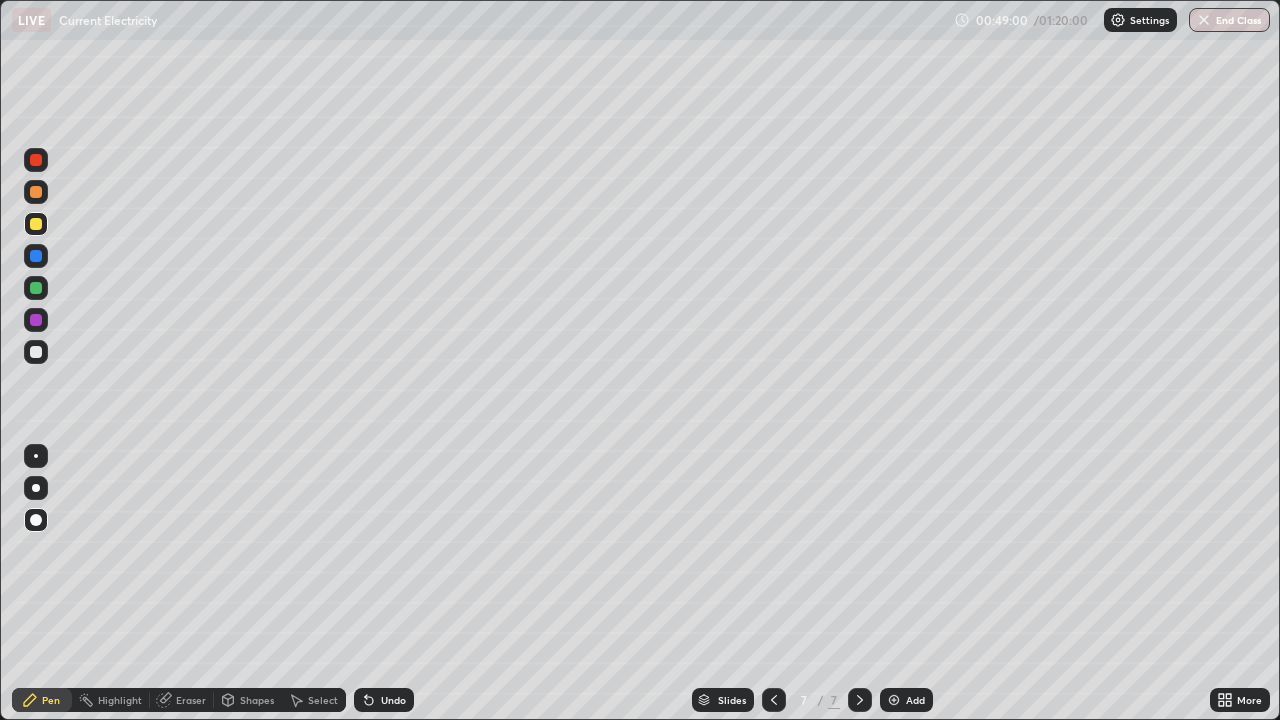 click at bounding box center [36, 456] 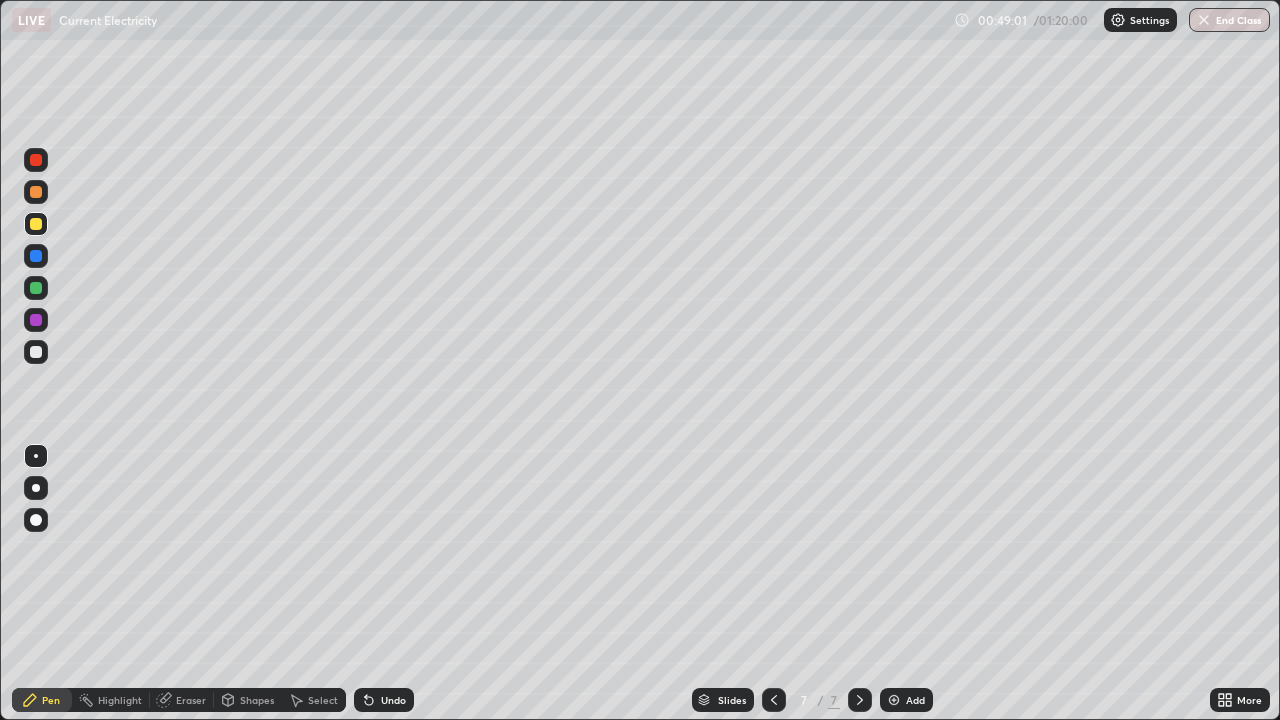 click at bounding box center [36, 224] 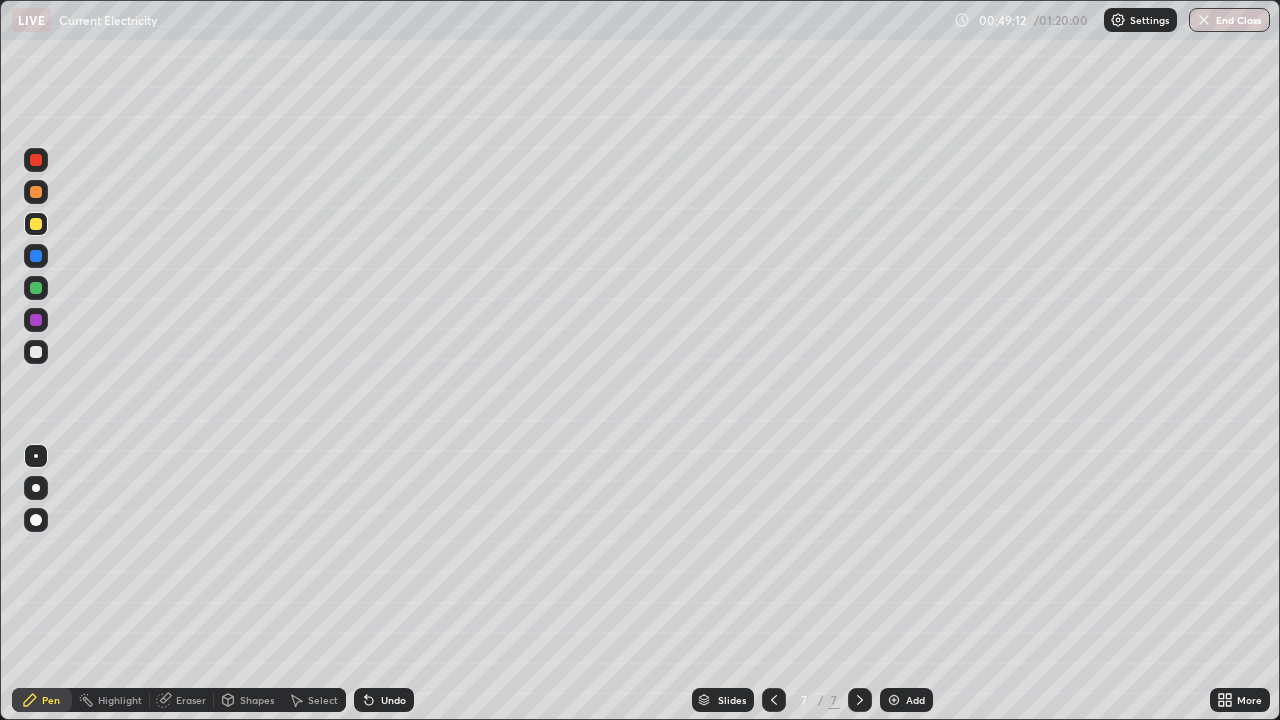 click at bounding box center (36, 352) 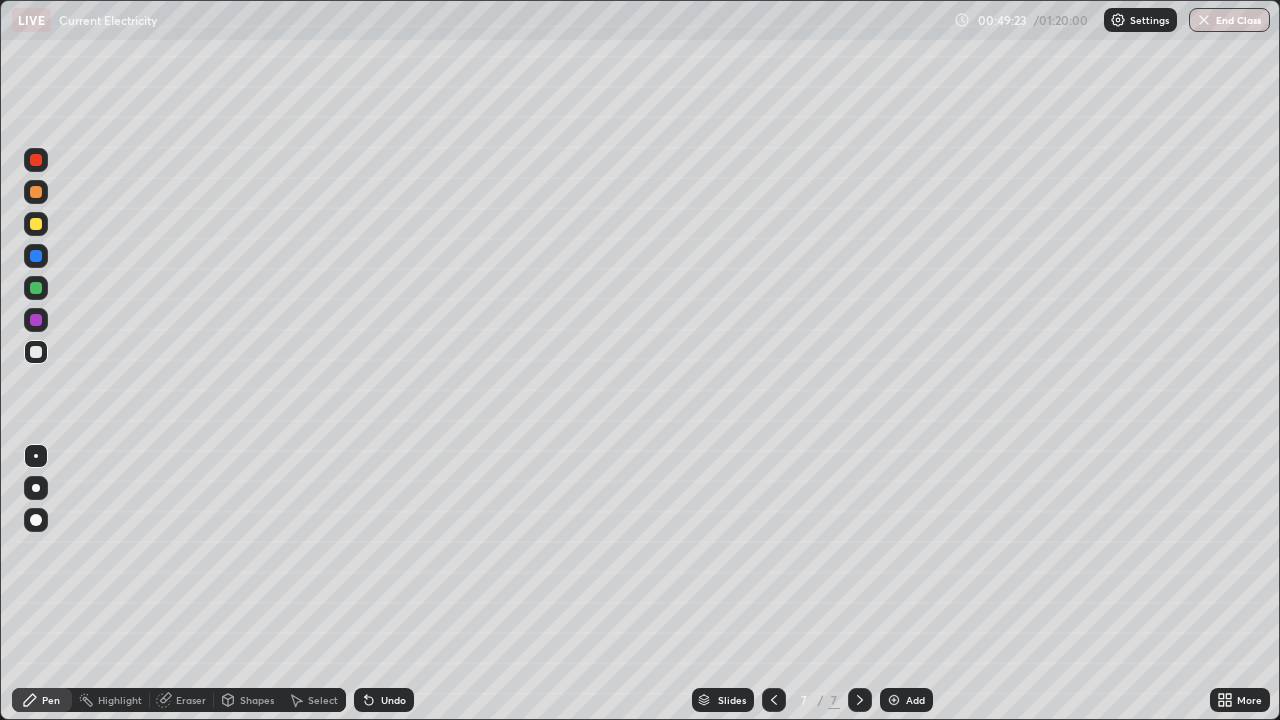 click at bounding box center (36, 288) 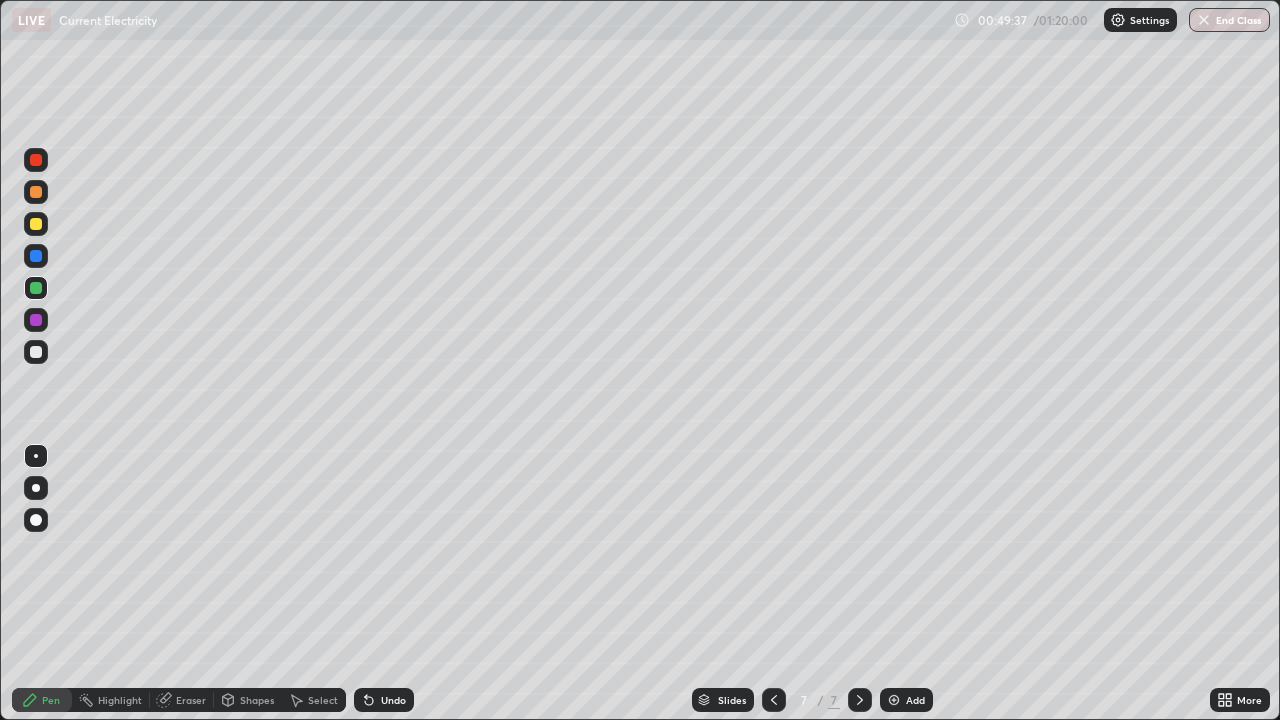 click on "Undo" at bounding box center [384, 700] 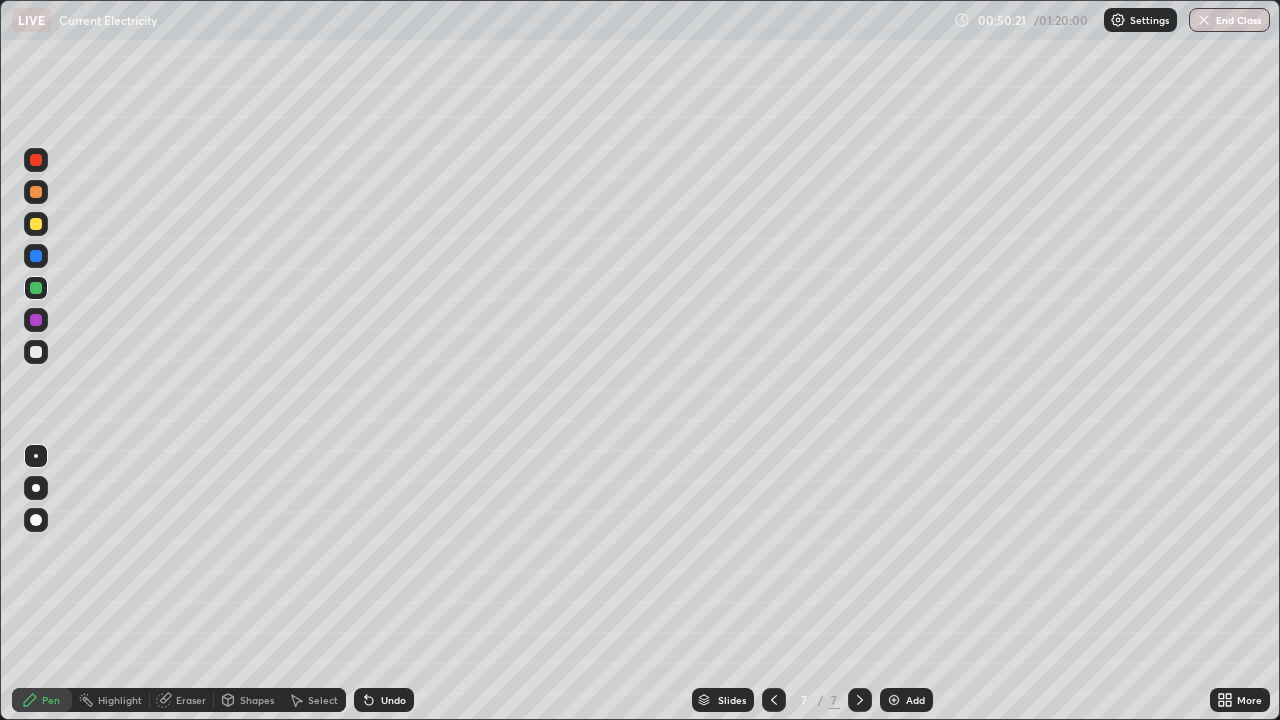 click at bounding box center (36, 352) 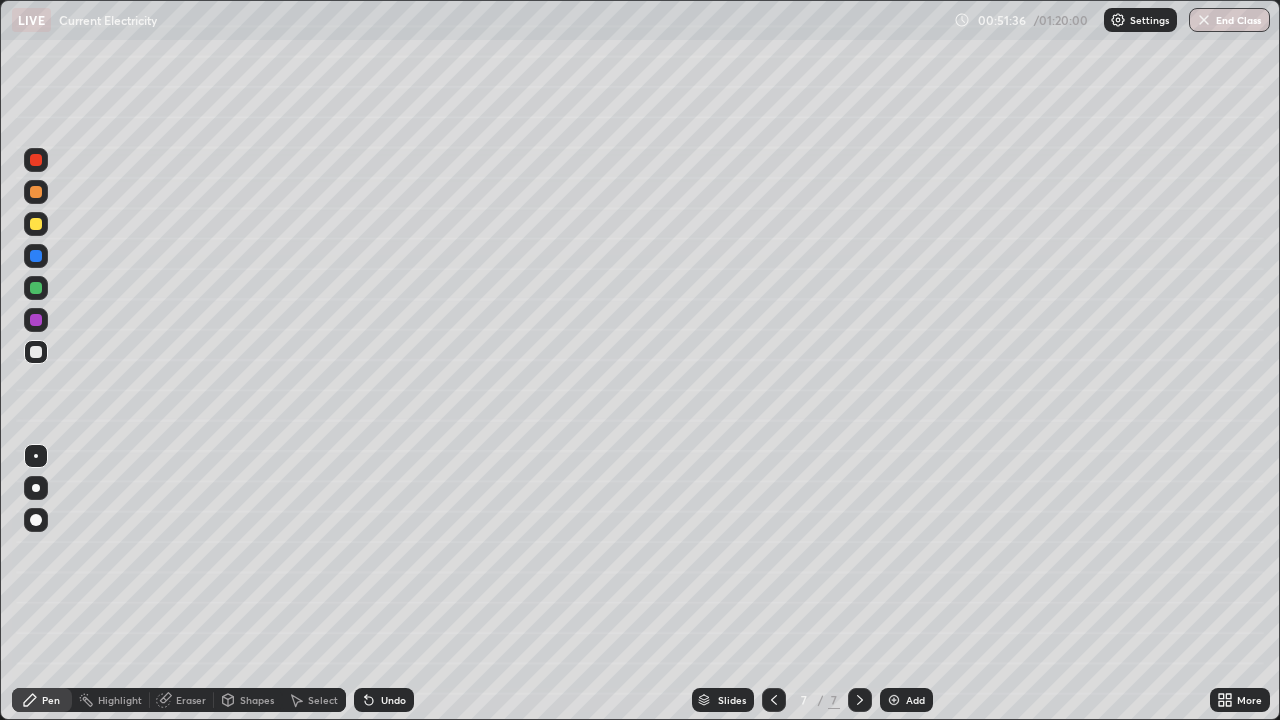 click on "Eraser" at bounding box center [191, 700] 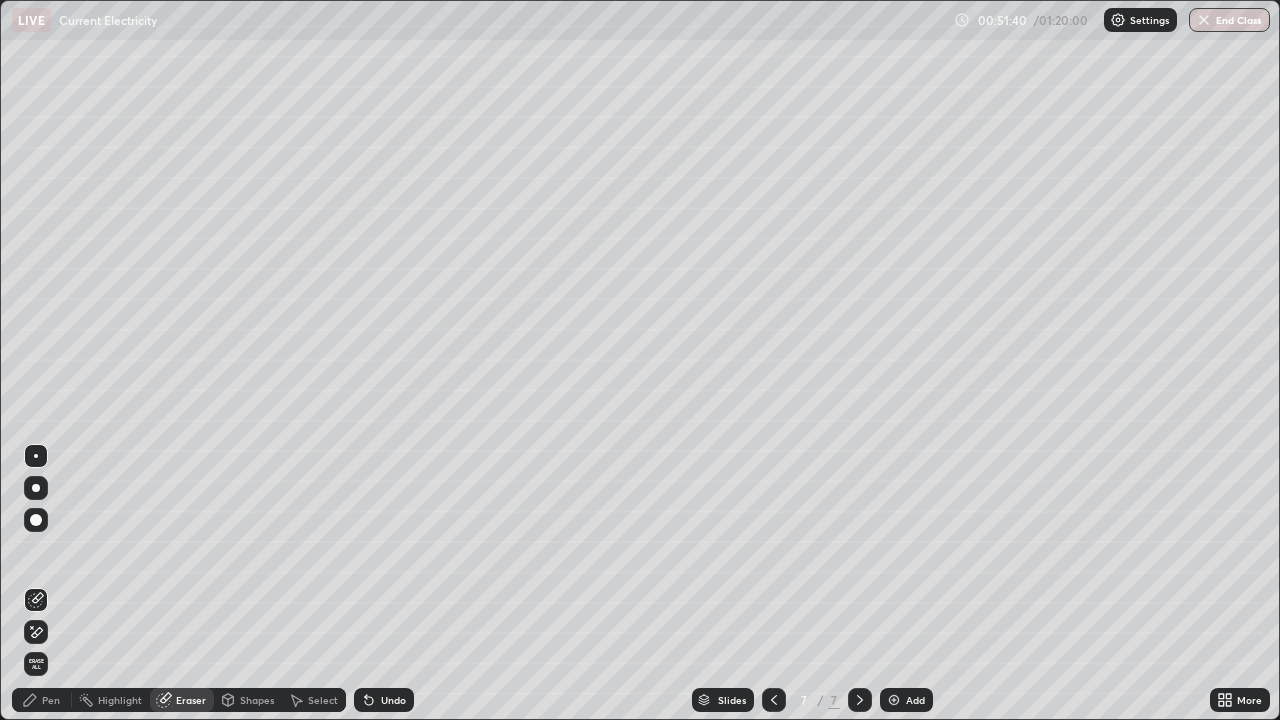 click on "Pen" at bounding box center (42, 700) 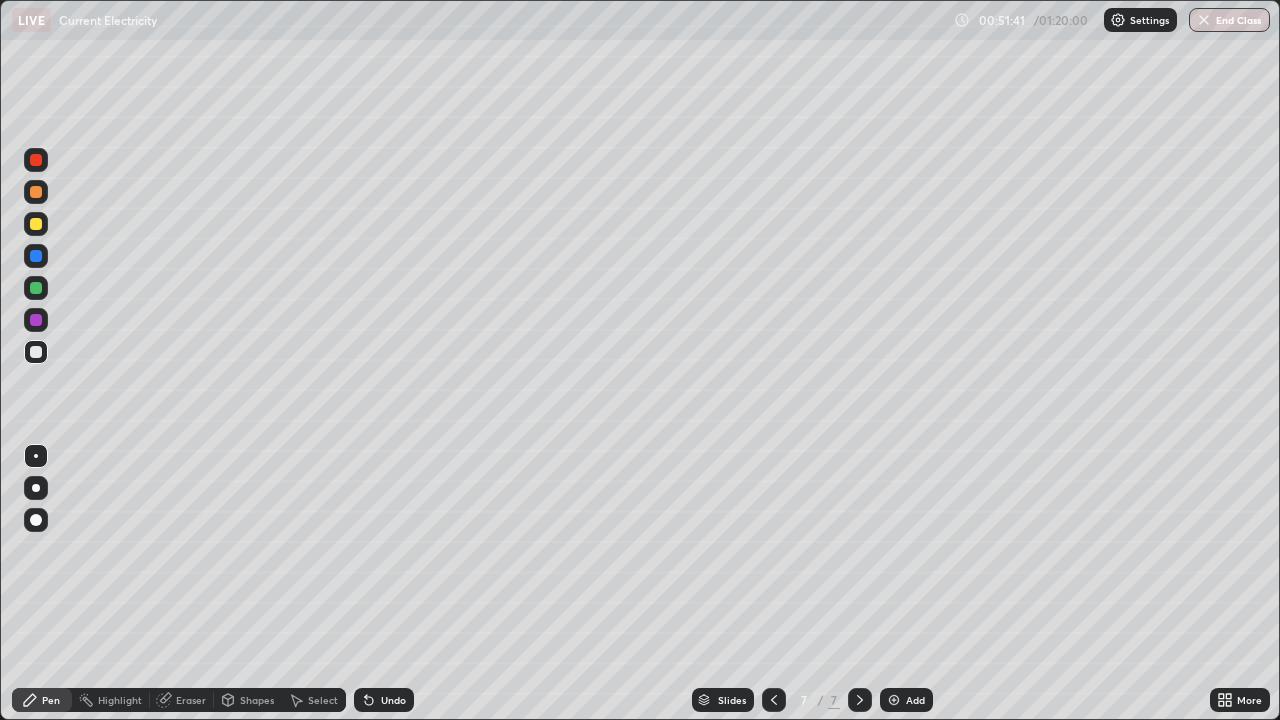 click at bounding box center [36, 352] 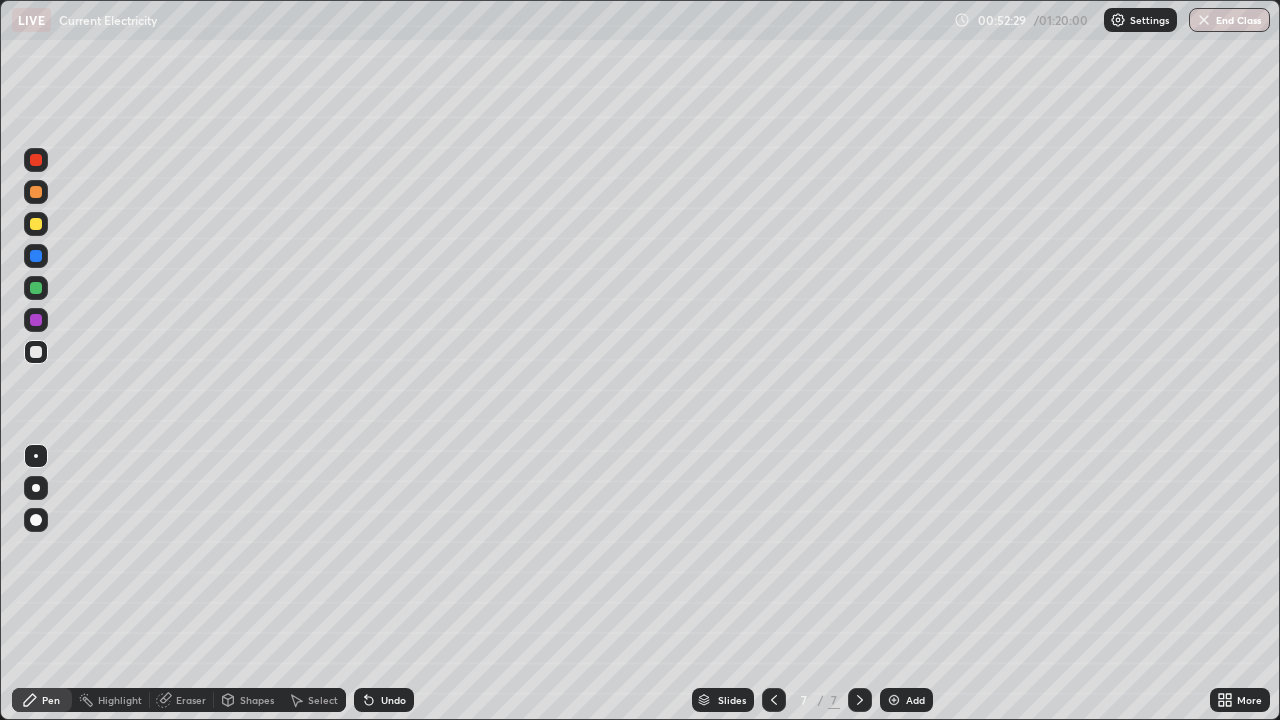 click at bounding box center [894, 700] 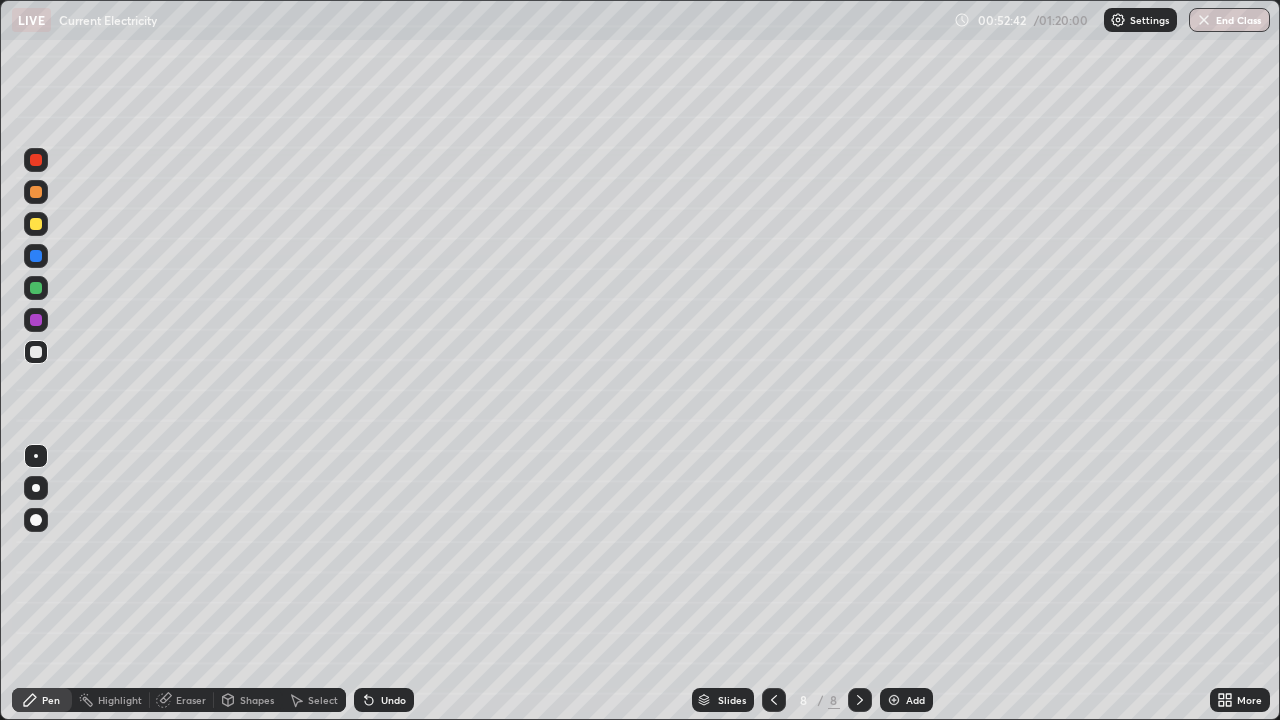 click at bounding box center (36, 352) 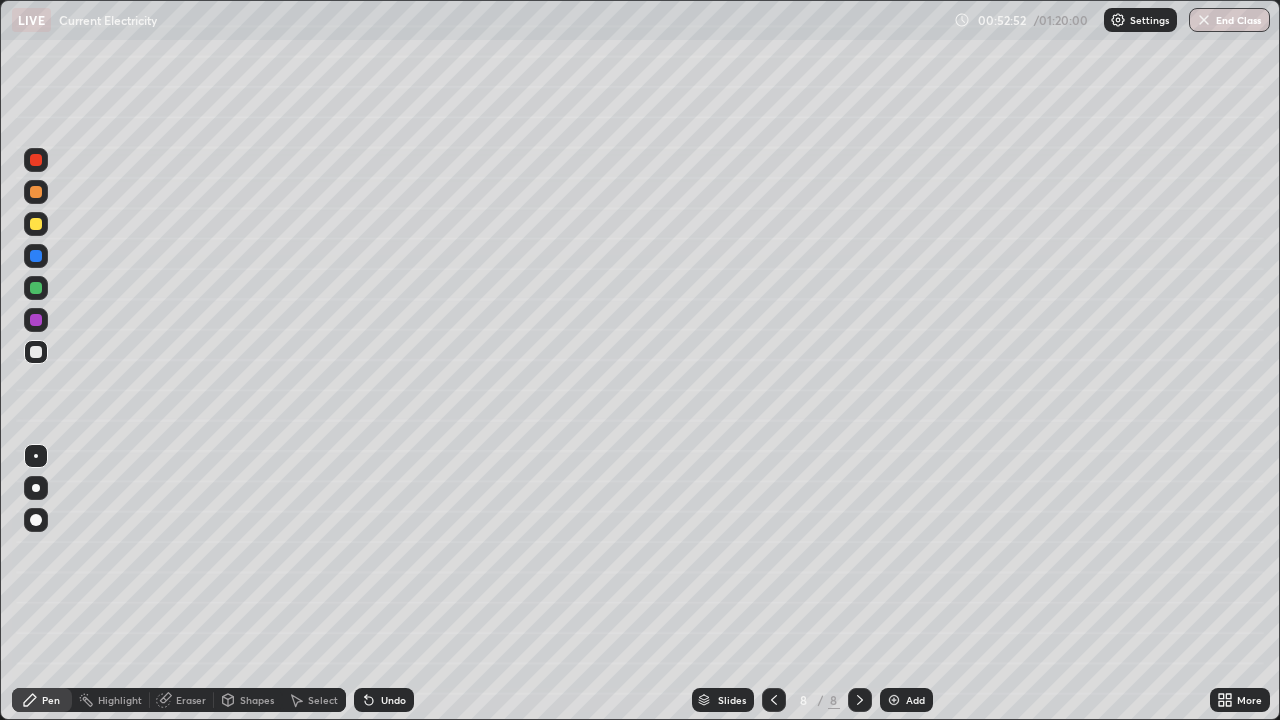 click on "Erase all" at bounding box center [36, 360] 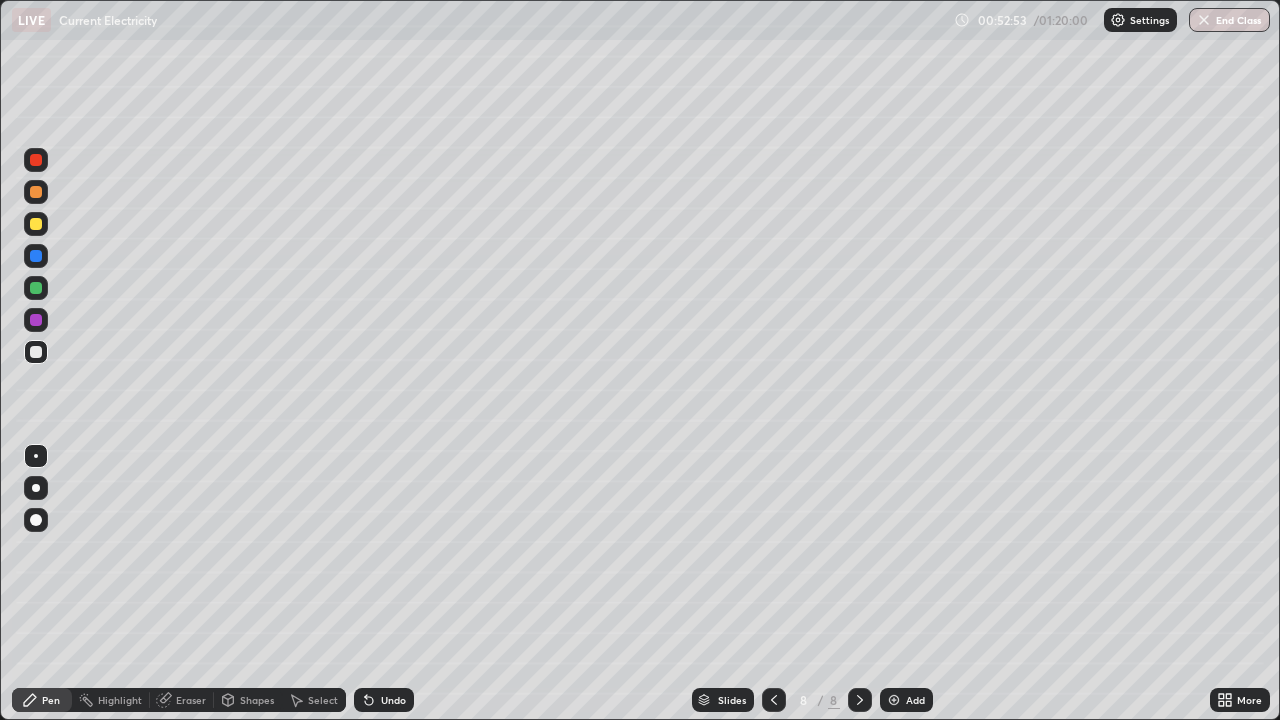 click on "Erase all" at bounding box center [36, 360] 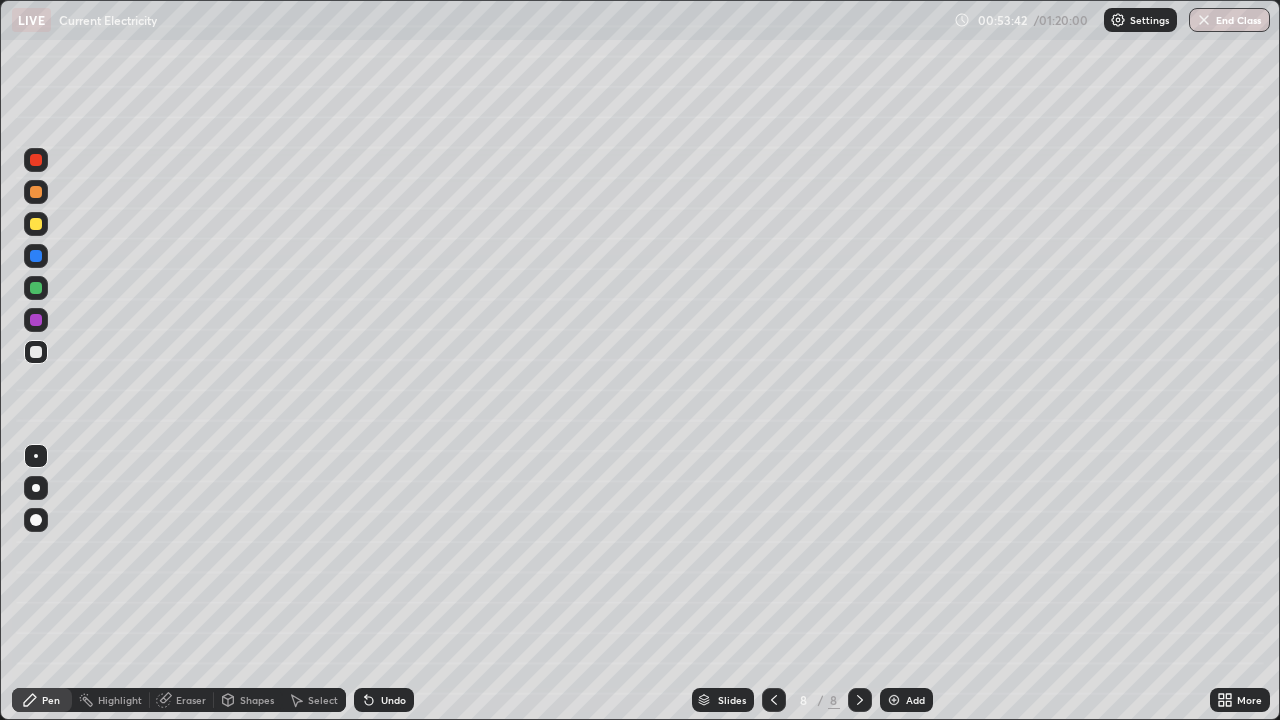 click on "Undo" at bounding box center [393, 700] 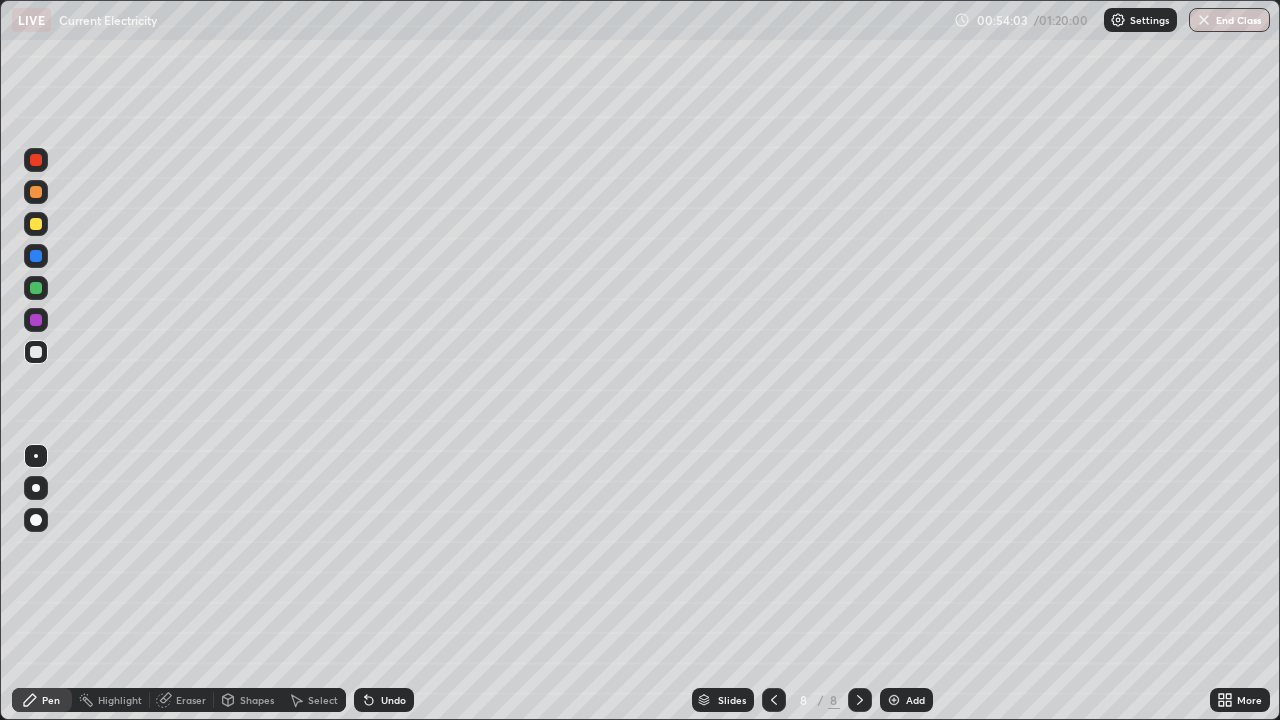 click on "Undo" at bounding box center [393, 700] 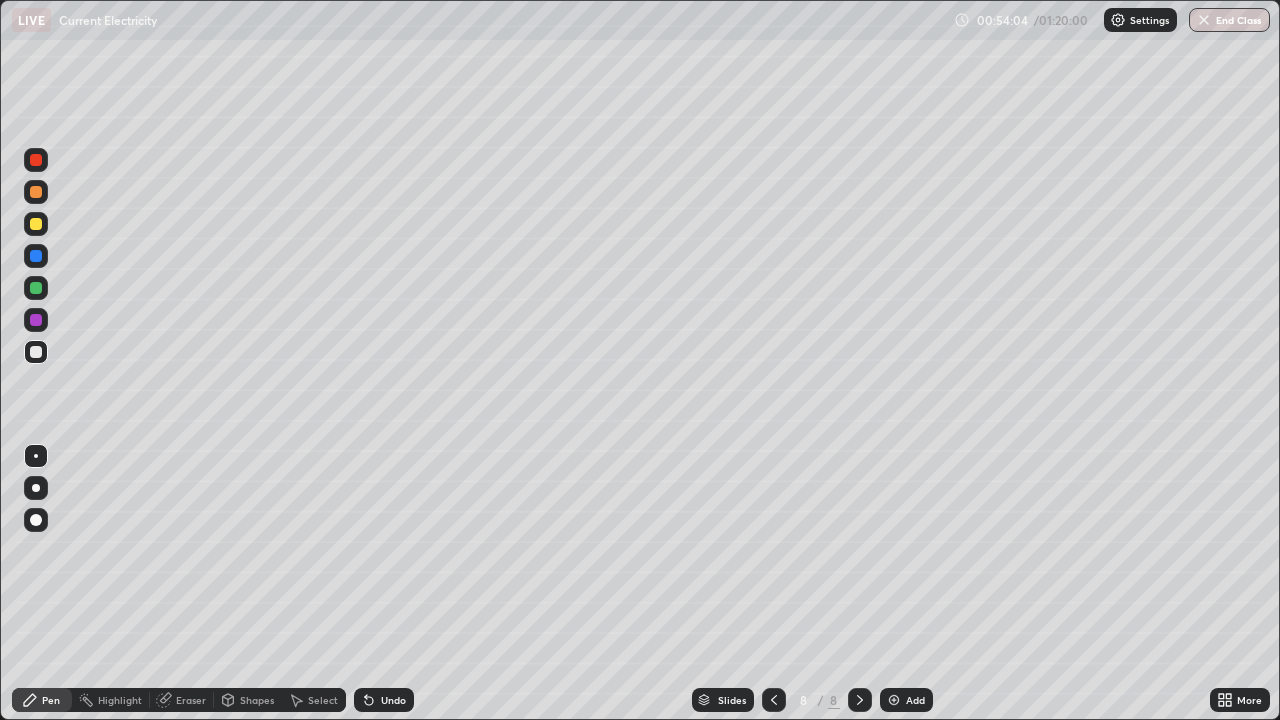 click on "Undo" at bounding box center (393, 700) 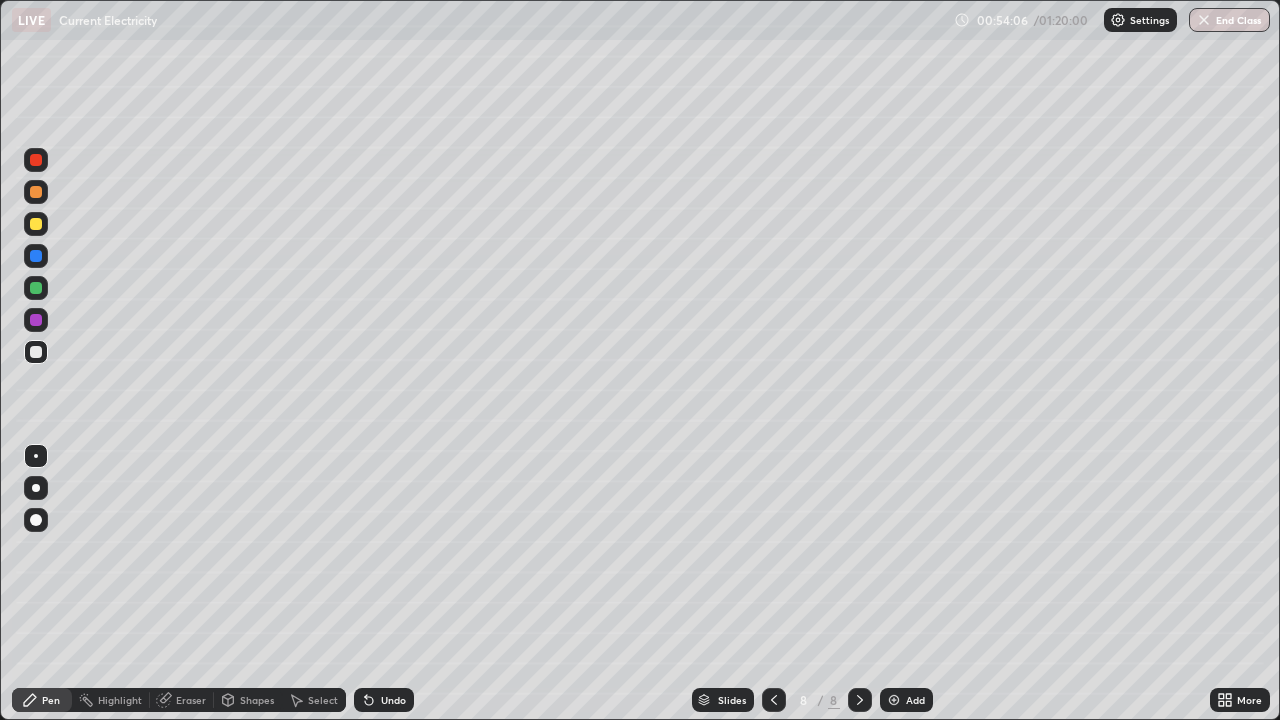 click on "Eraser" at bounding box center (191, 700) 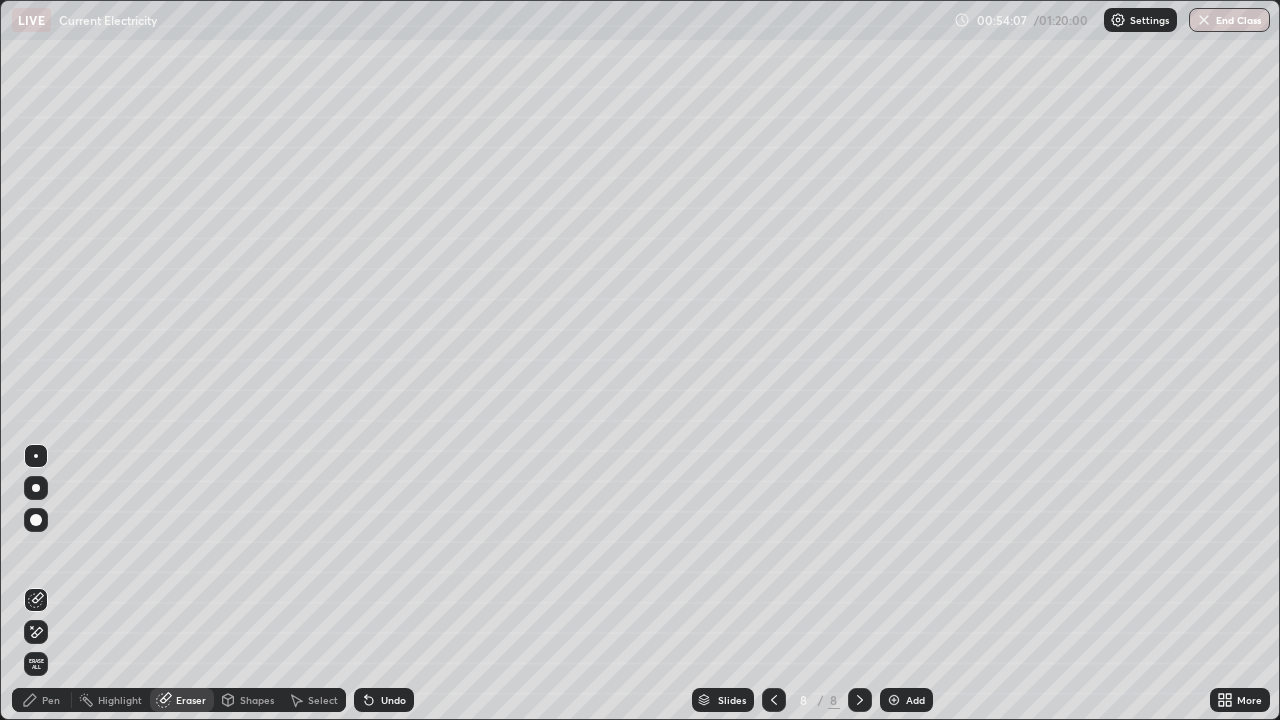 click 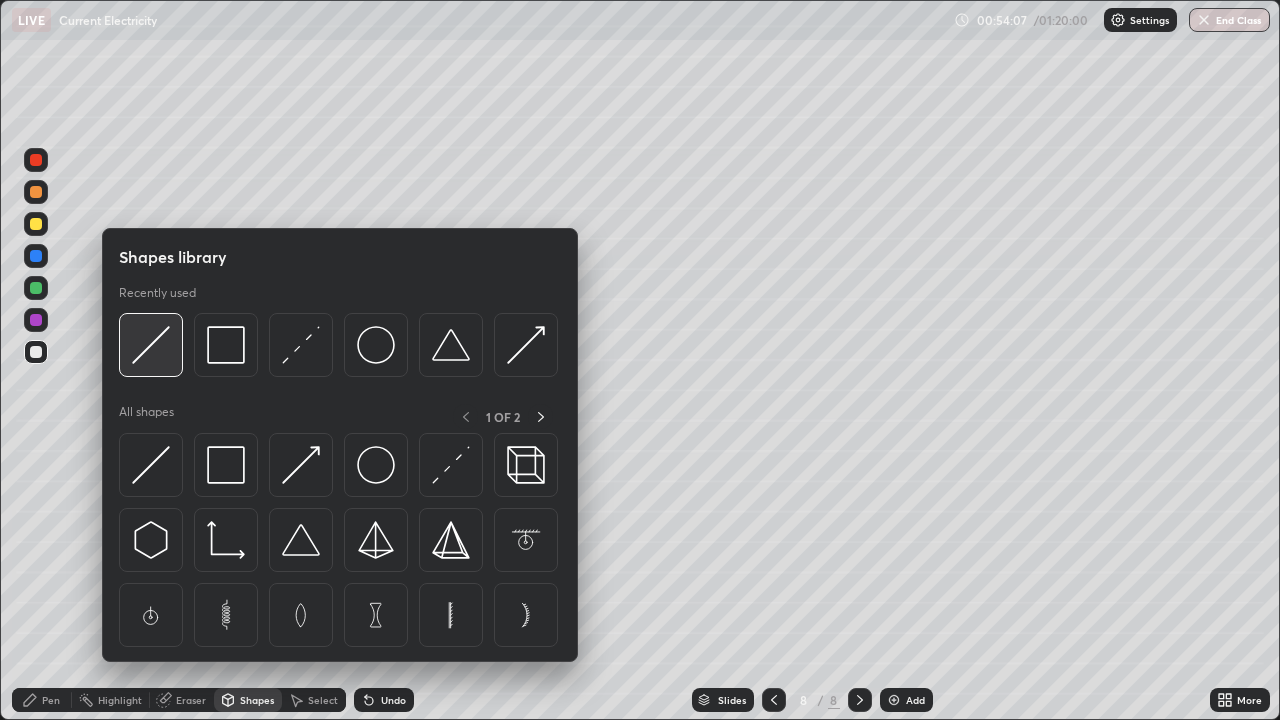 click at bounding box center (151, 345) 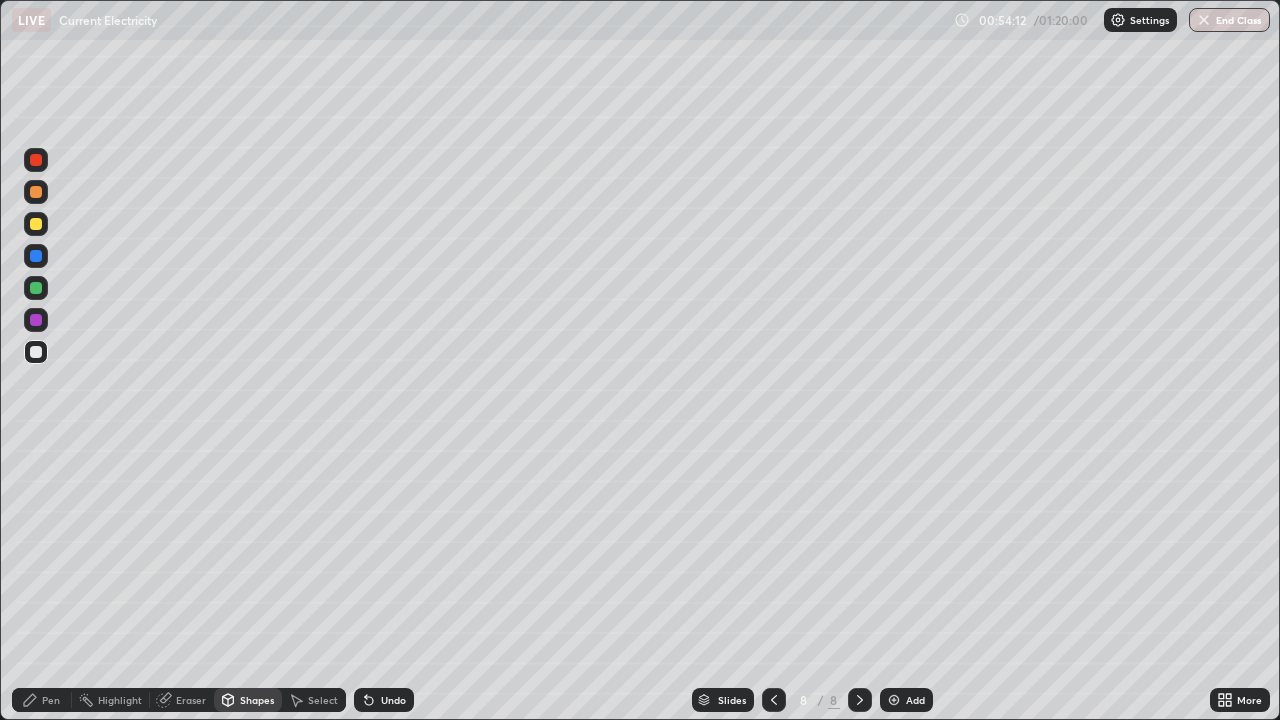 click on "Pen" at bounding box center [51, 700] 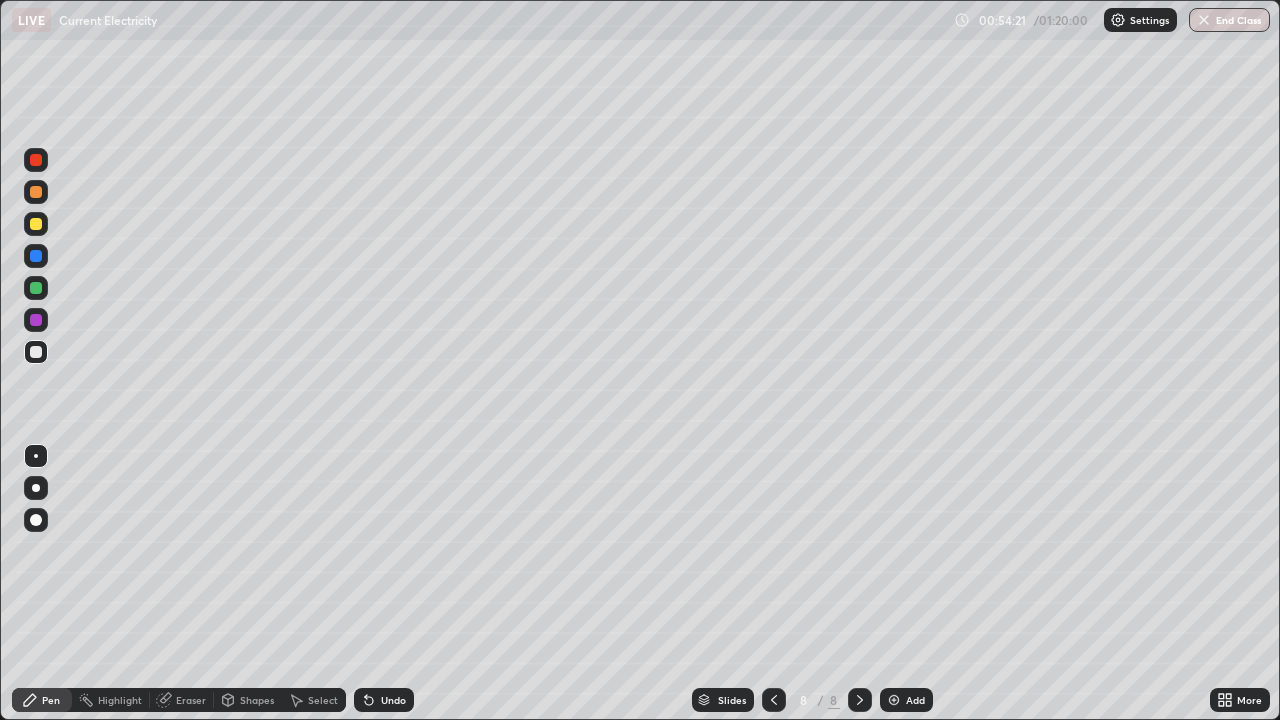 click on "Add" at bounding box center (906, 700) 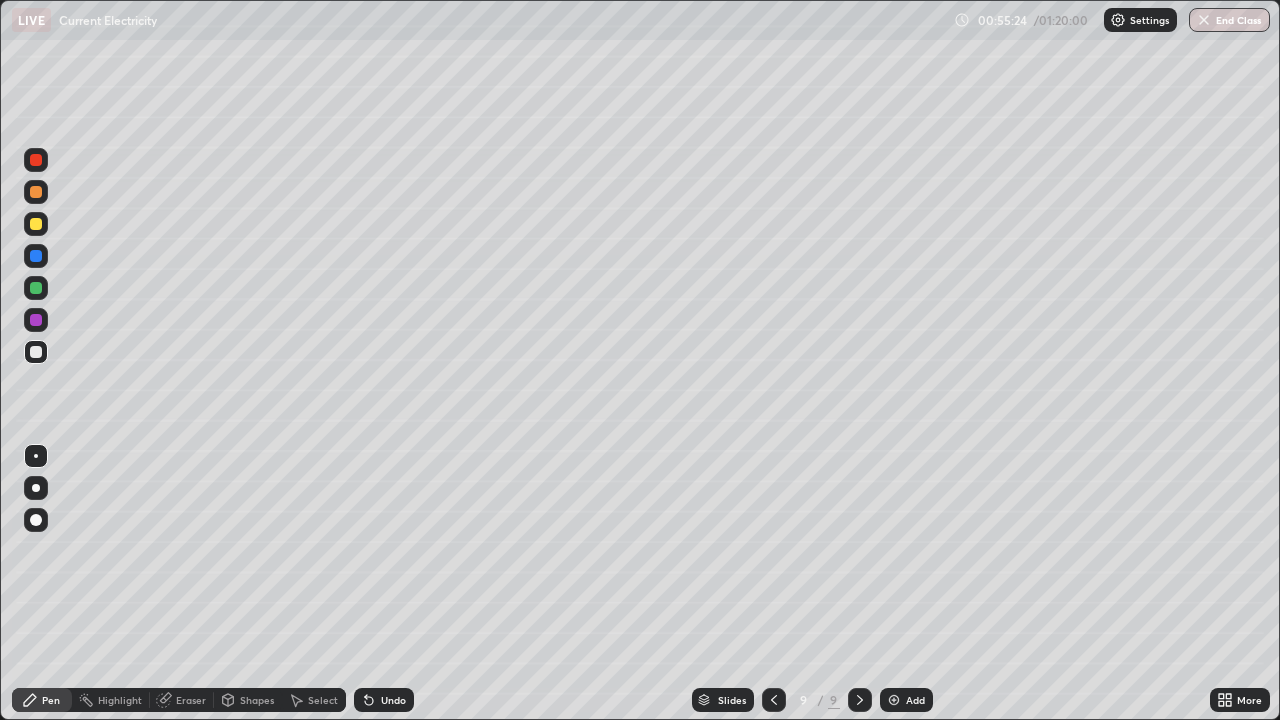 click on "Undo" at bounding box center (393, 700) 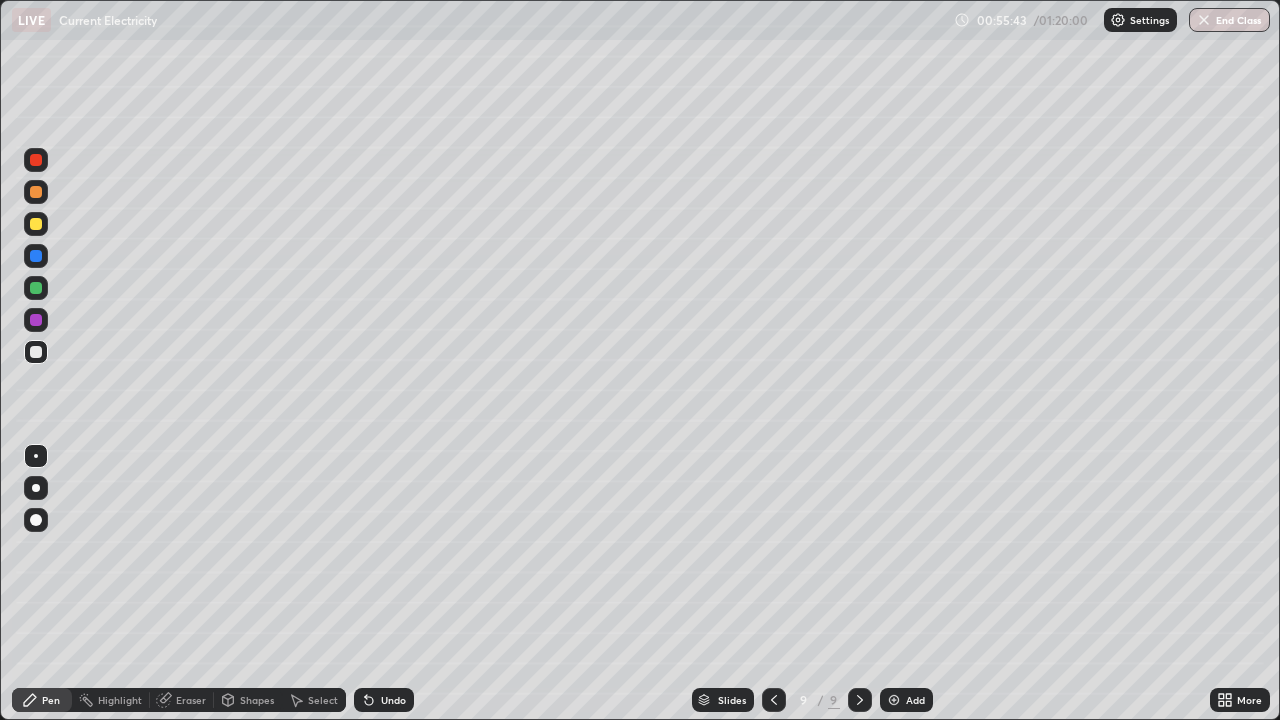 click at bounding box center (36, 224) 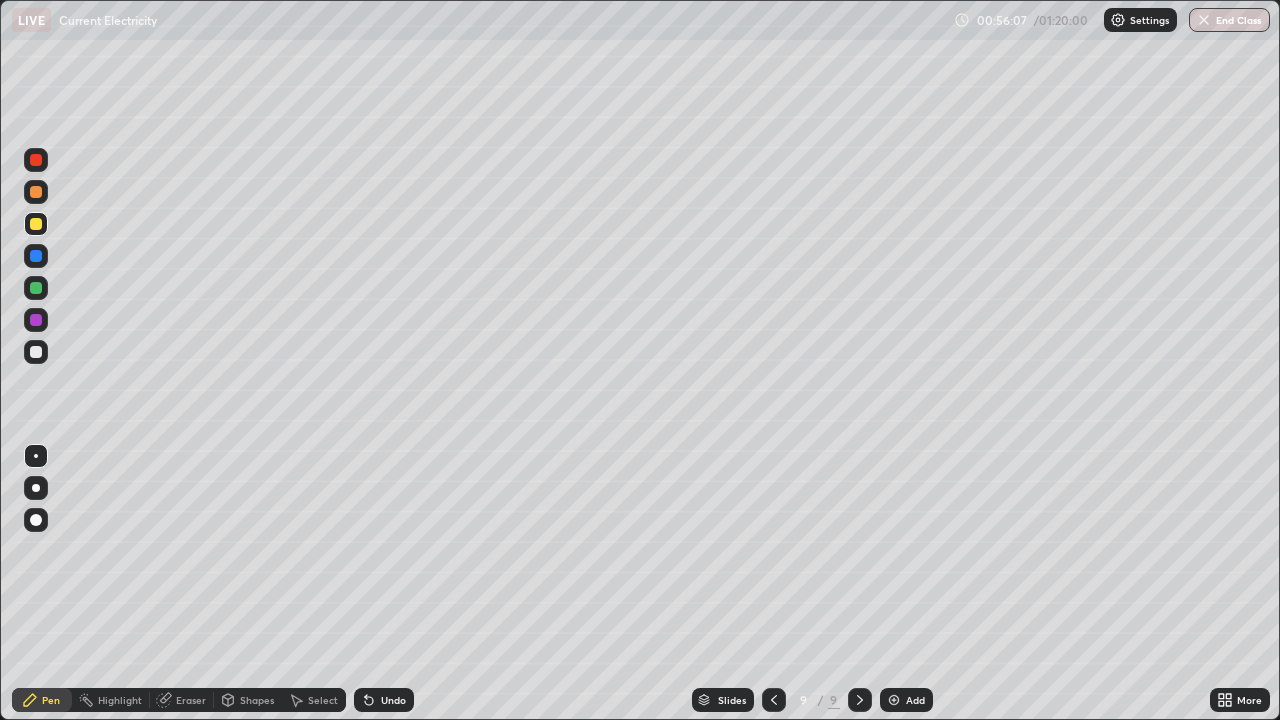 click at bounding box center (36, 288) 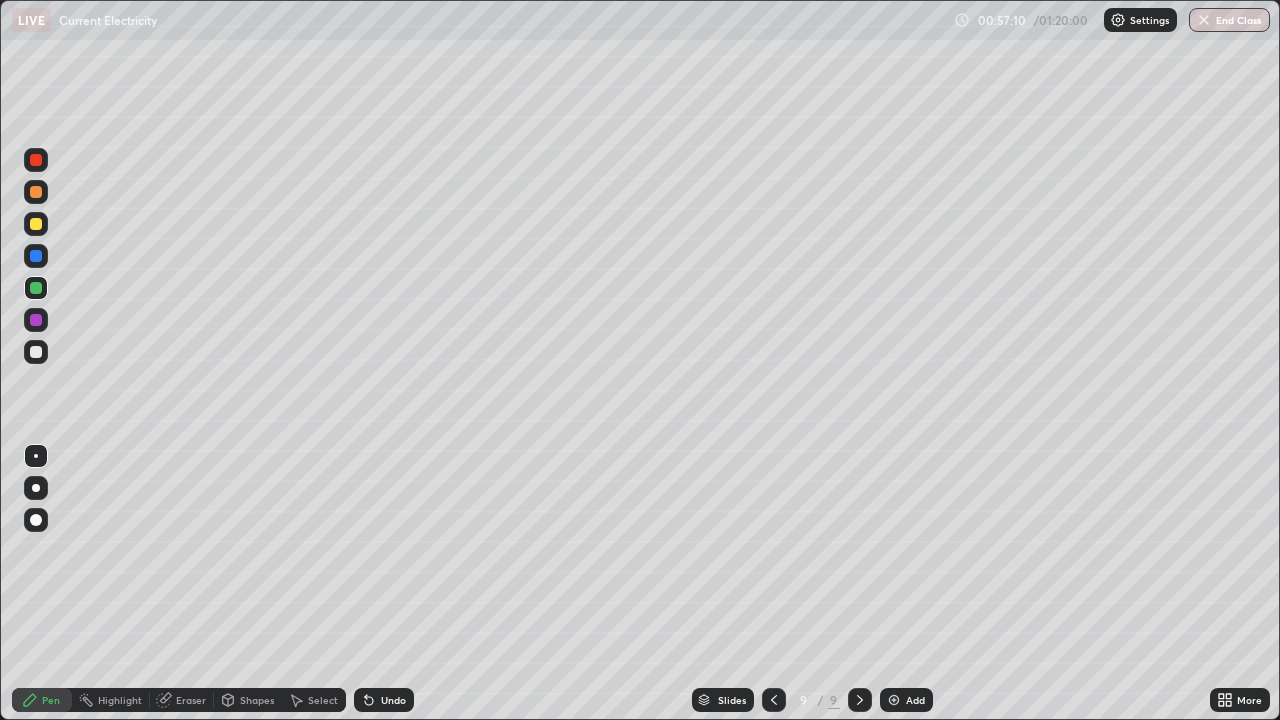click at bounding box center [36, 352] 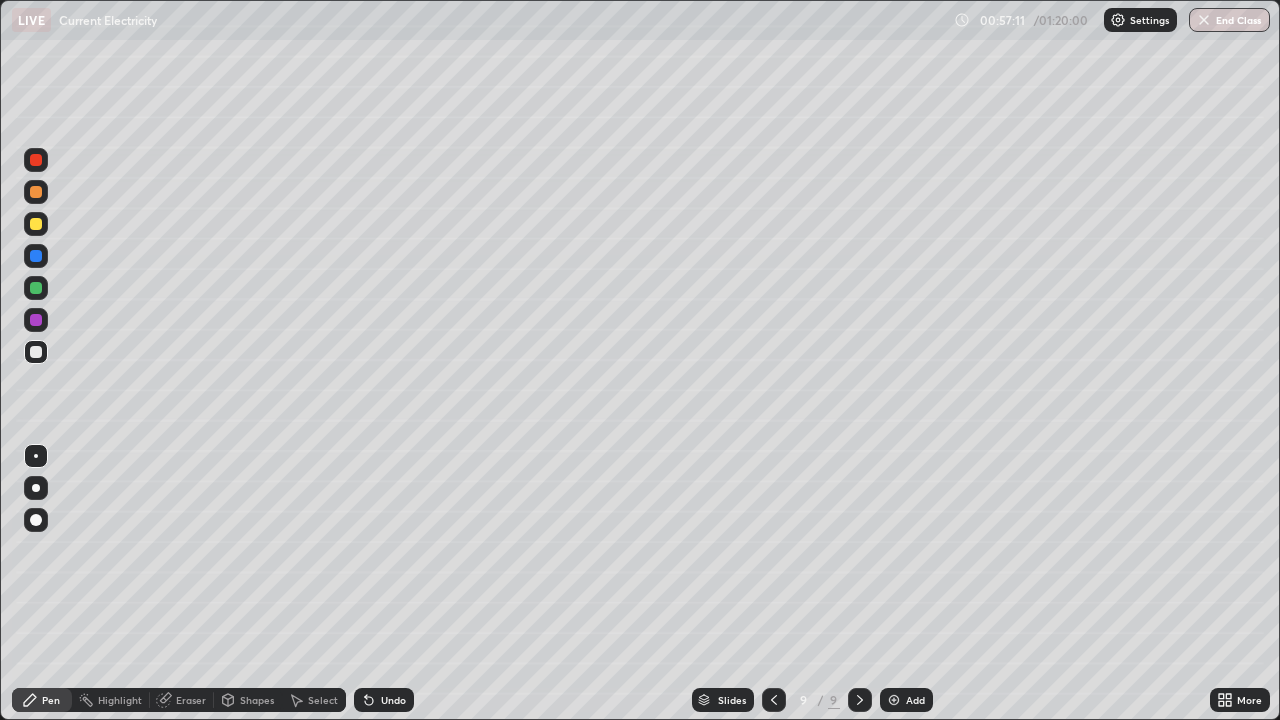 click on "Shapes" at bounding box center [257, 700] 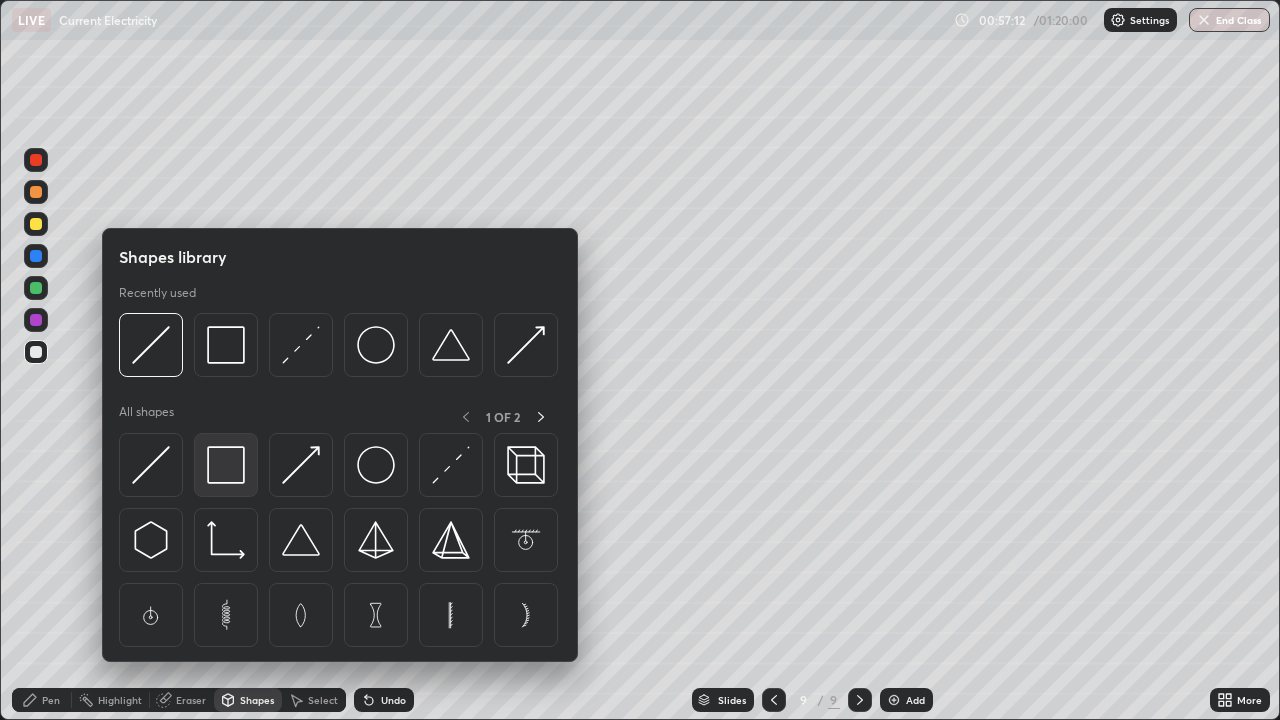 click at bounding box center [226, 465] 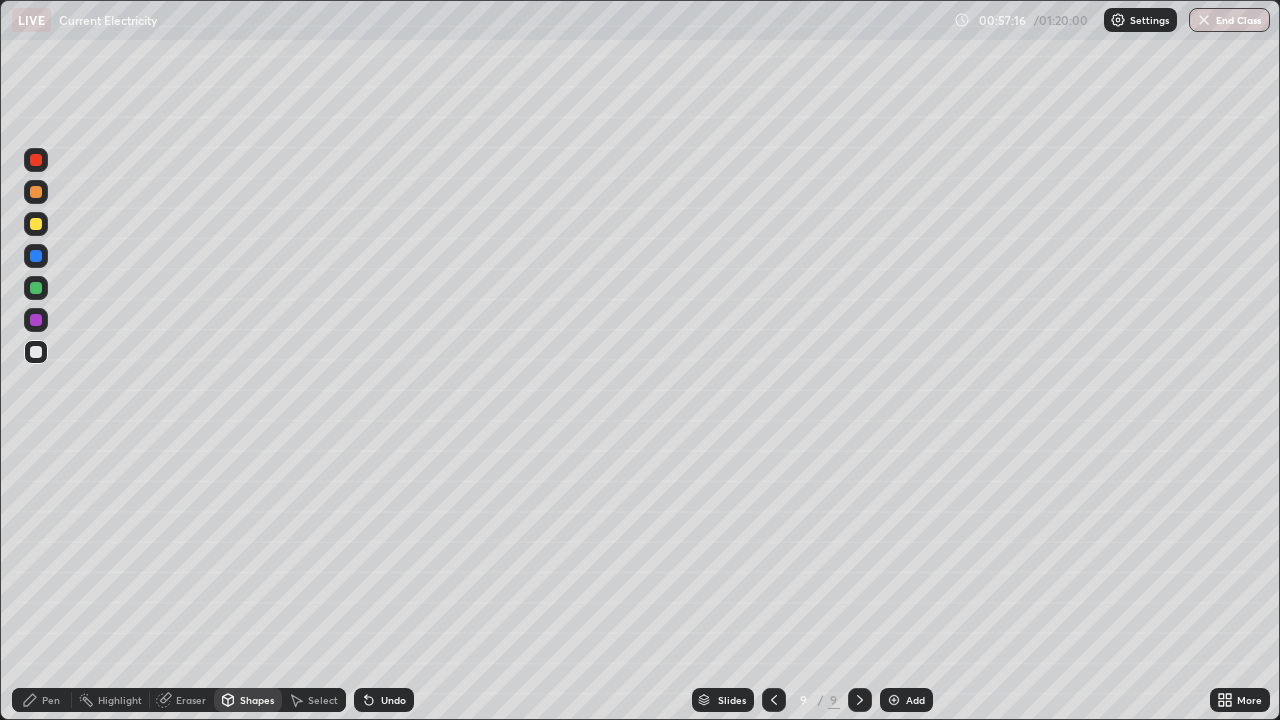 click on "Eraser" at bounding box center [182, 700] 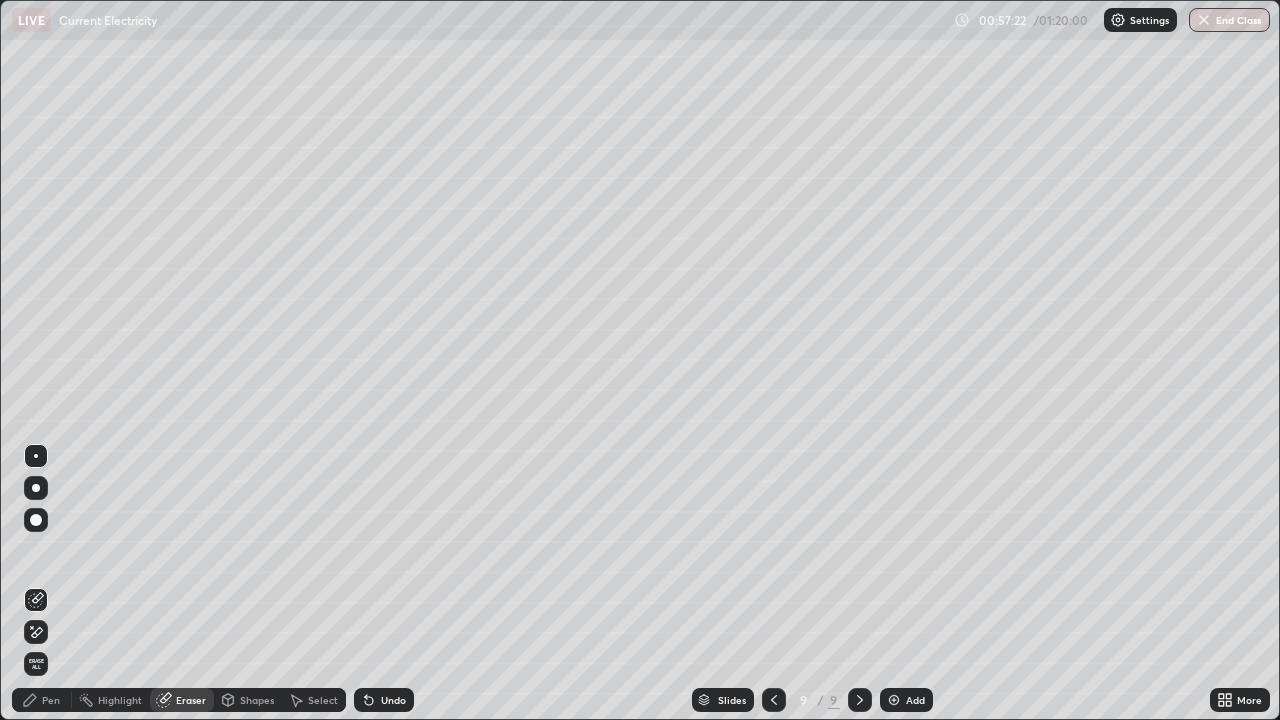 click on "Pen" at bounding box center (51, 700) 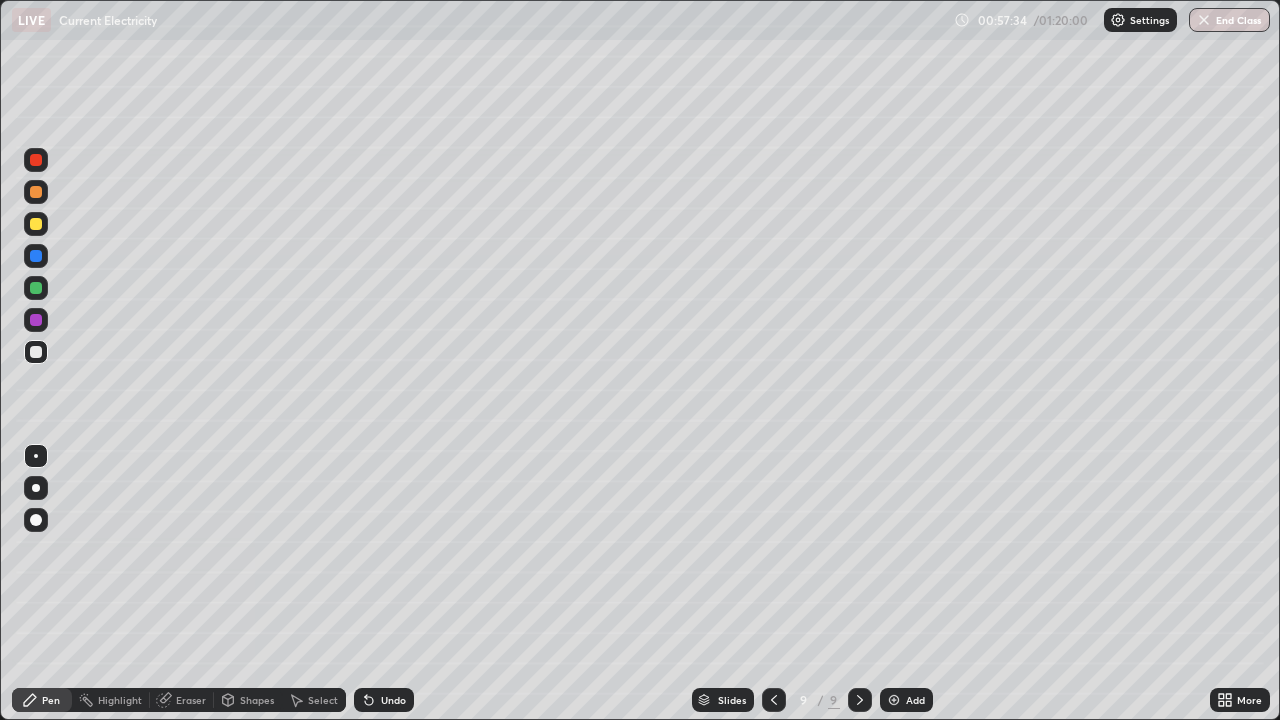 click on "Slides 9 / 9 Add" at bounding box center (812, 700) 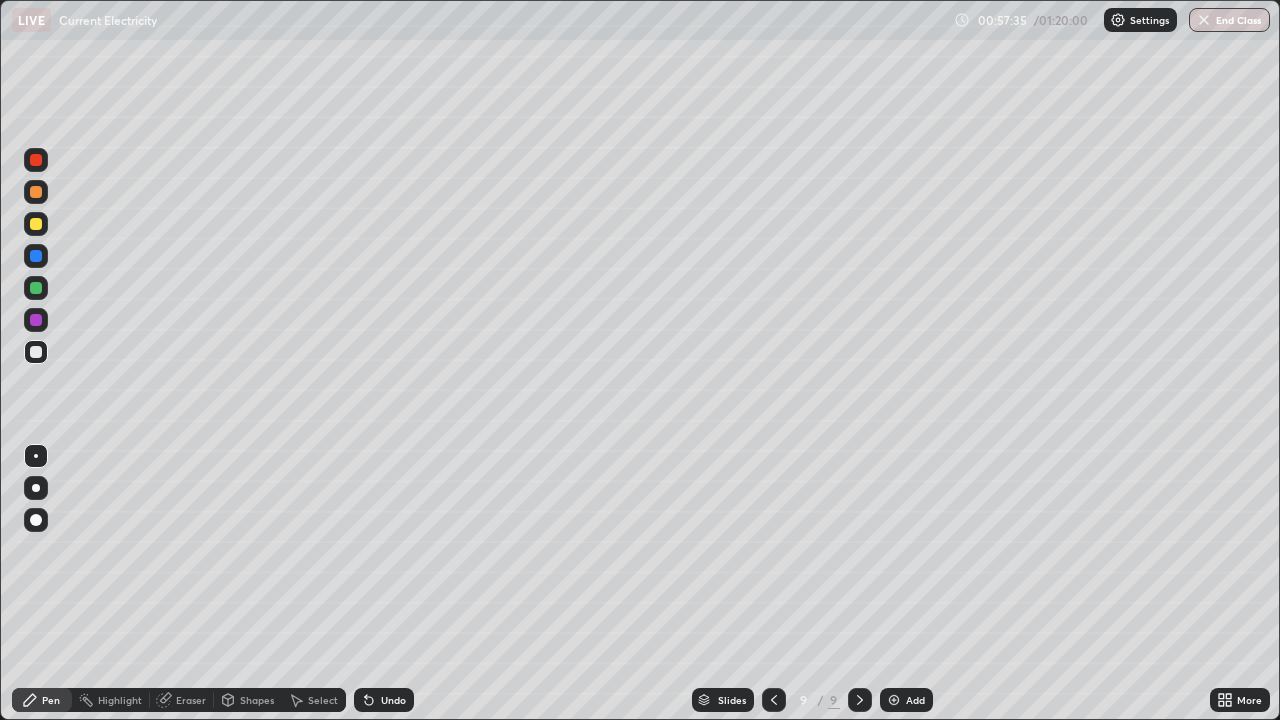 click on "Slides 9 / 9 Add" at bounding box center [812, 700] 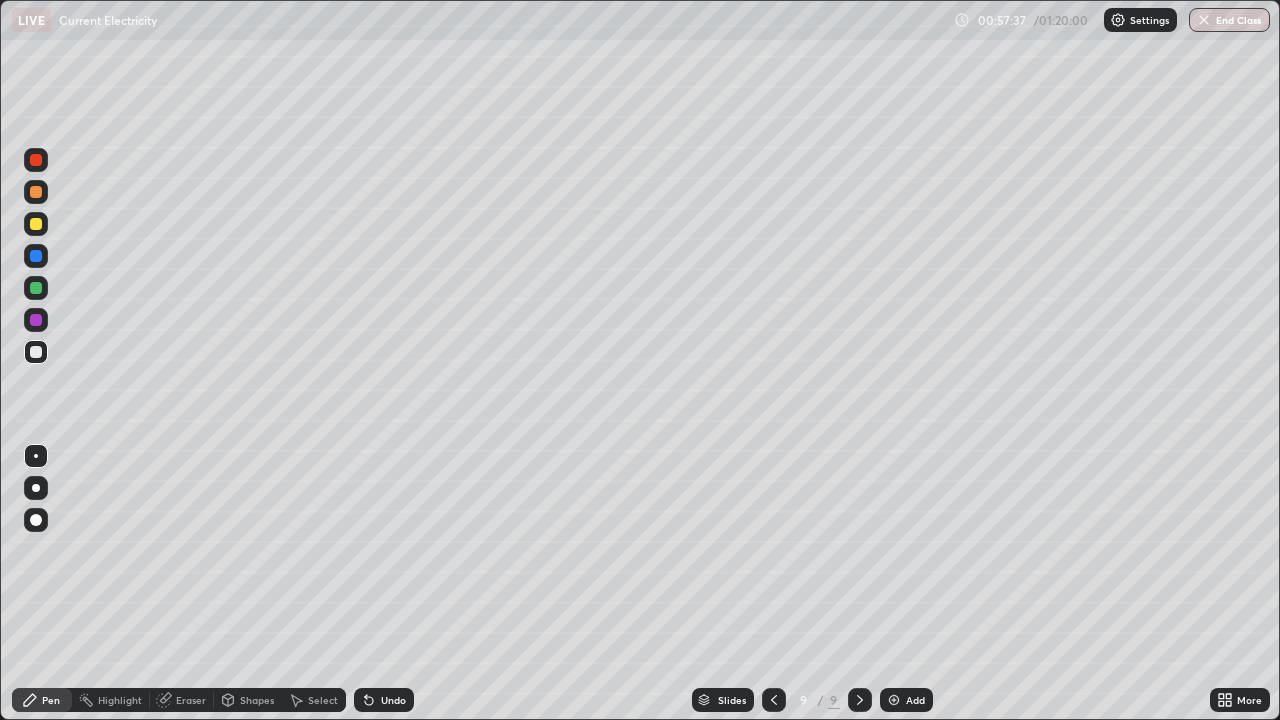 click on "Slides 9 / 9 Add" at bounding box center [812, 700] 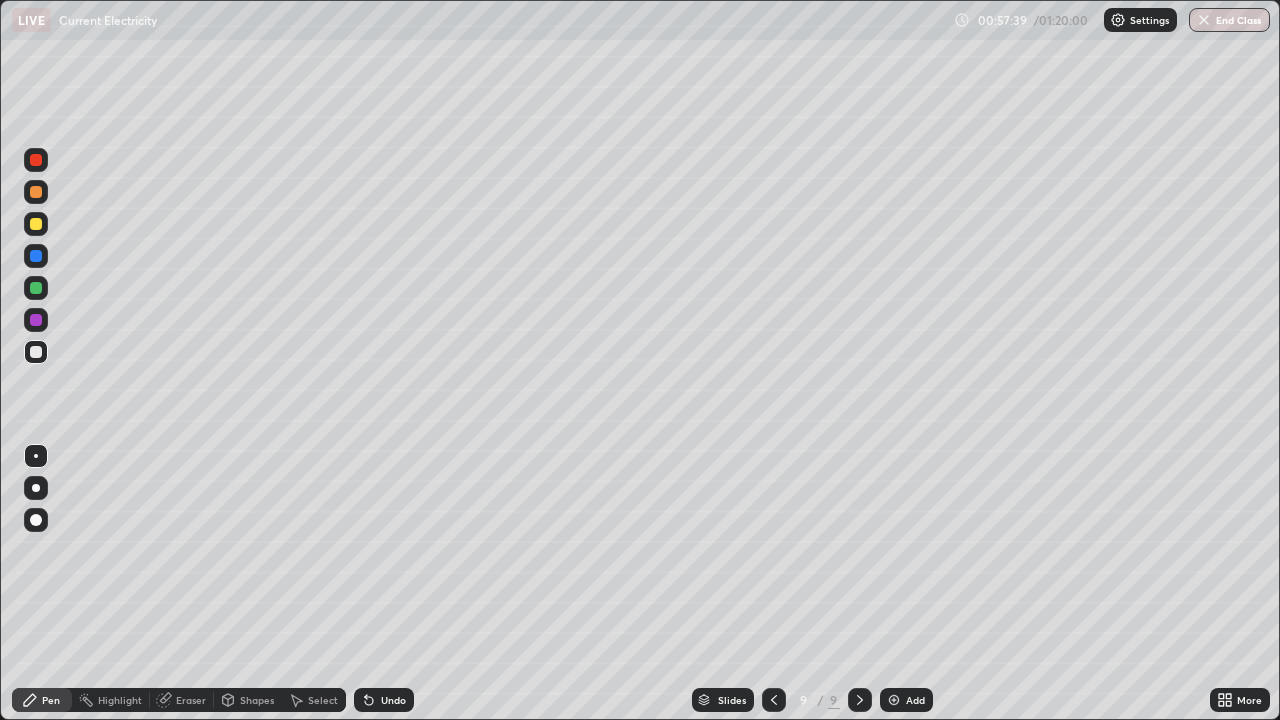 click at bounding box center [36, 288] 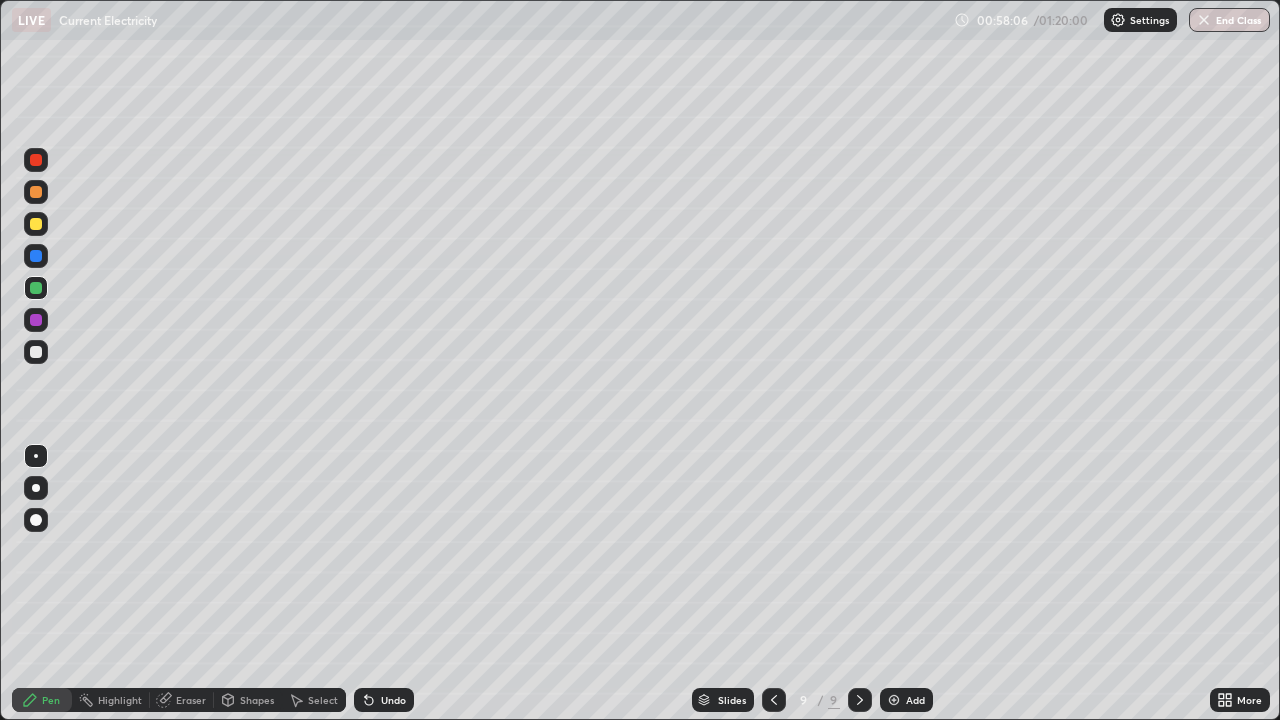 click at bounding box center [36, 224] 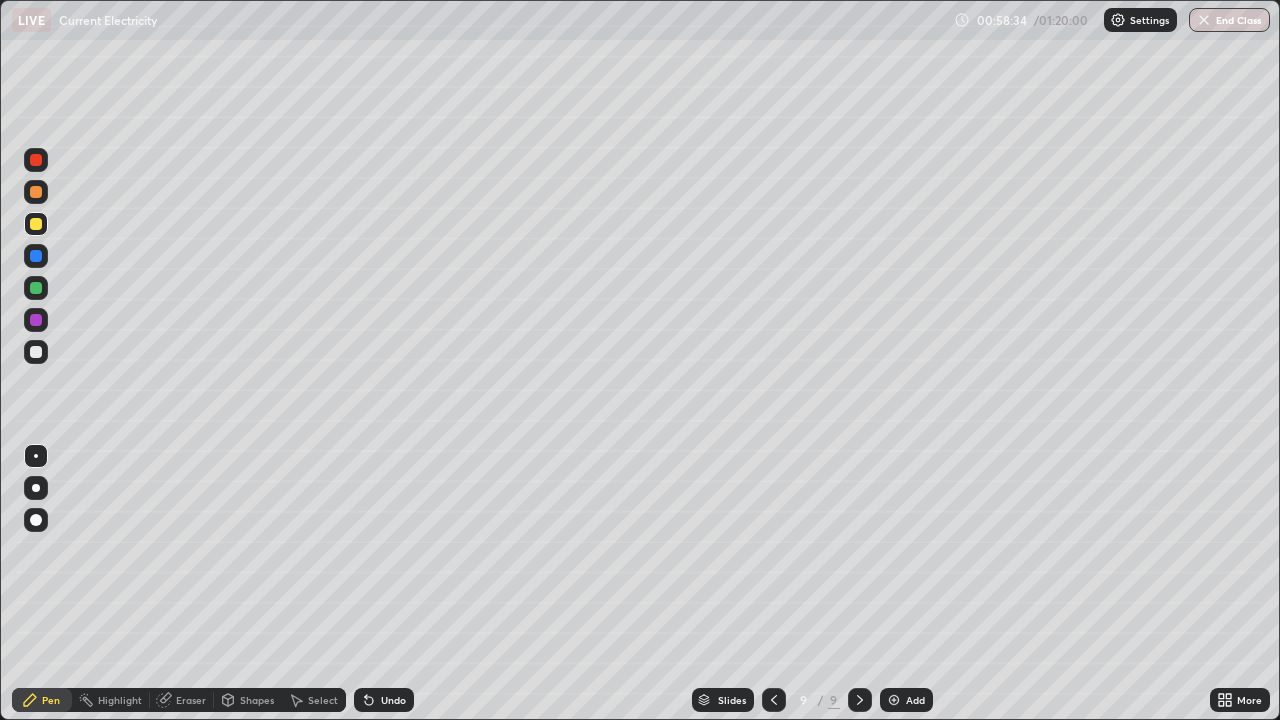 click on "Eraser" at bounding box center (191, 700) 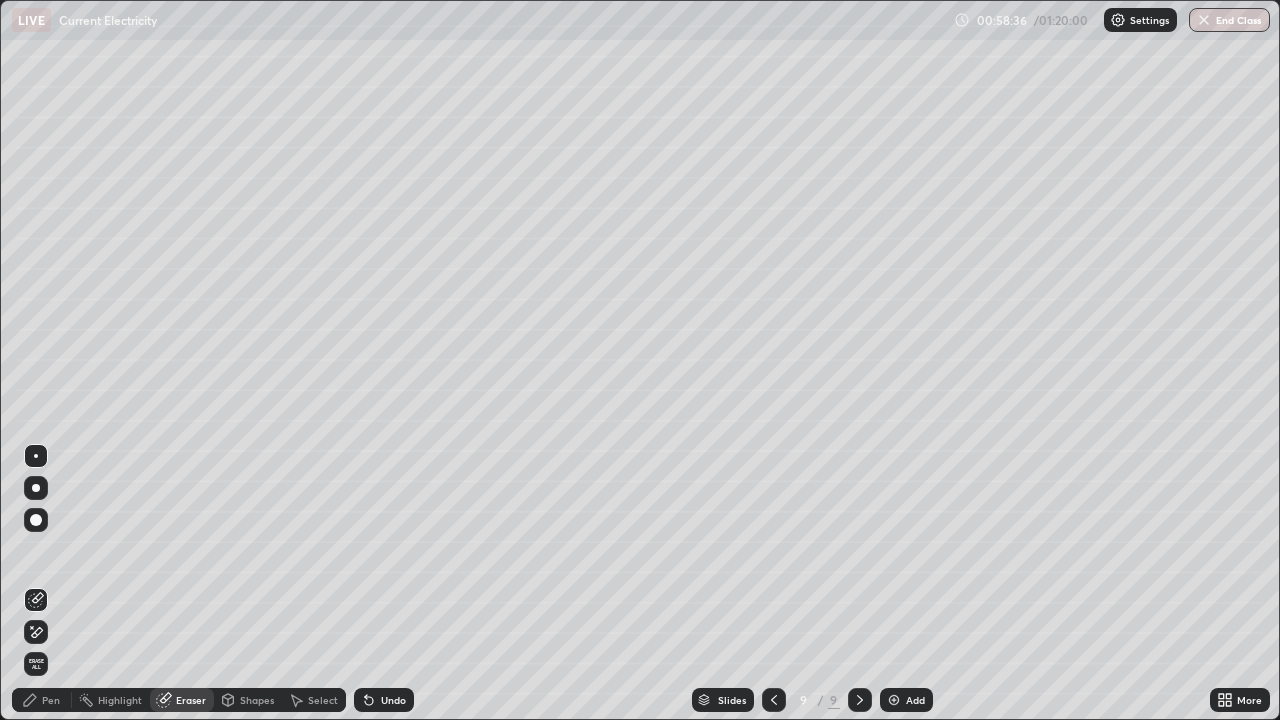 click on "Pen" at bounding box center (42, 700) 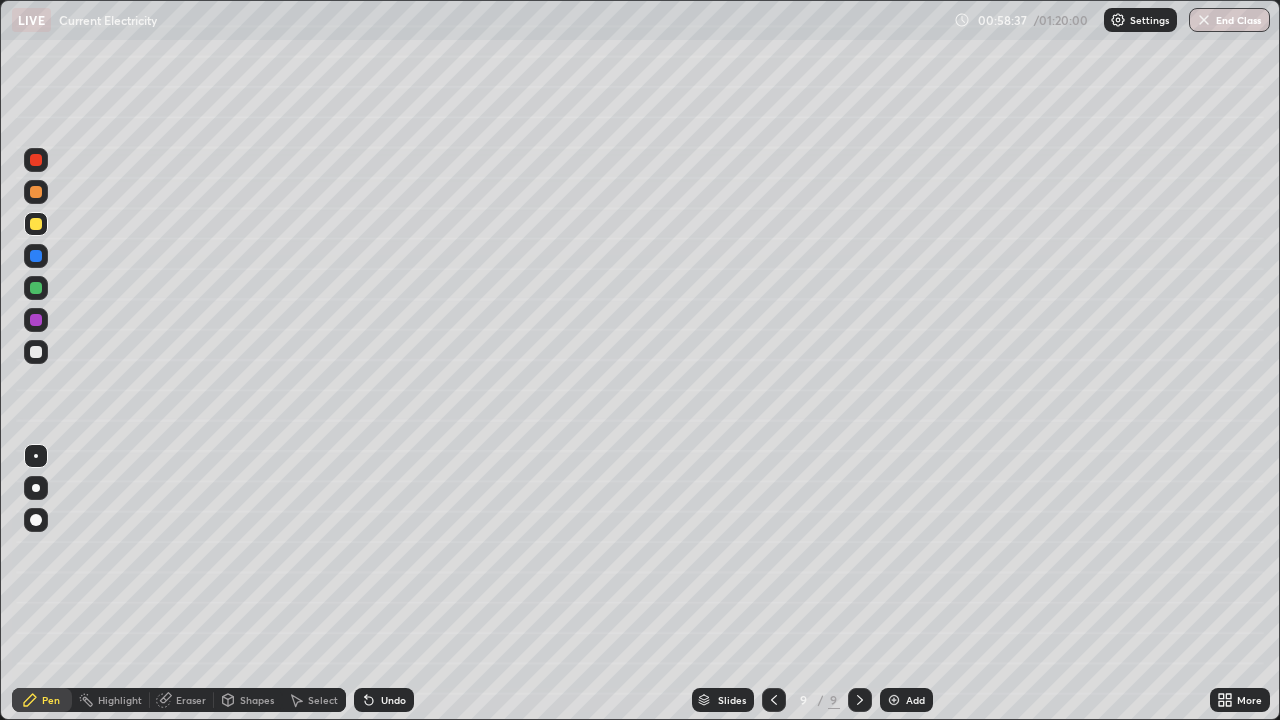 click at bounding box center (36, 320) 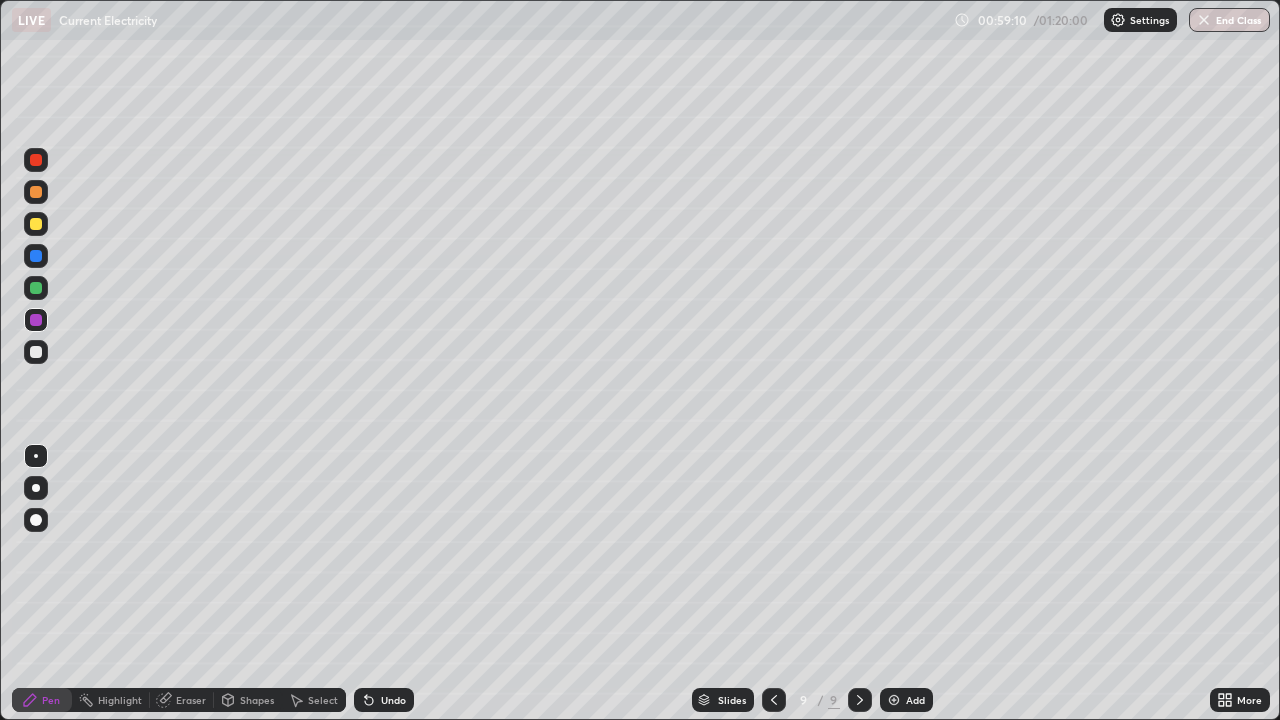 click at bounding box center [36, 352] 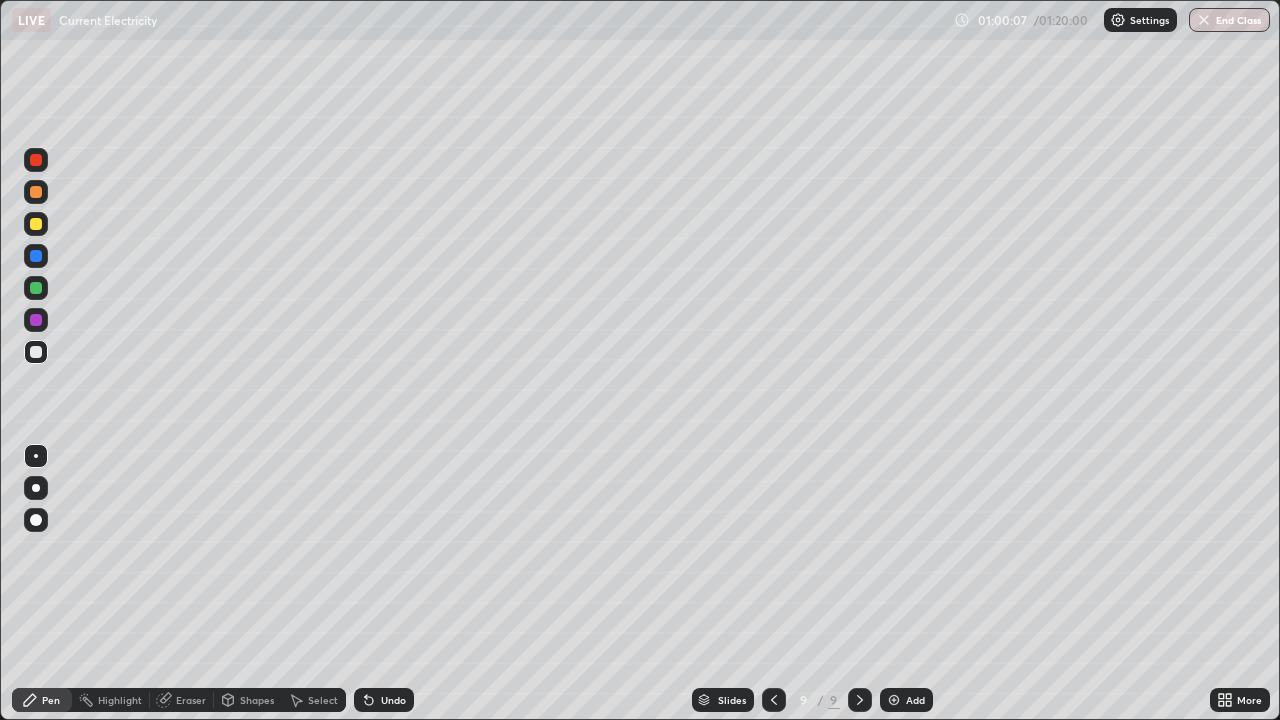 click 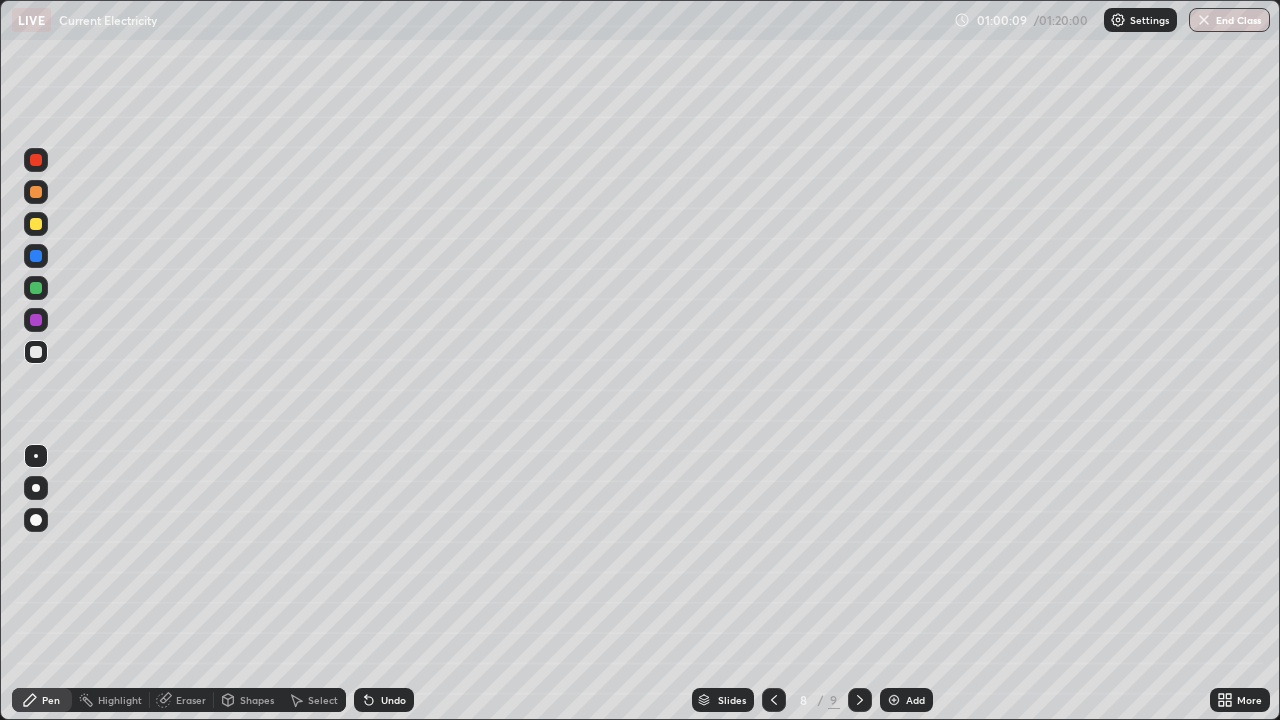 click 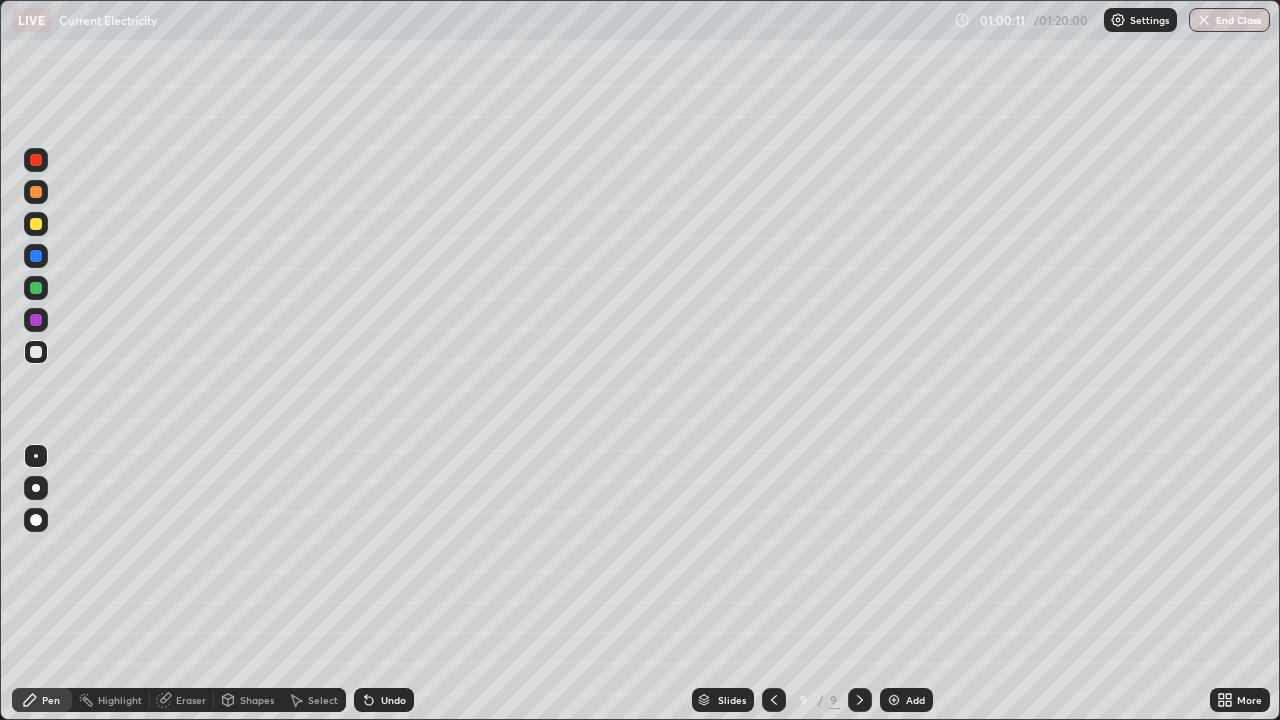 click 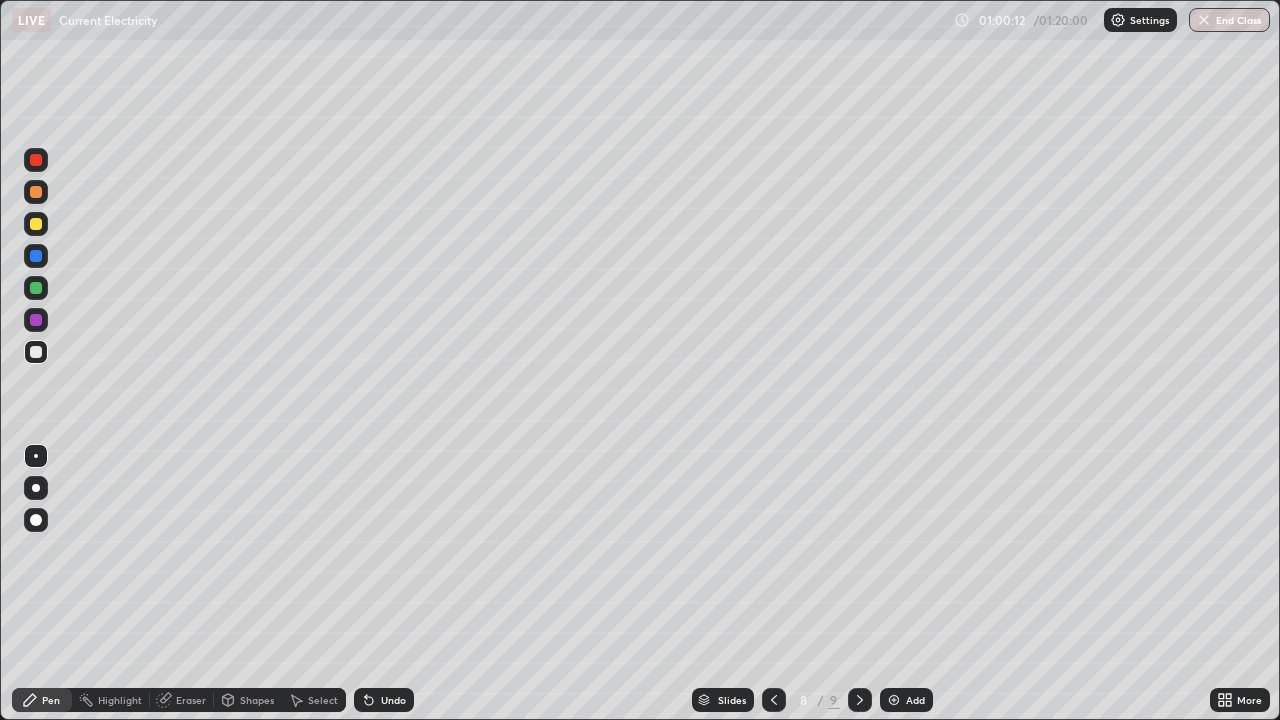 click 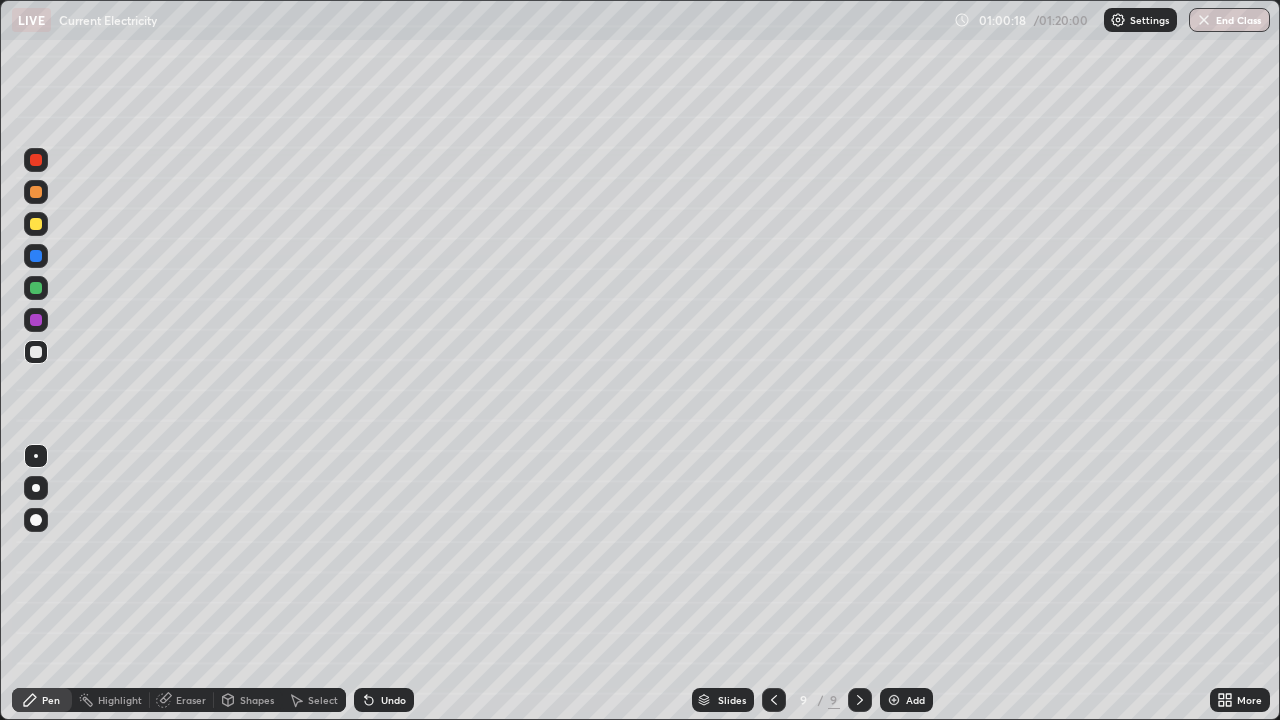 click 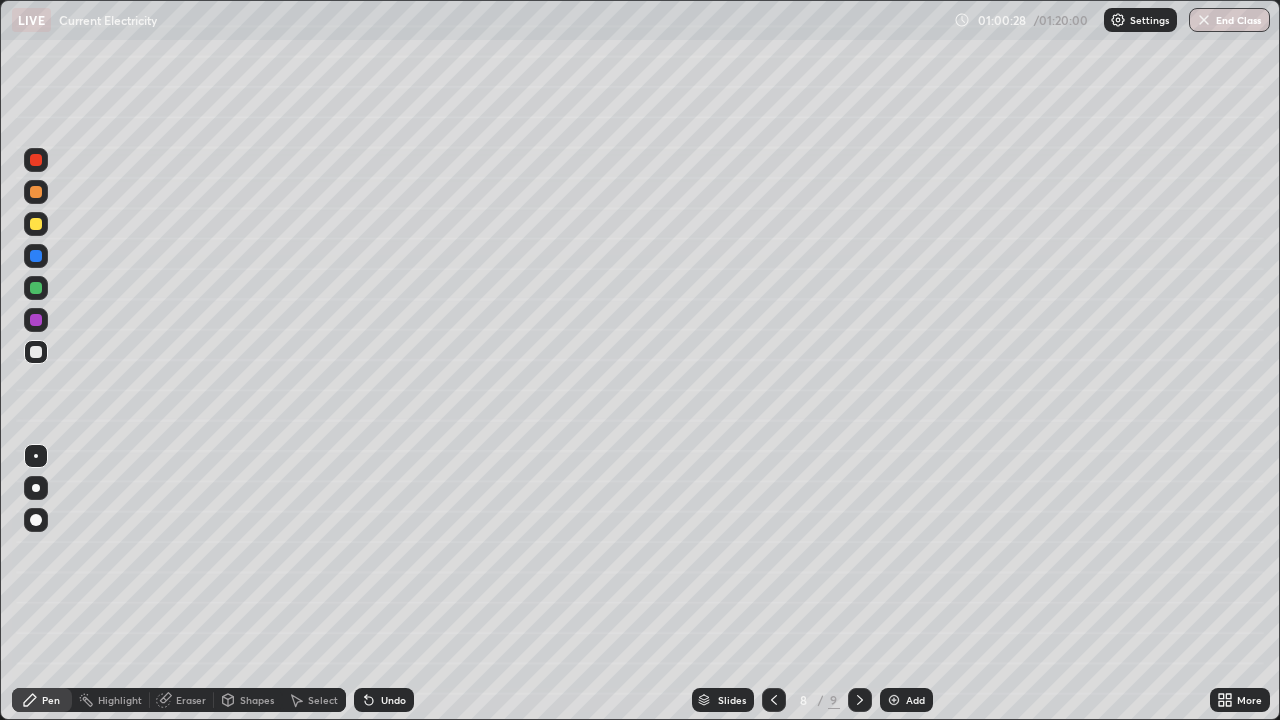 click at bounding box center [36, 352] 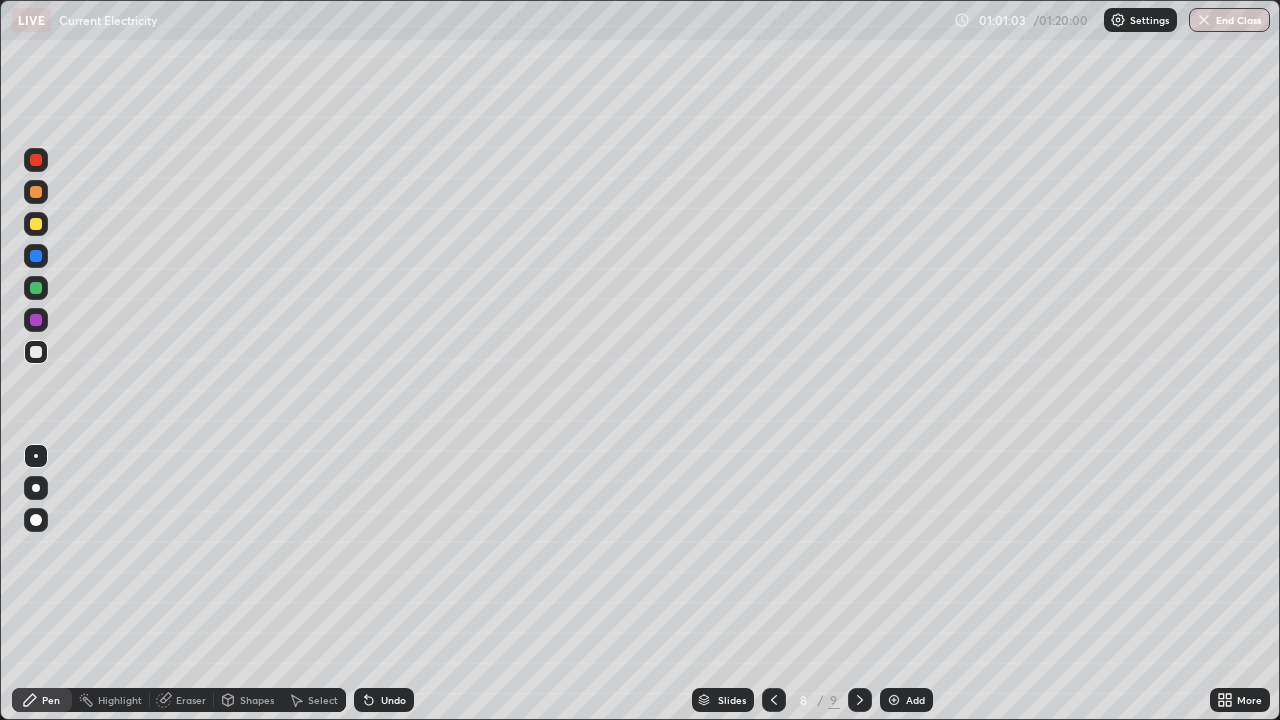 click at bounding box center (36, 456) 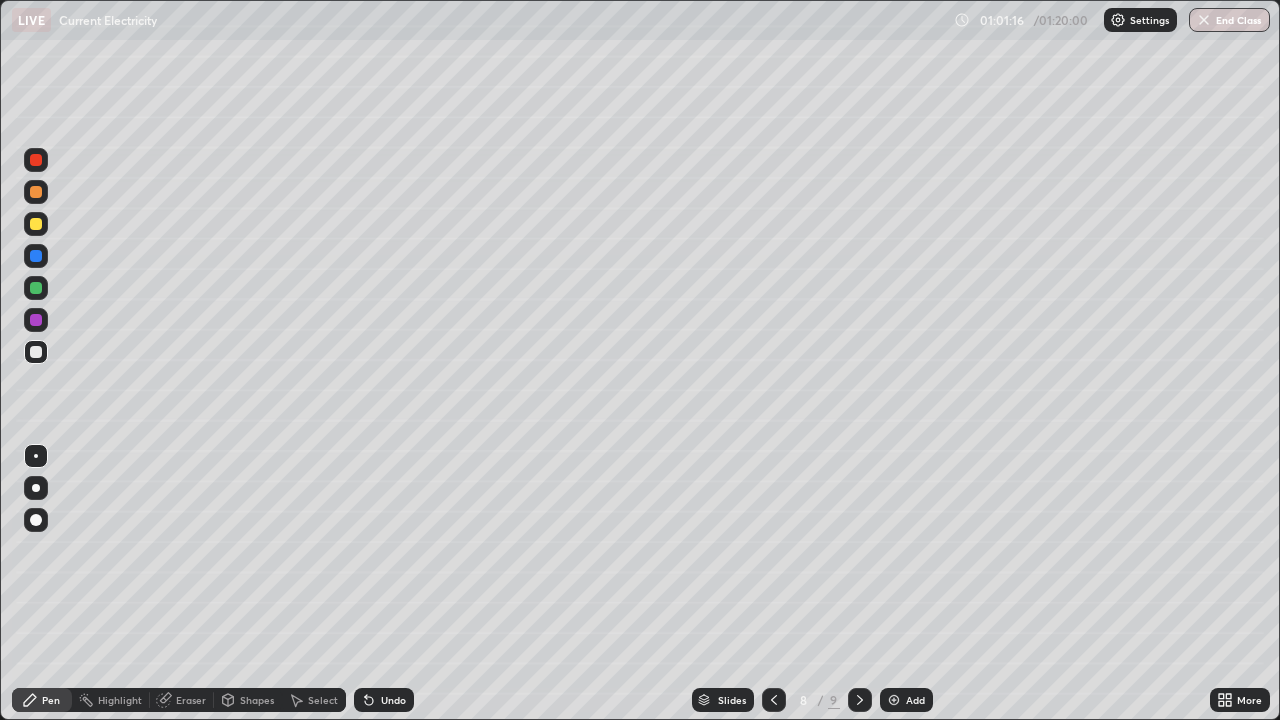 click at bounding box center (36, 224) 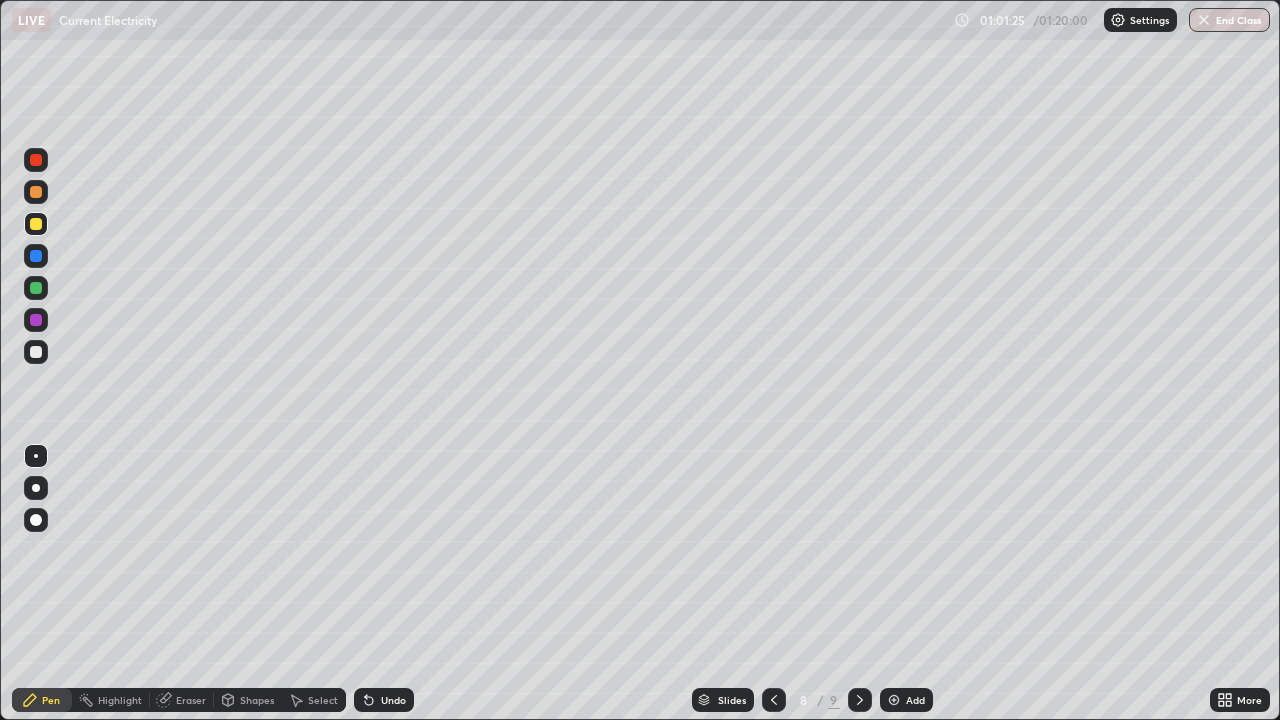 click at bounding box center (36, 288) 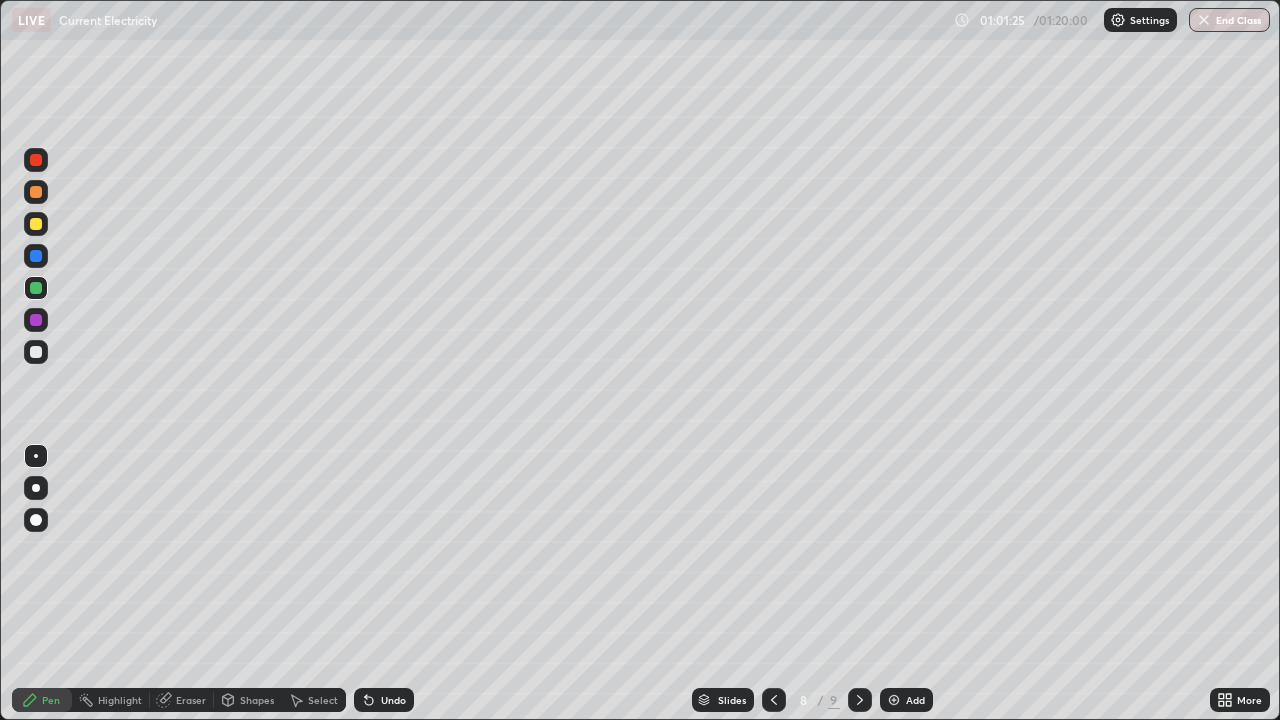 click at bounding box center (36, 352) 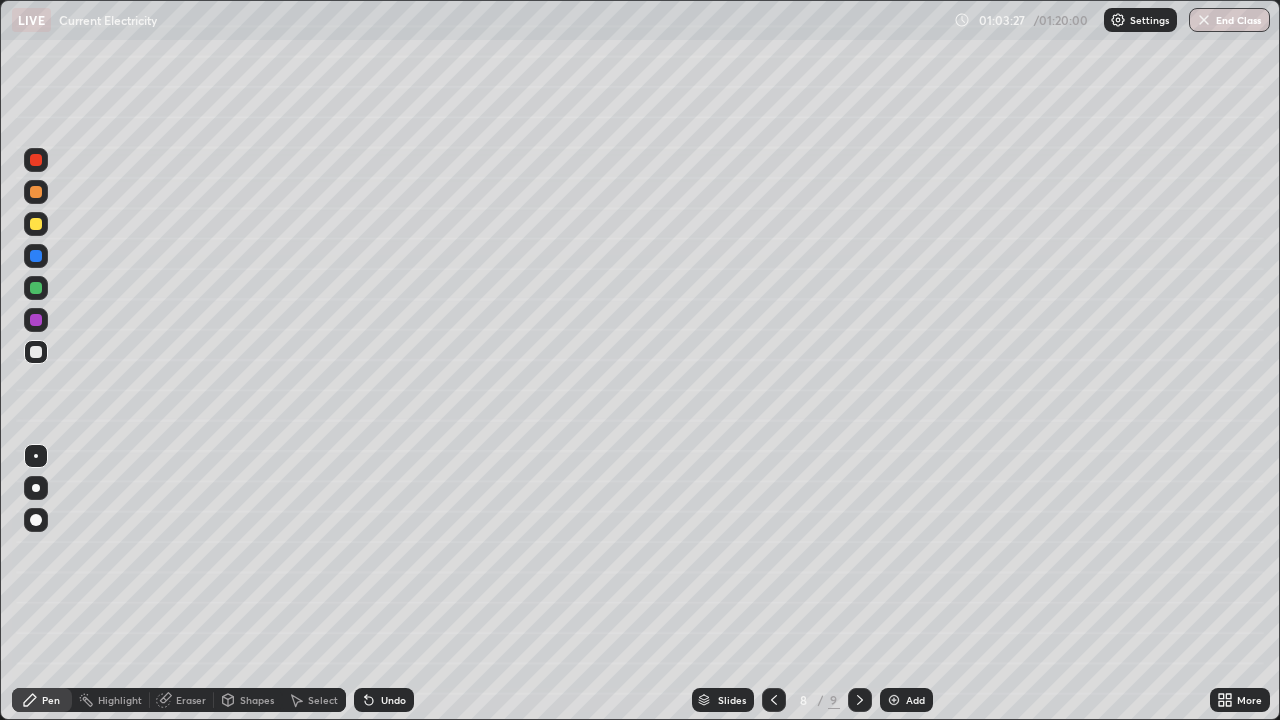 click 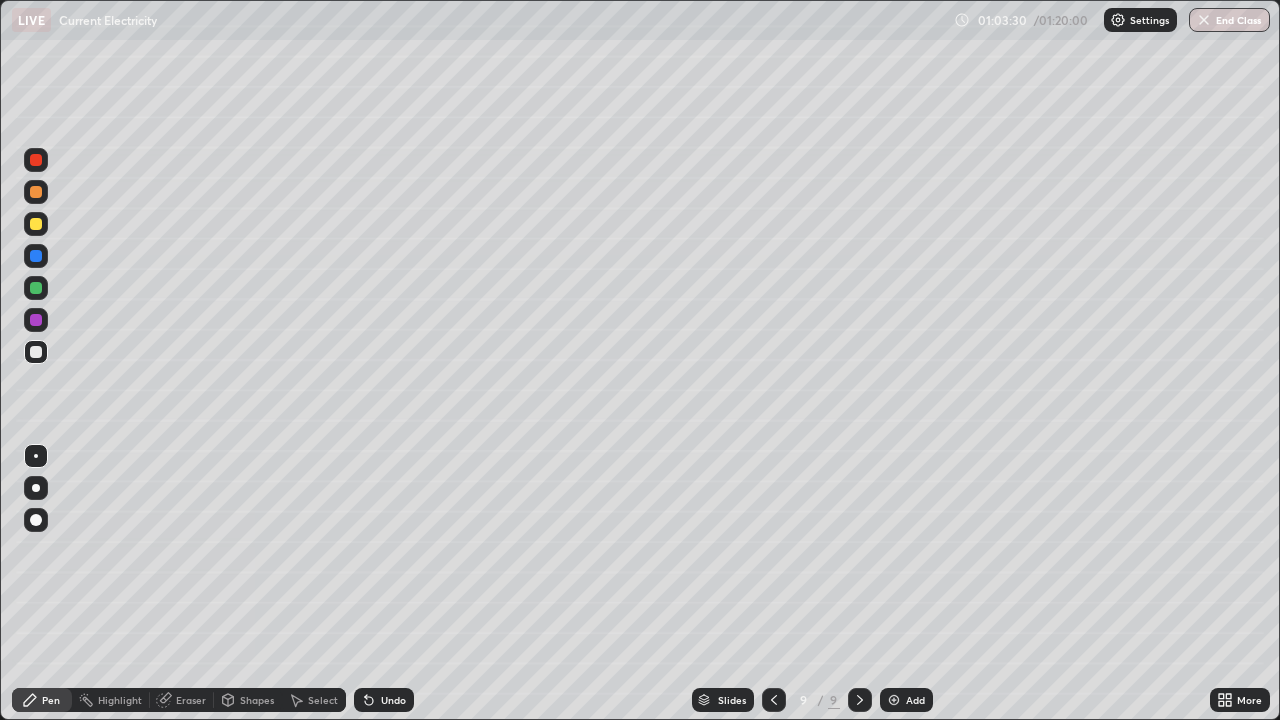 click 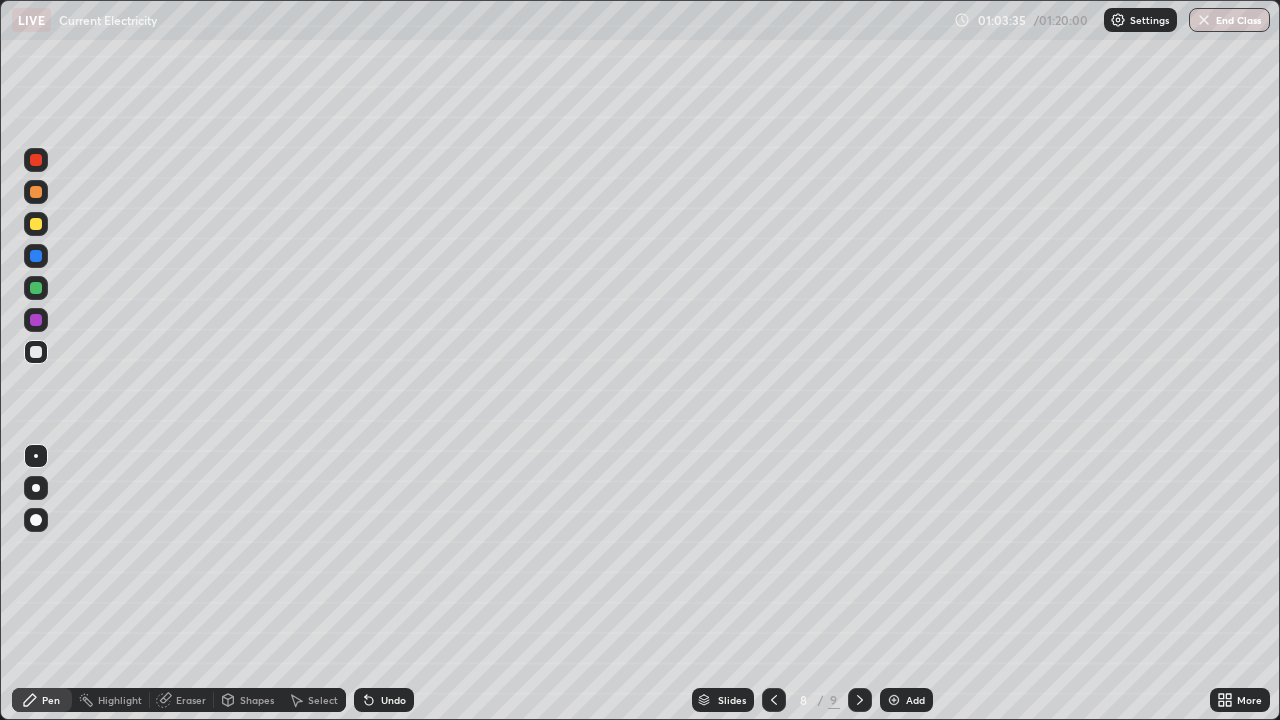 click at bounding box center [36, 192] 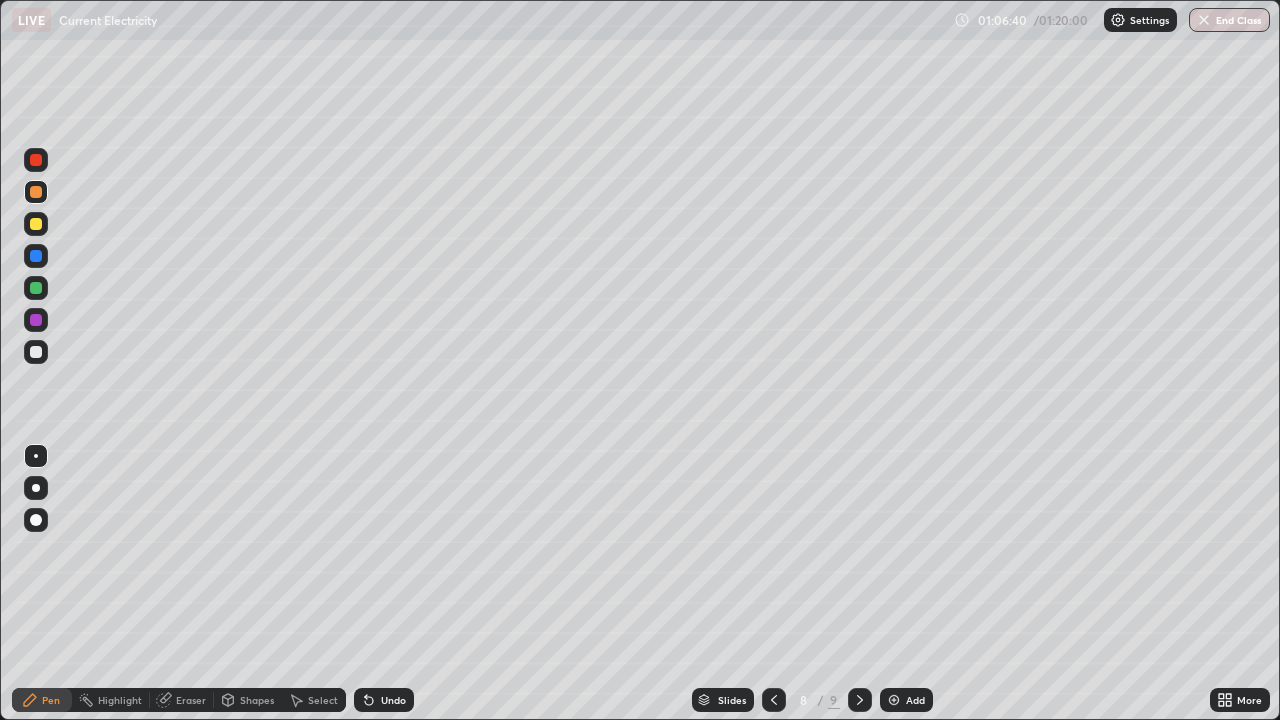 click 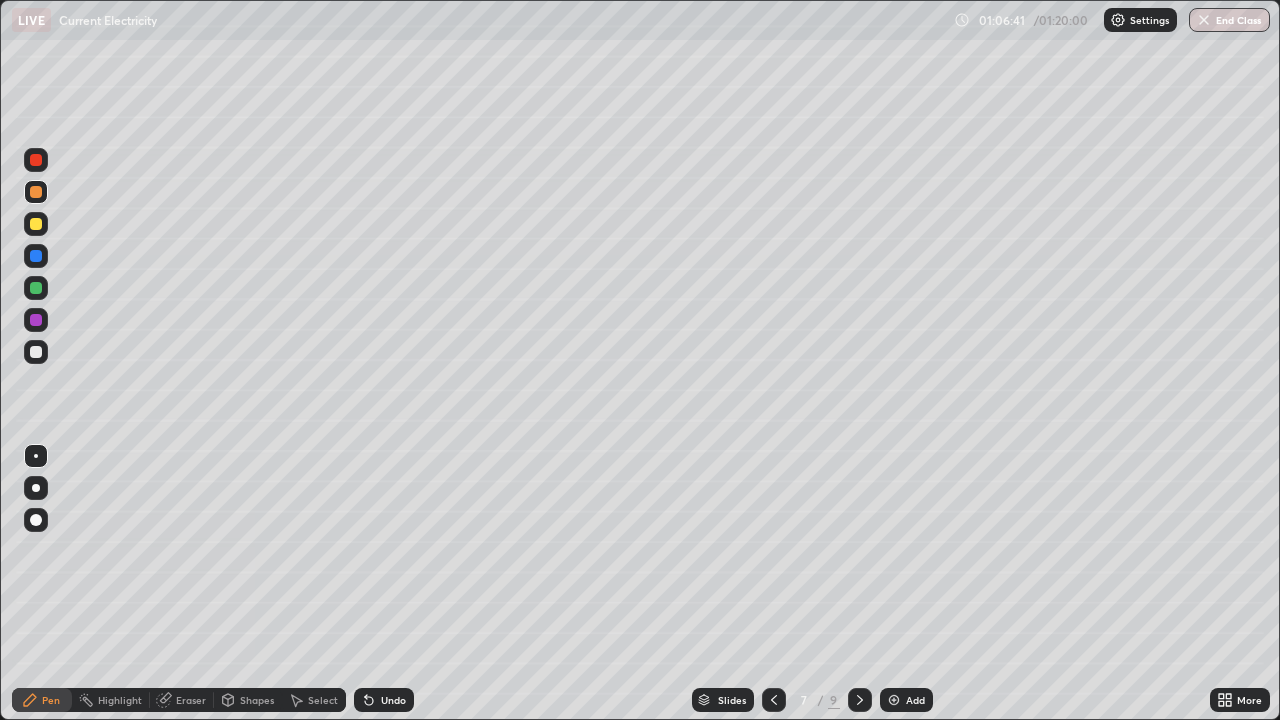 click 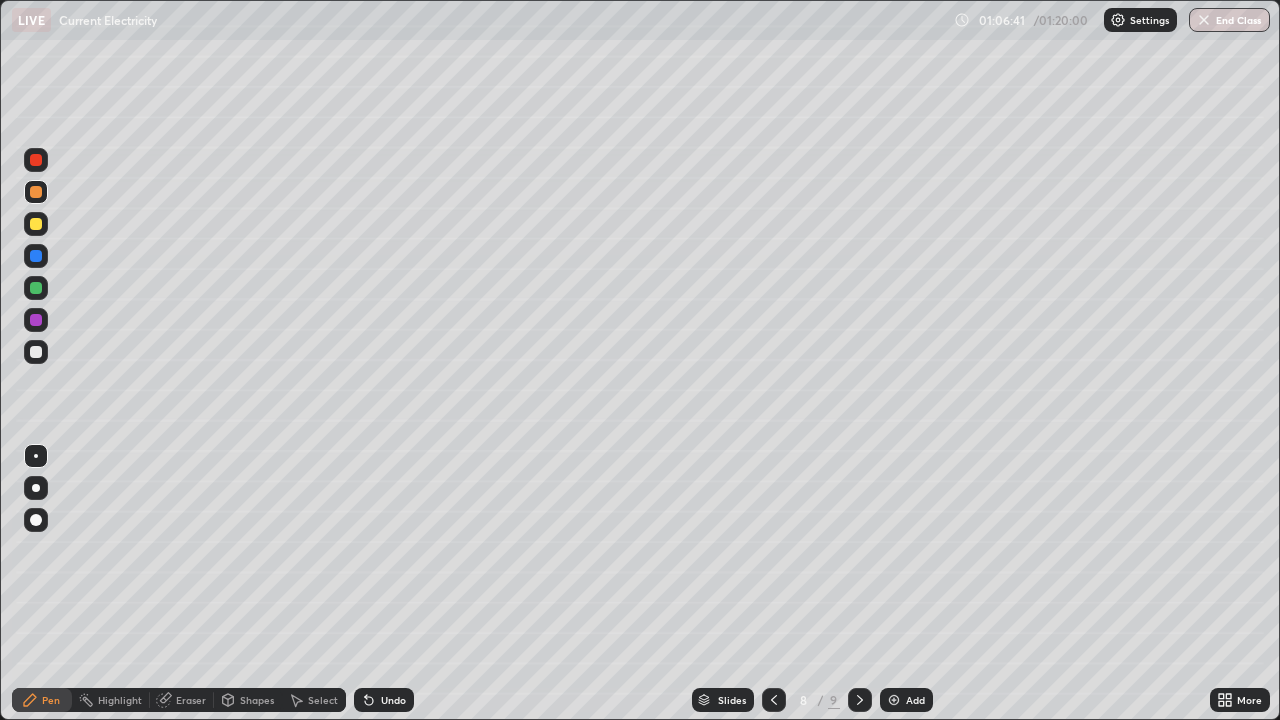 click 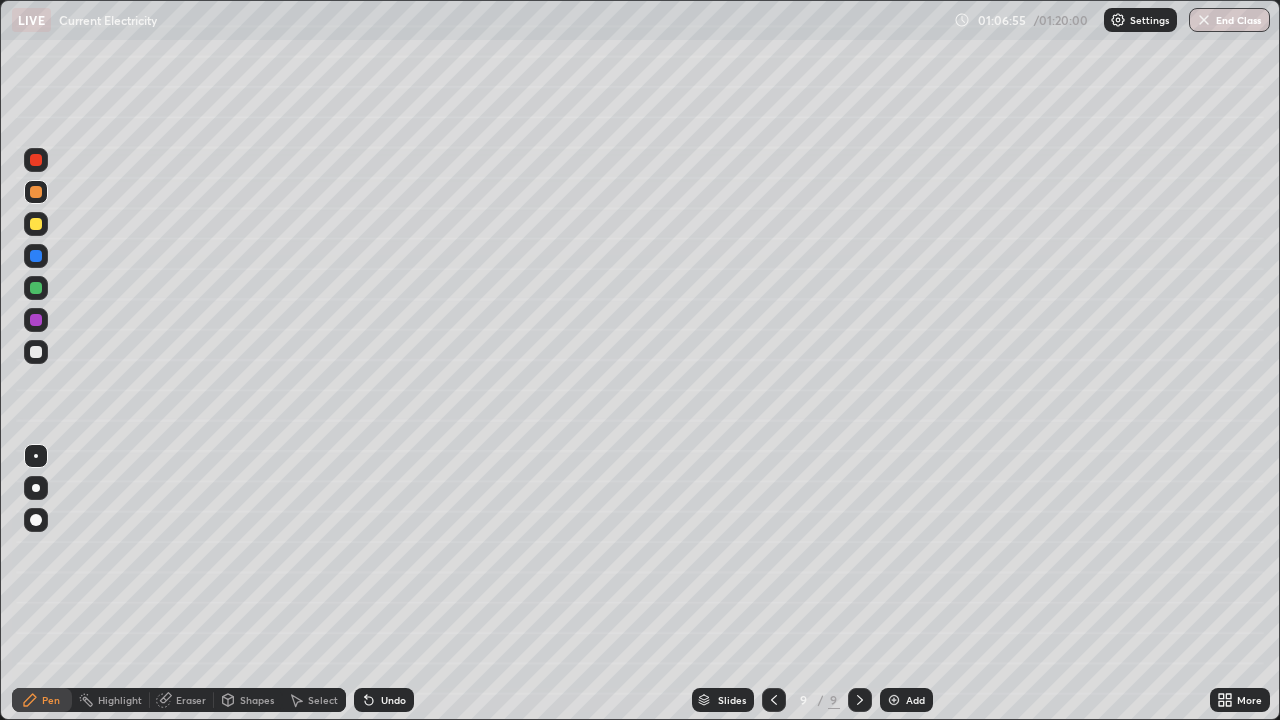 click 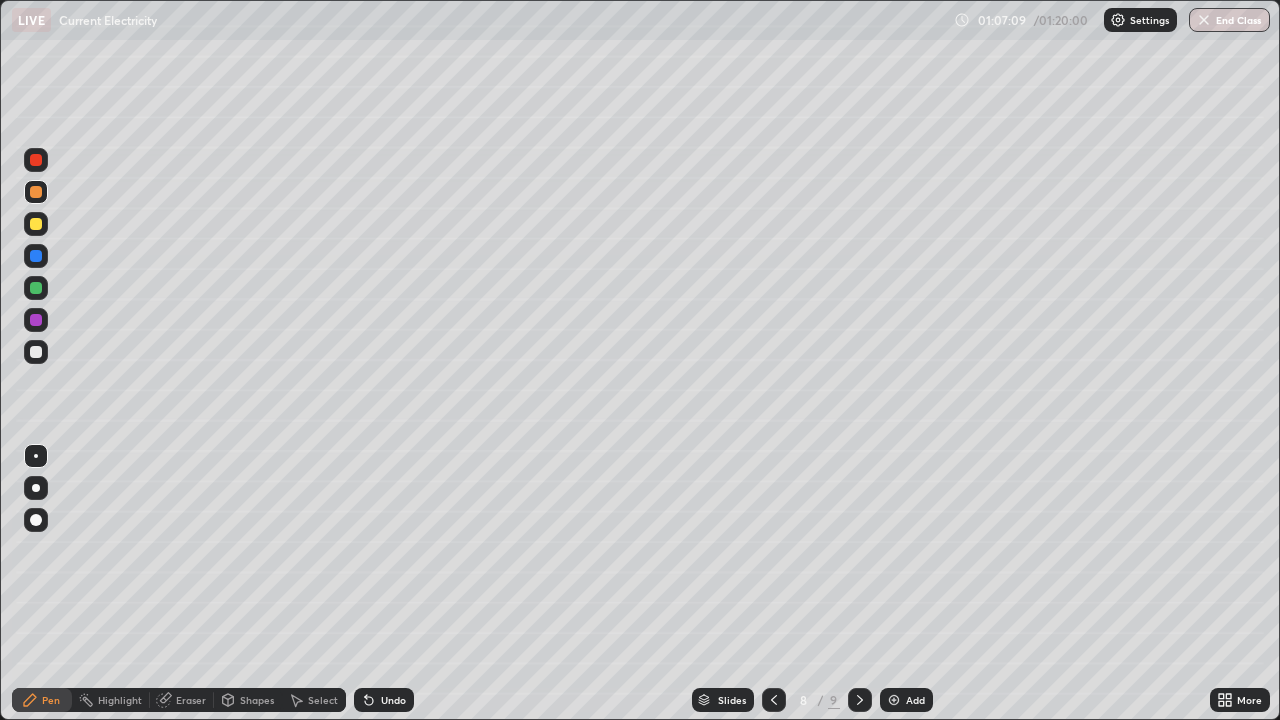 click 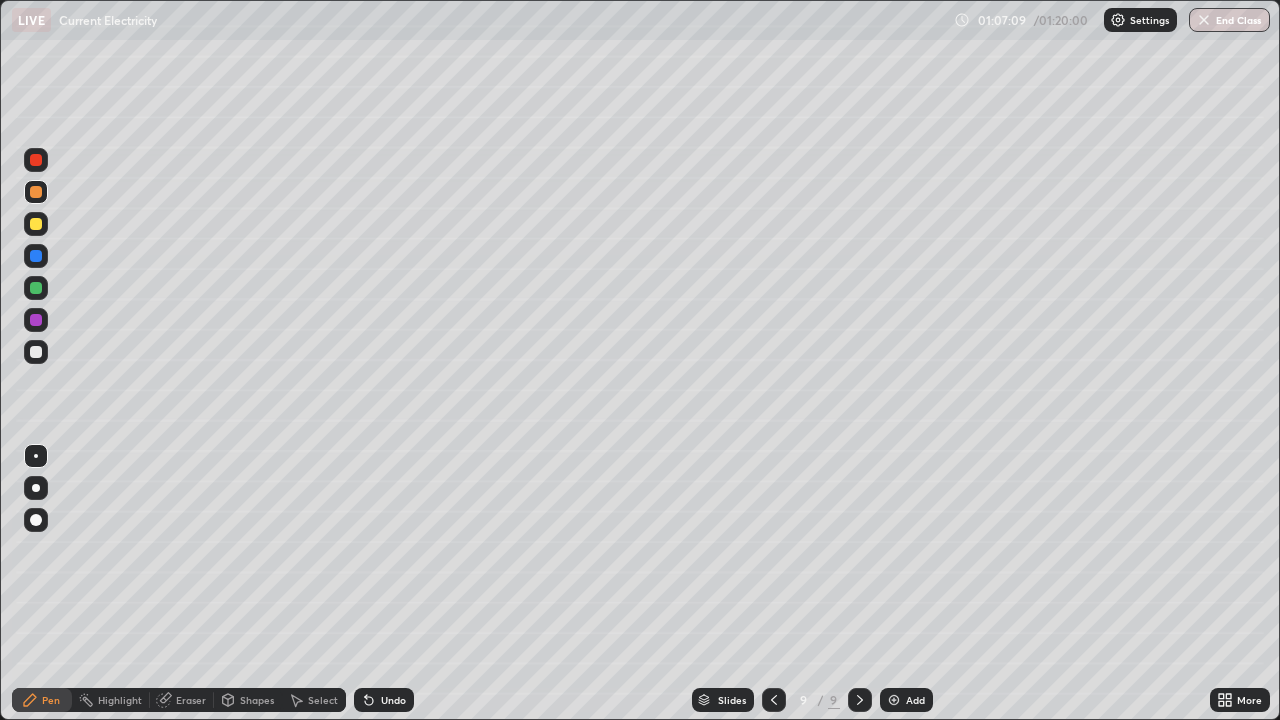 click on "Add" at bounding box center [906, 700] 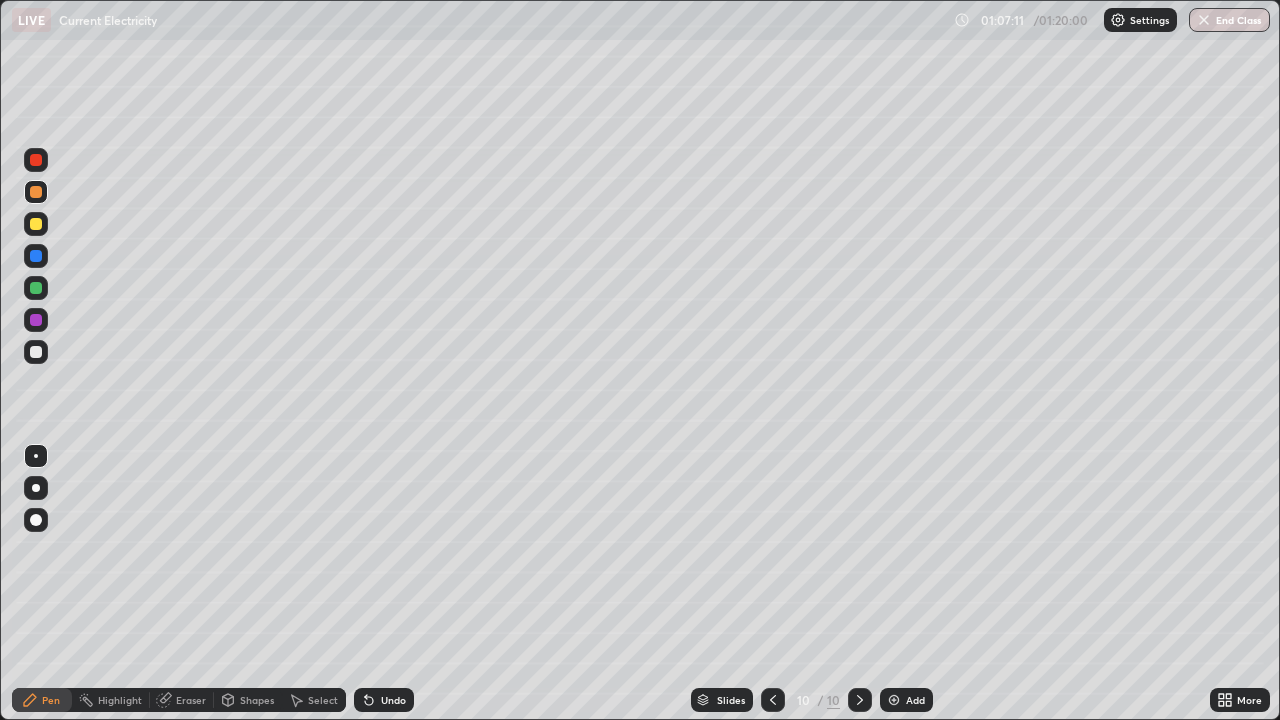 click at bounding box center [36, 352] 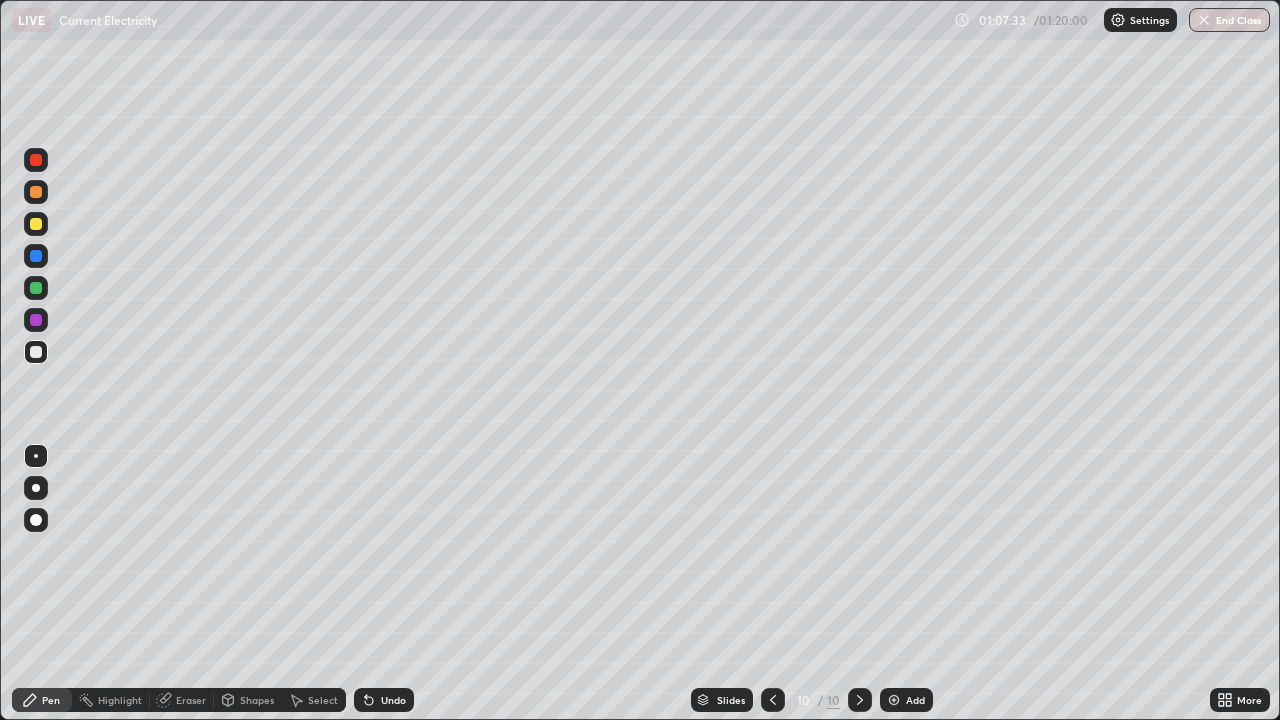 click on "Undo" at bounding box center (393, 700) 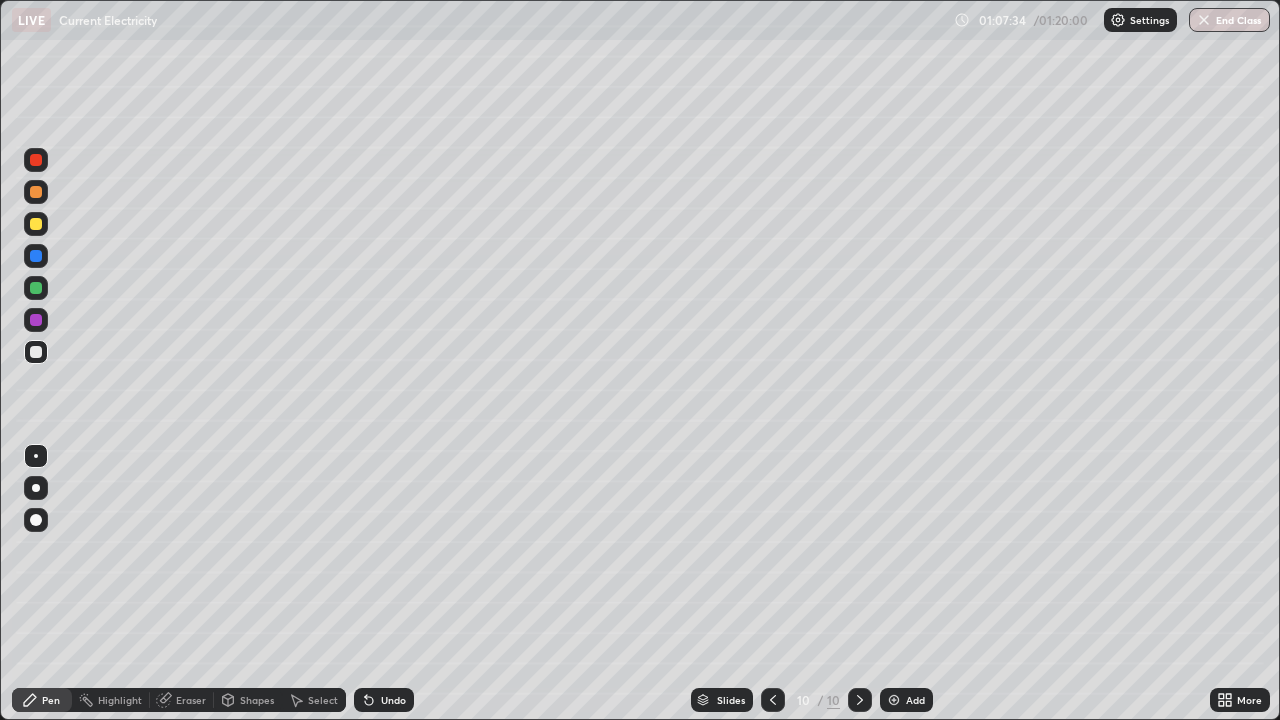 click on "Undo" at bounding box center (393, 700) 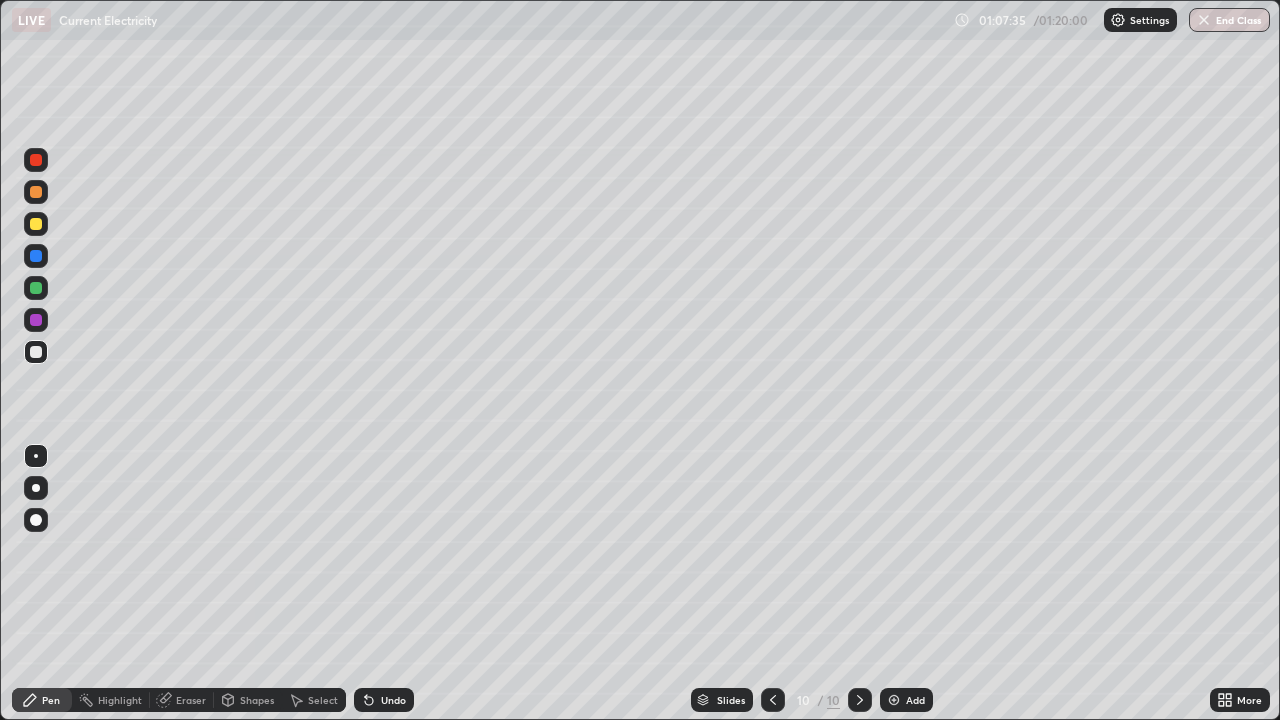 click on "Undo" at bounding box center (384, 700) 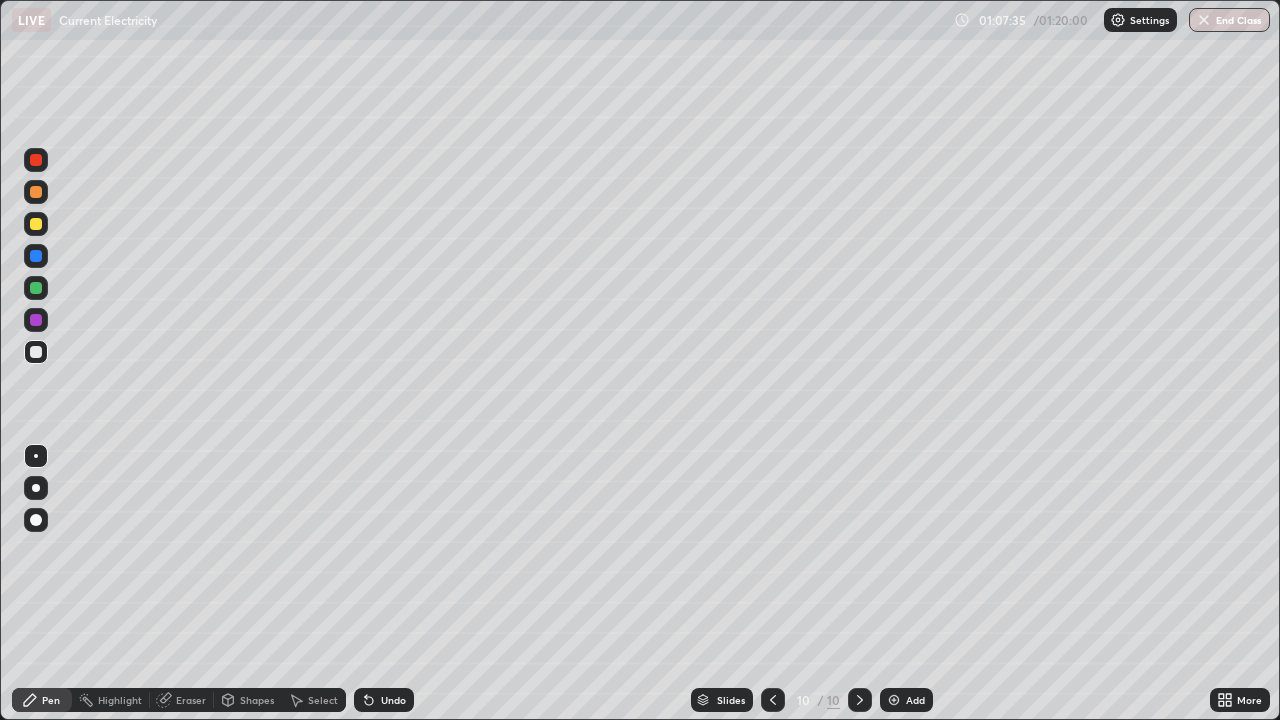 click on "Undo" at bounding box center [384, 700] 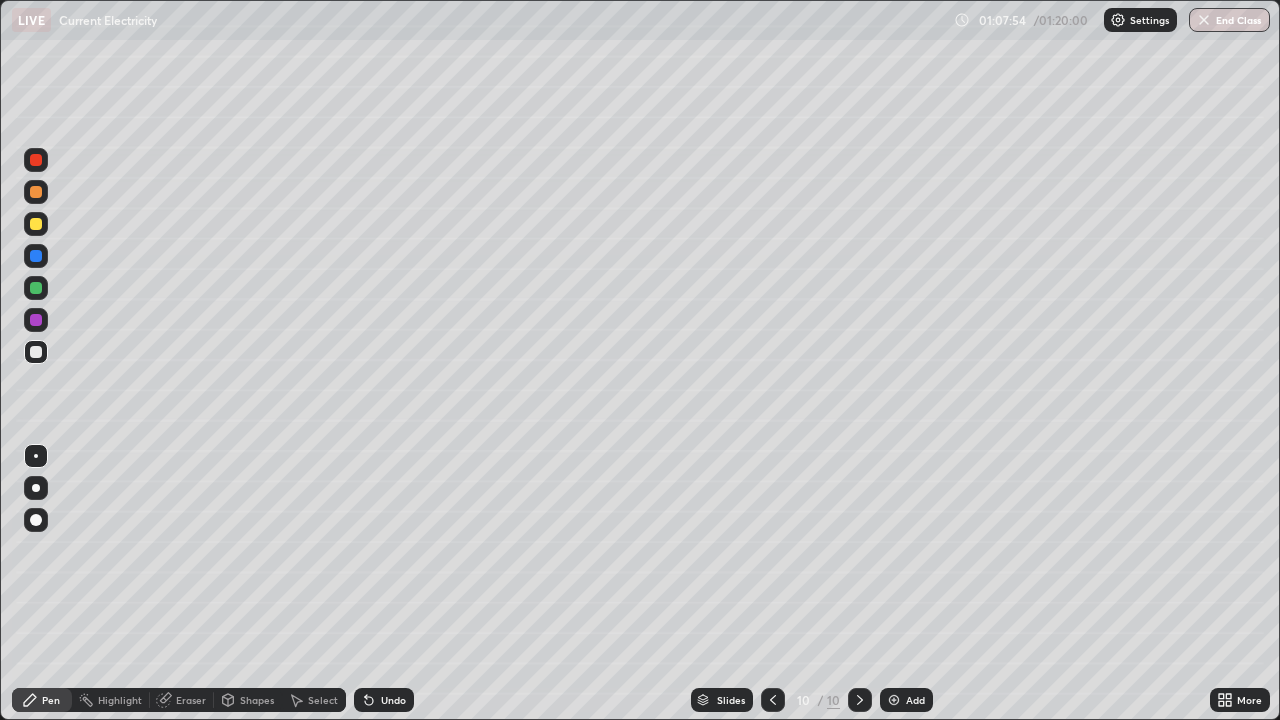 click at bounding box center (36, 224) 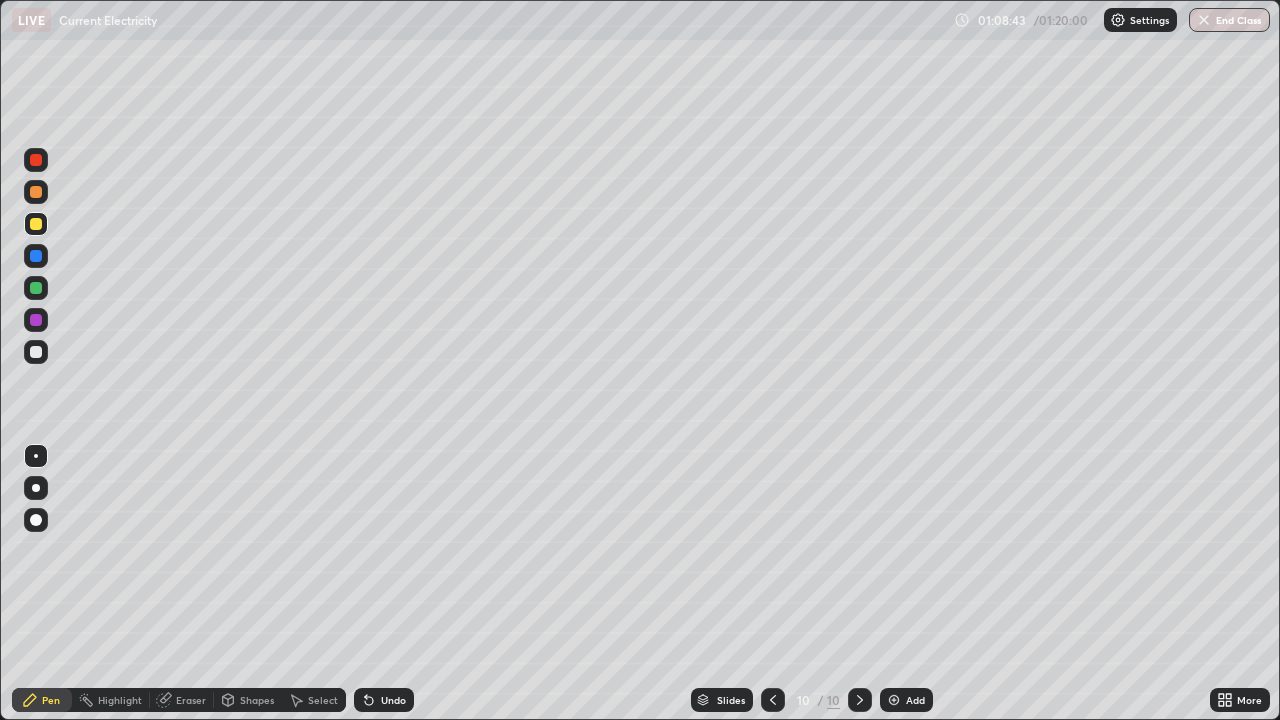 click on "Undo" at bounding box center (393, 700) 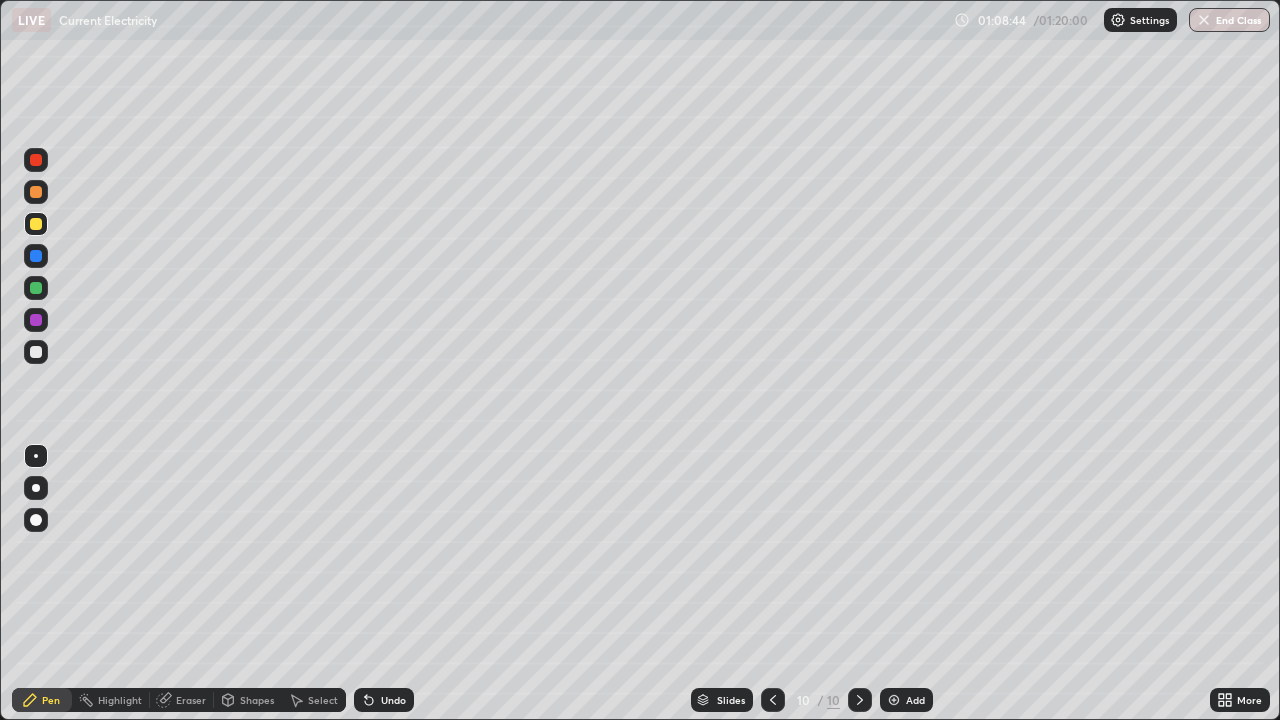 click on "Undo" at bounding box center [393, 700] 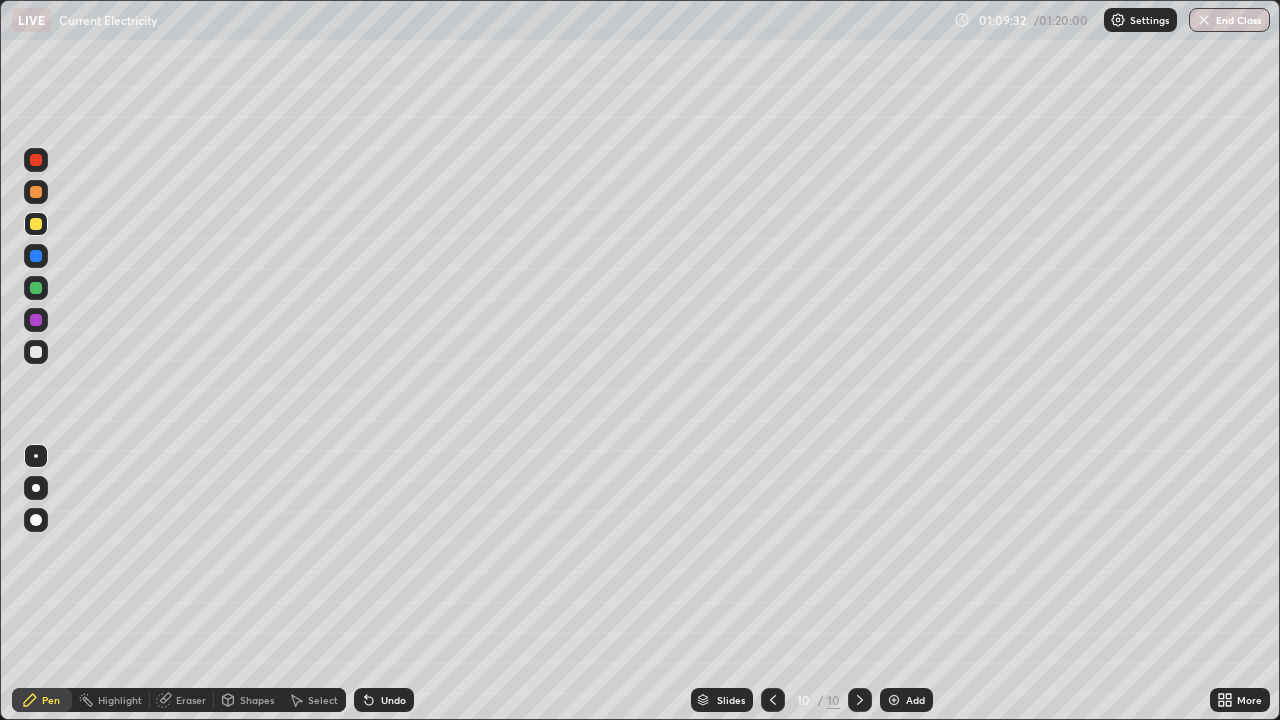 click 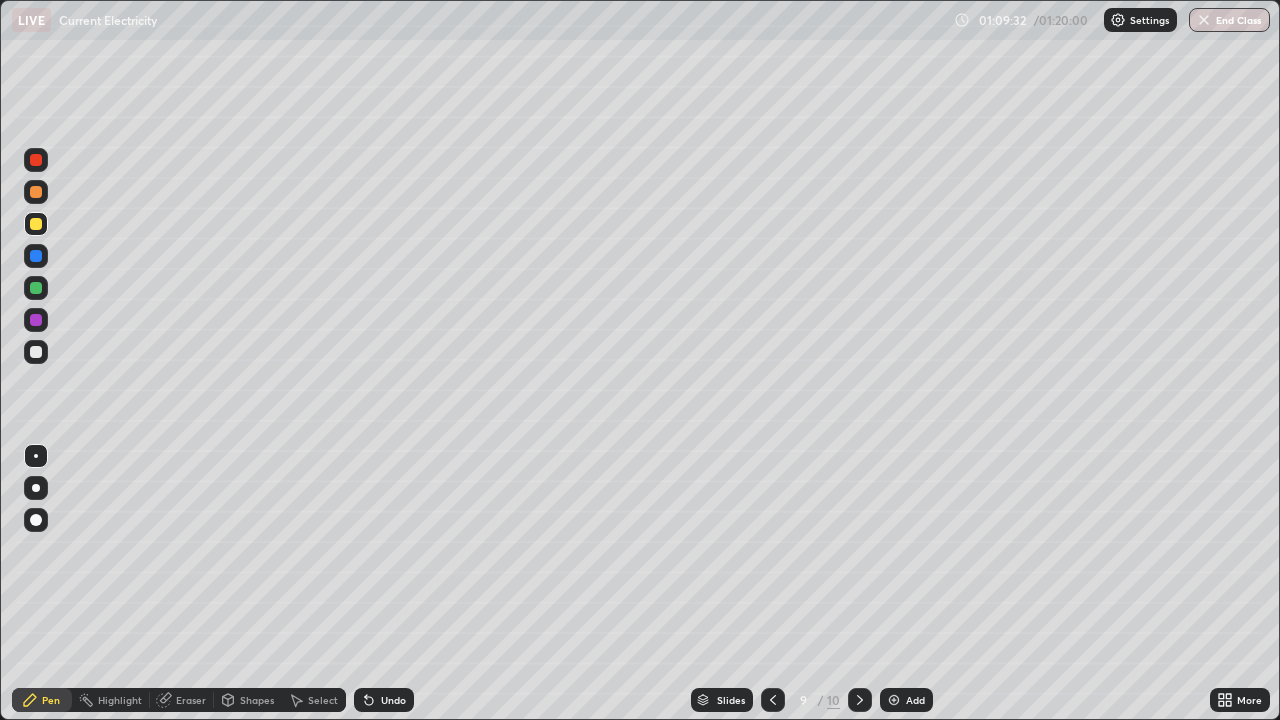 click at bounding box center (773, 700) 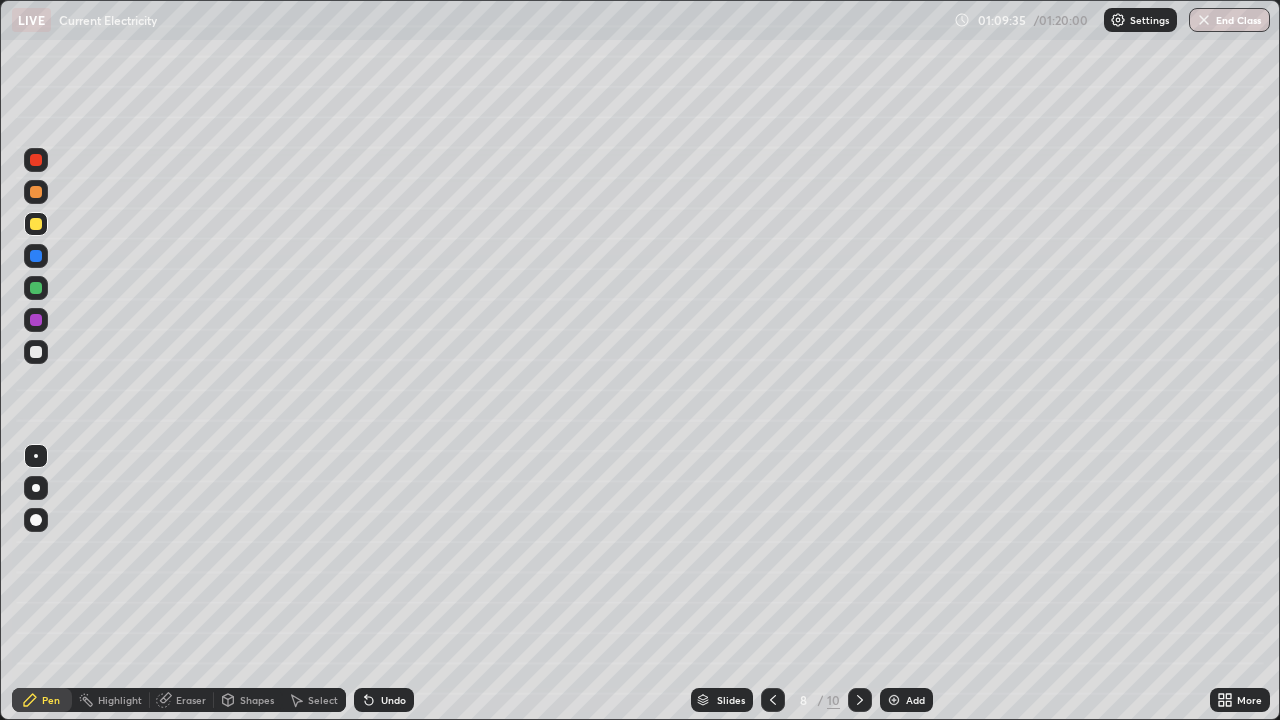 click 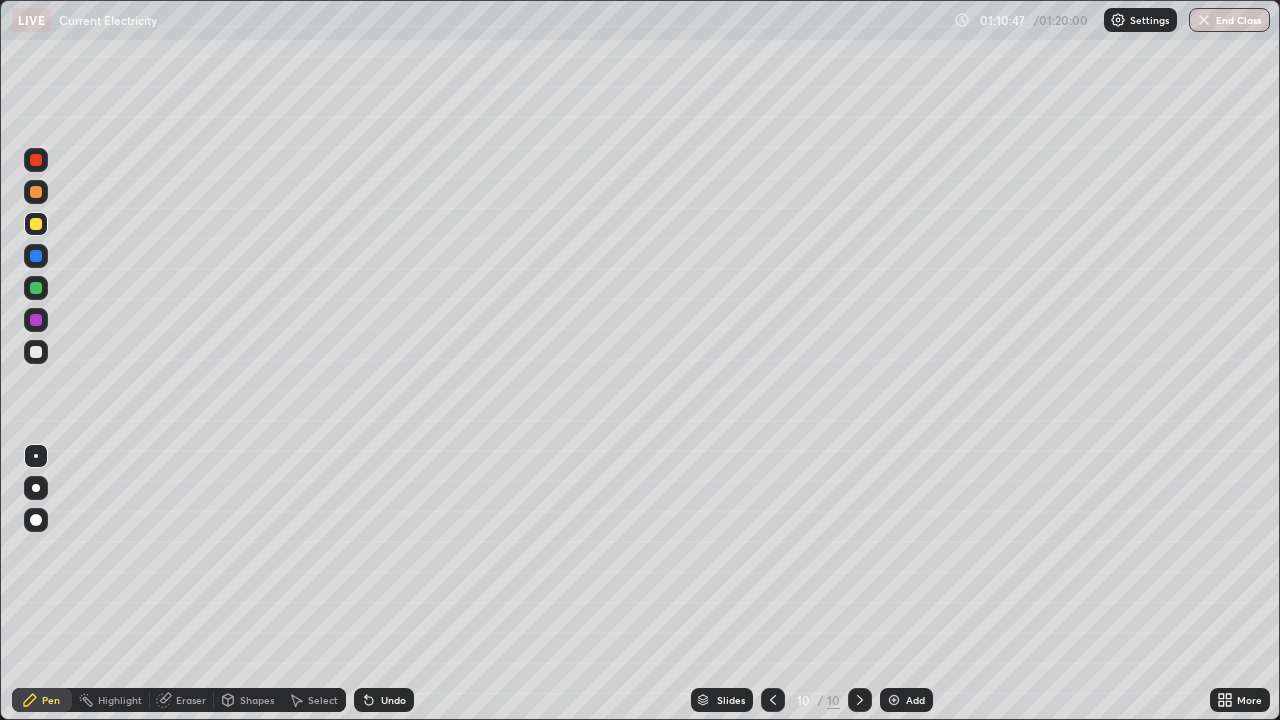 click 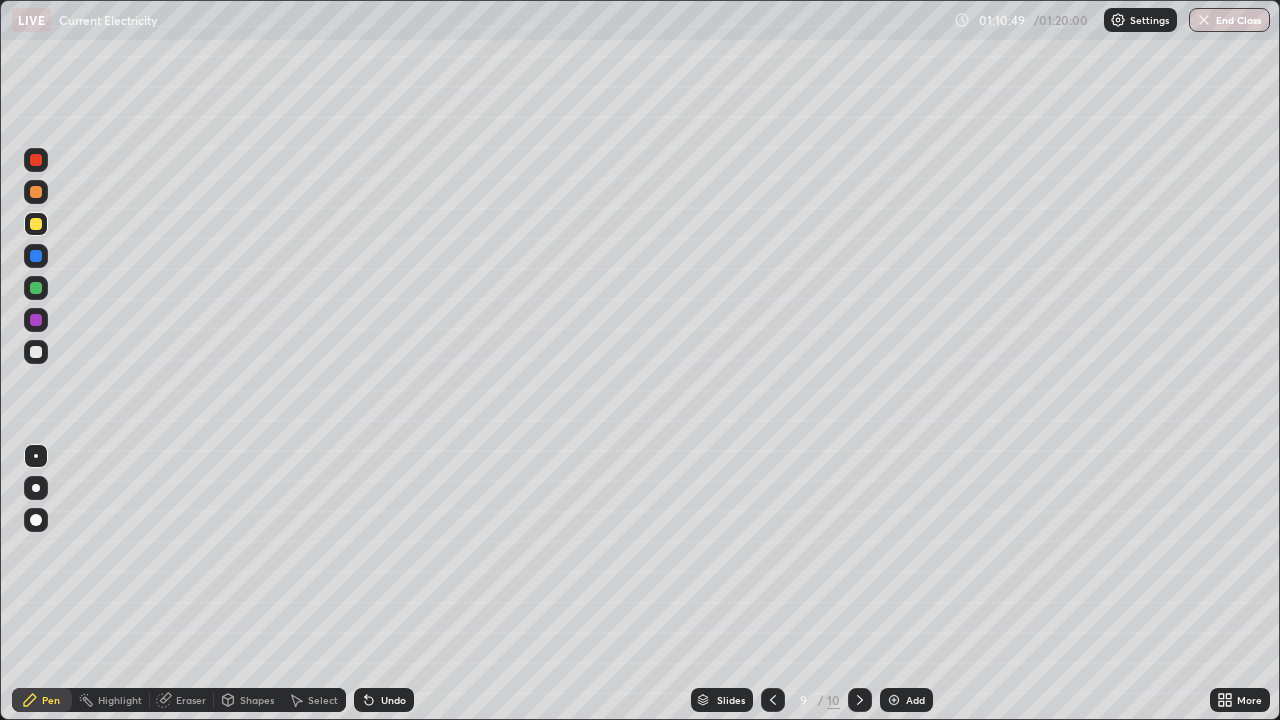 click 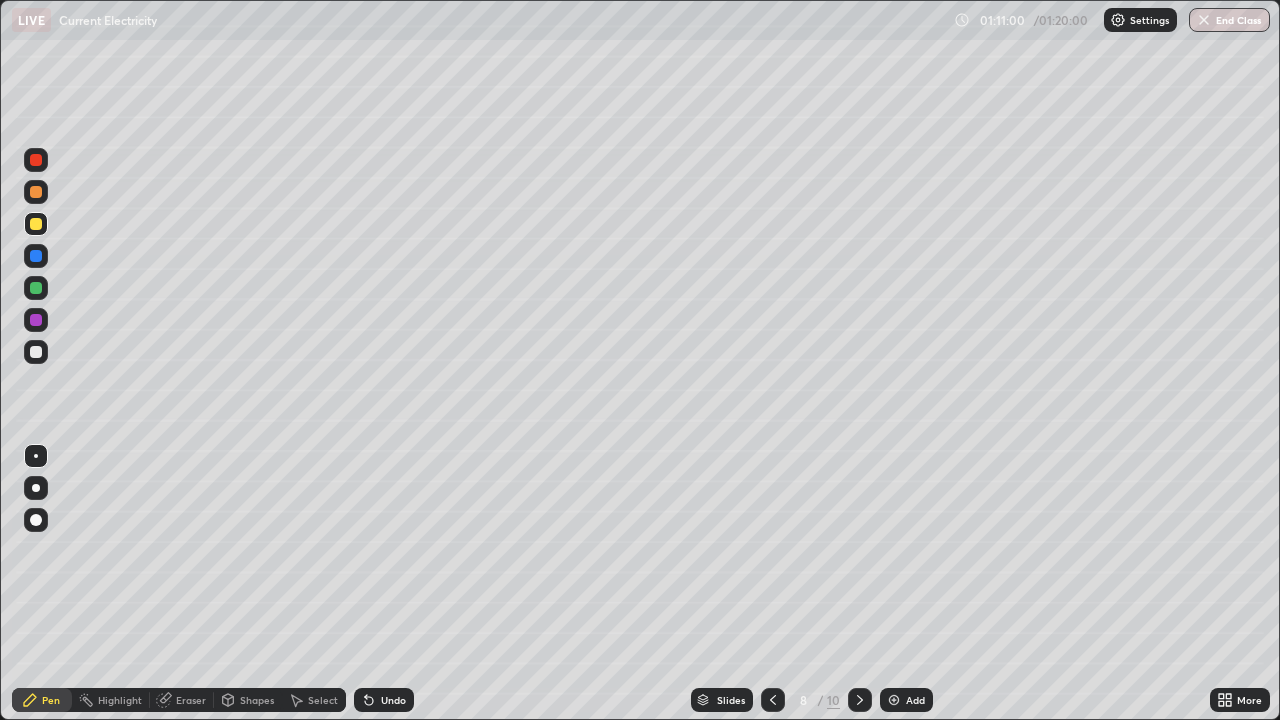 click 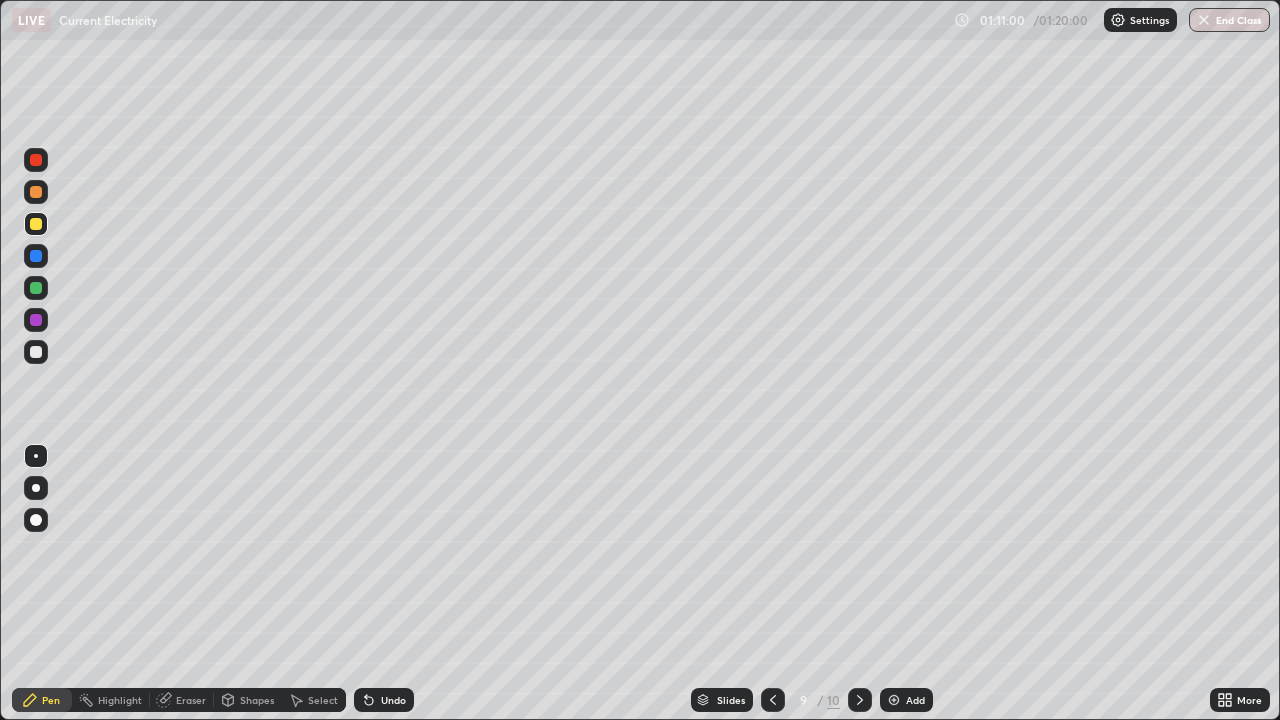 click at bounding box center [860, 700] 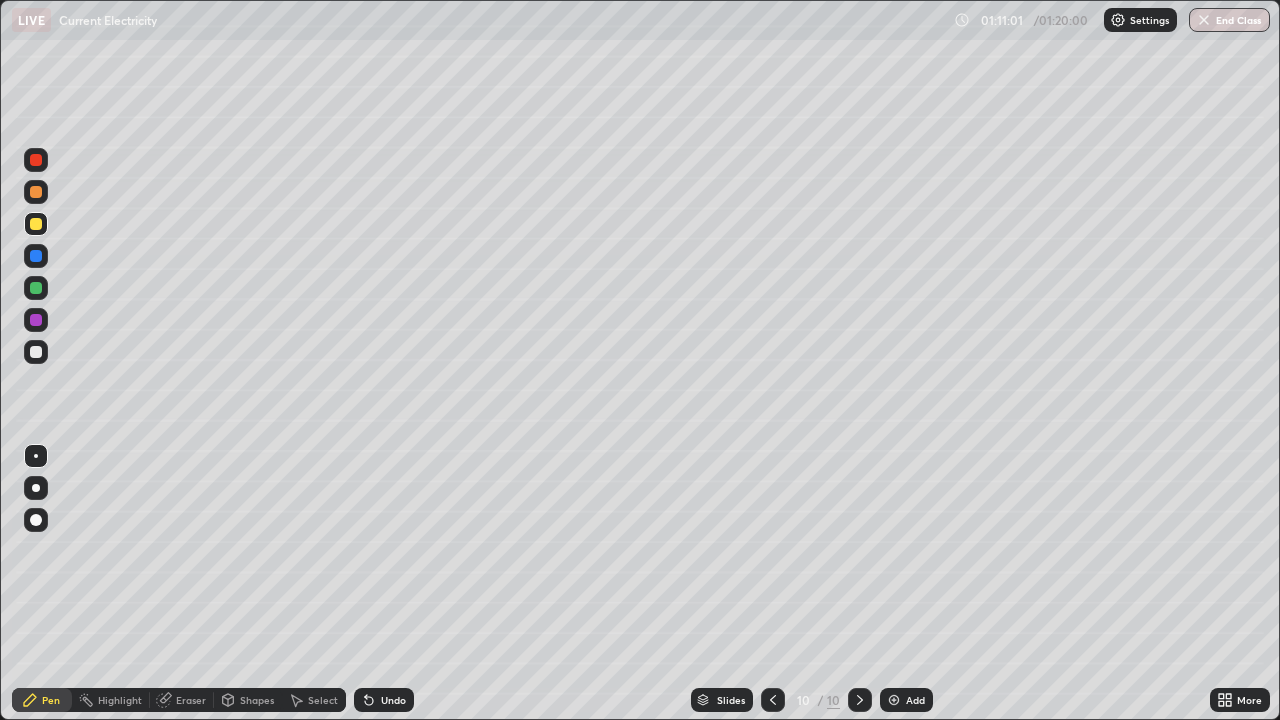click 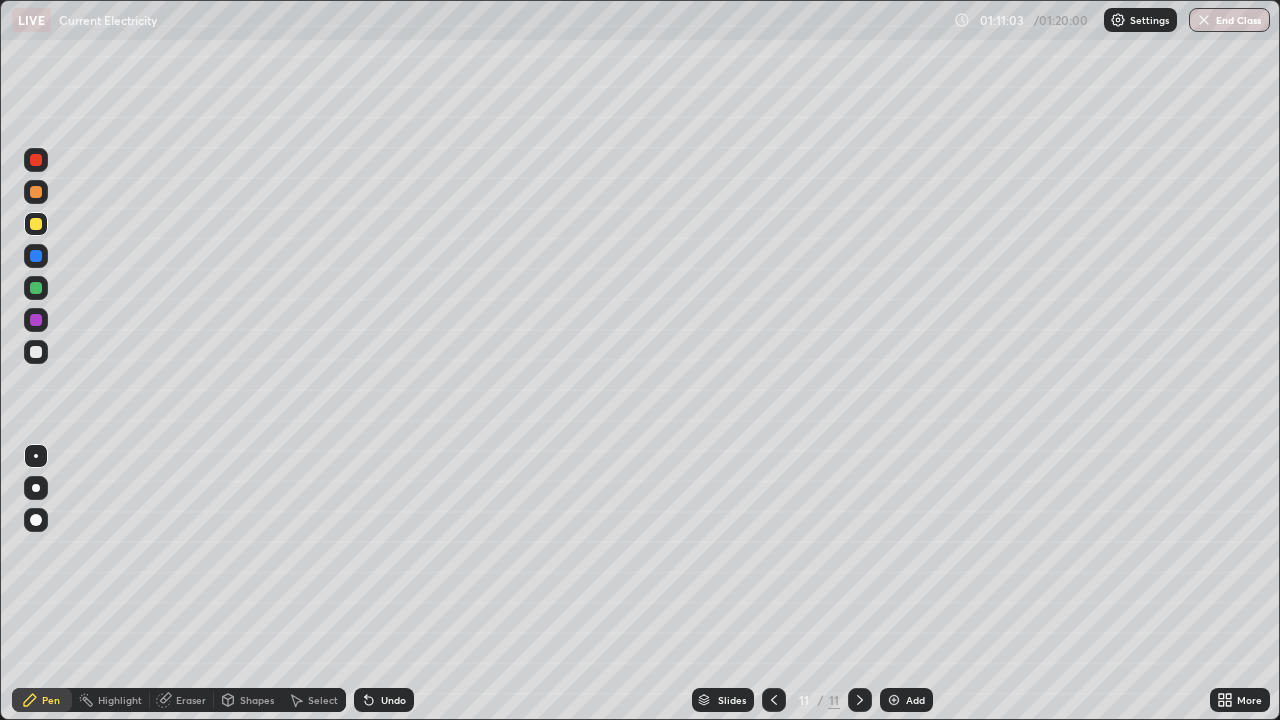 click at bounding box center [36, 352] 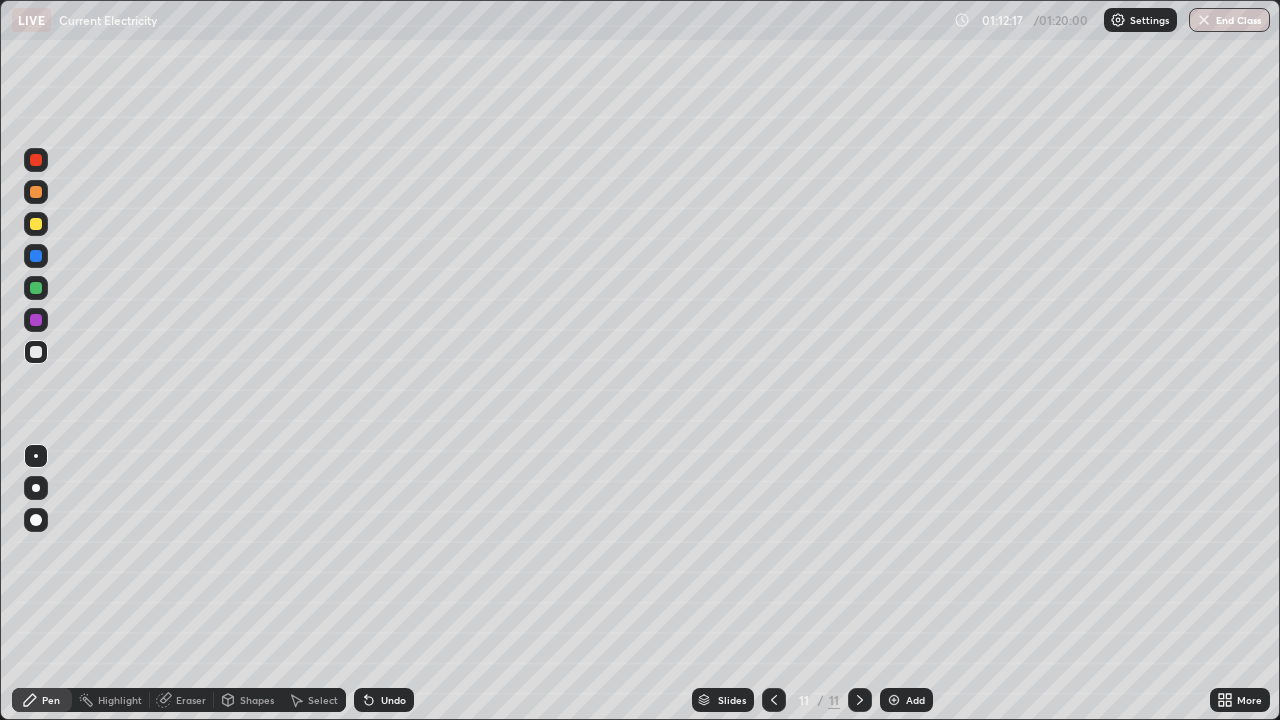 click at bounding box center [36, 224] 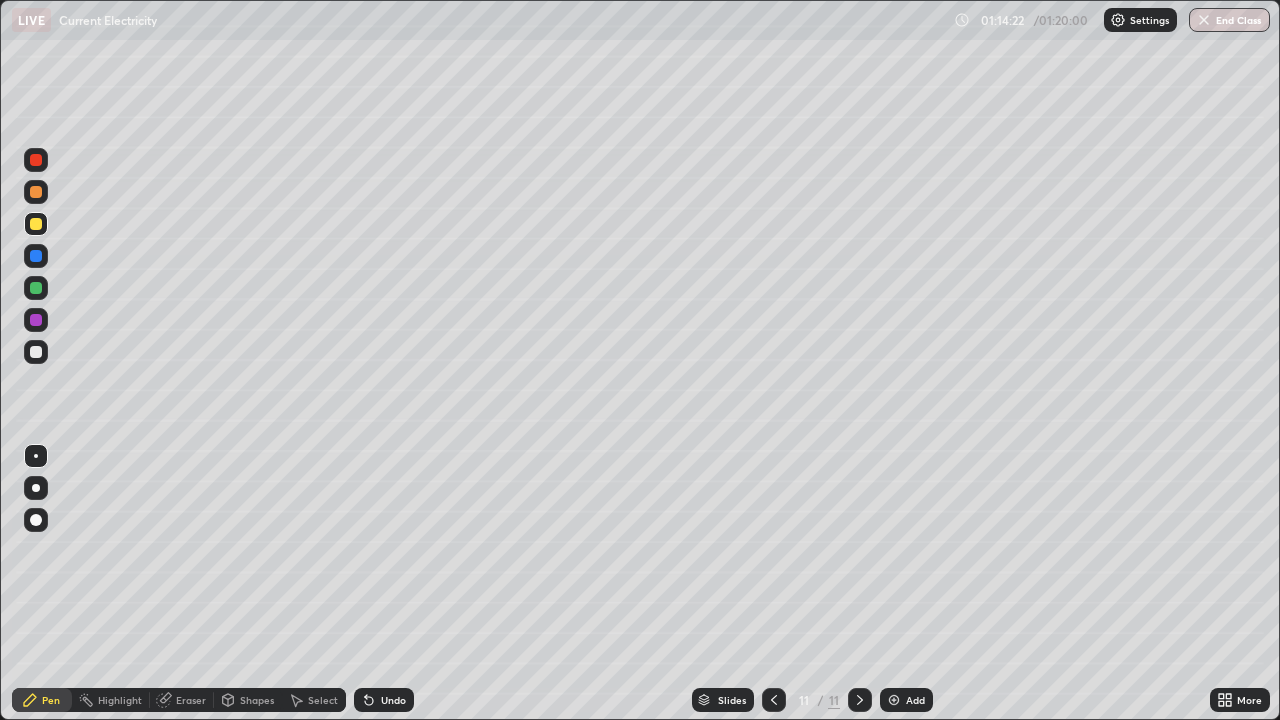 click on "Eraser" at bounding box center [182, 700] 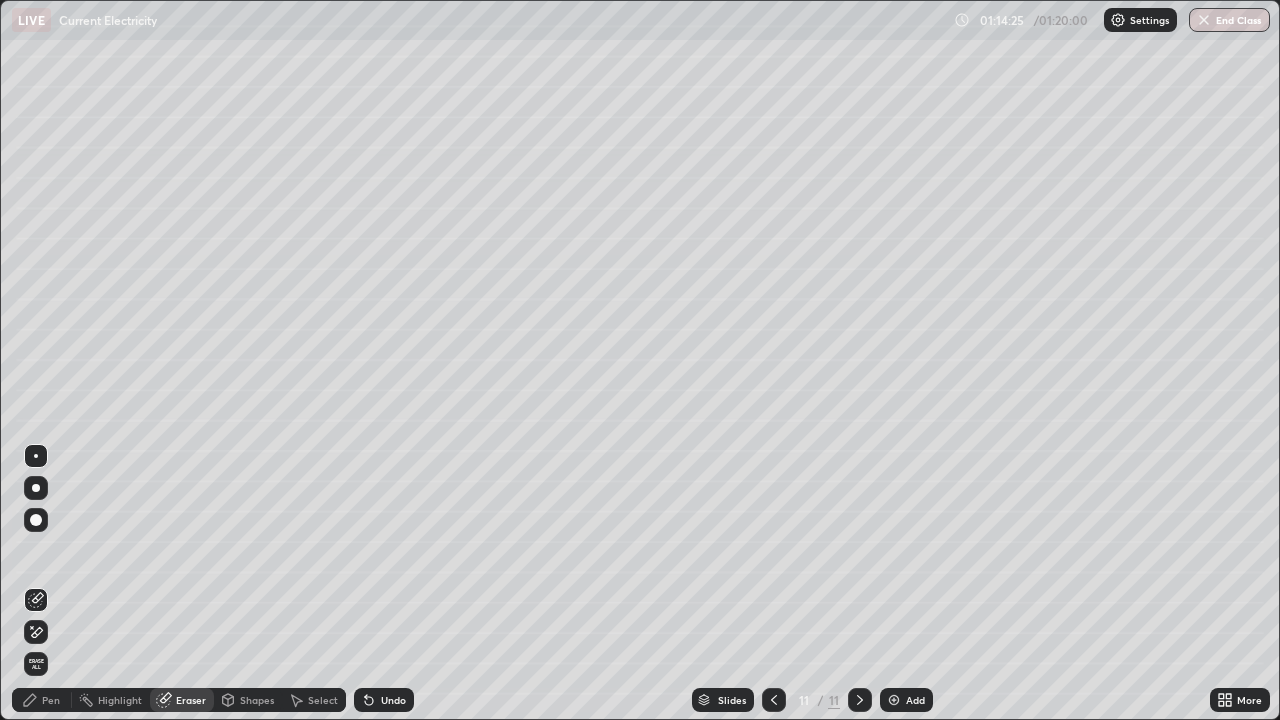 click on "Pen" at bounding box center (42, 700) 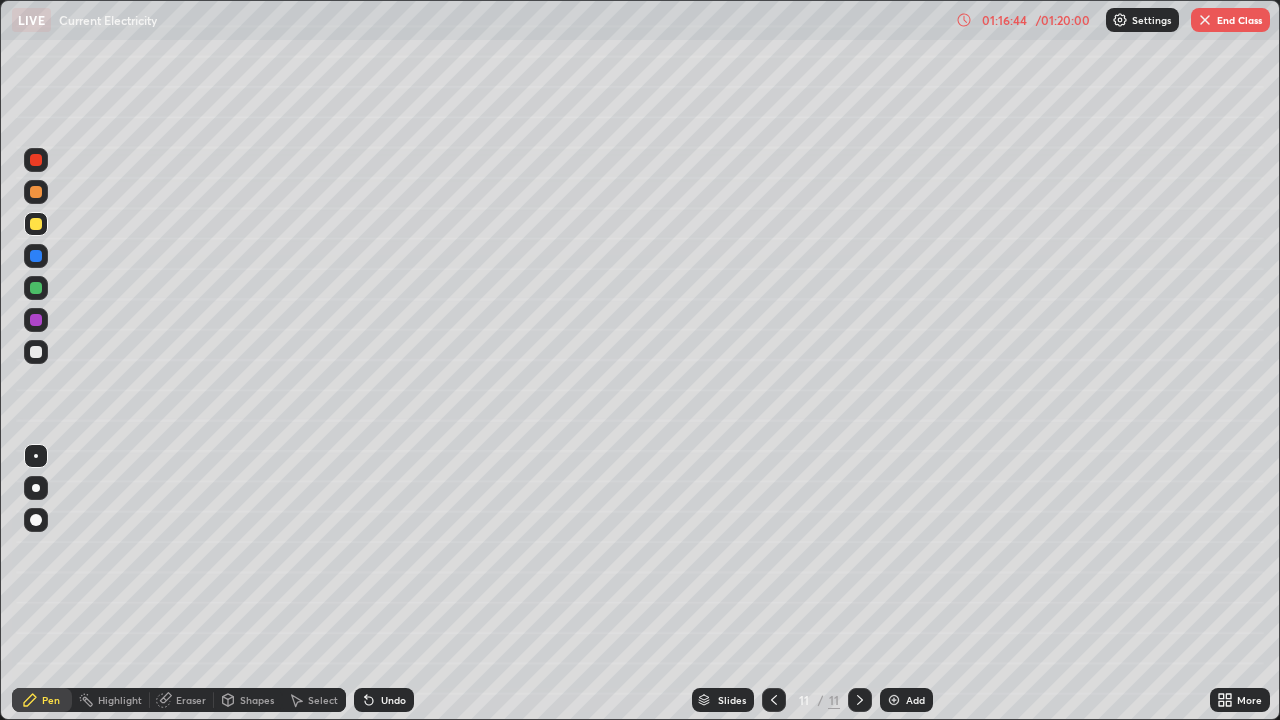 click on "End Class" at bounding box center (1230, 20) 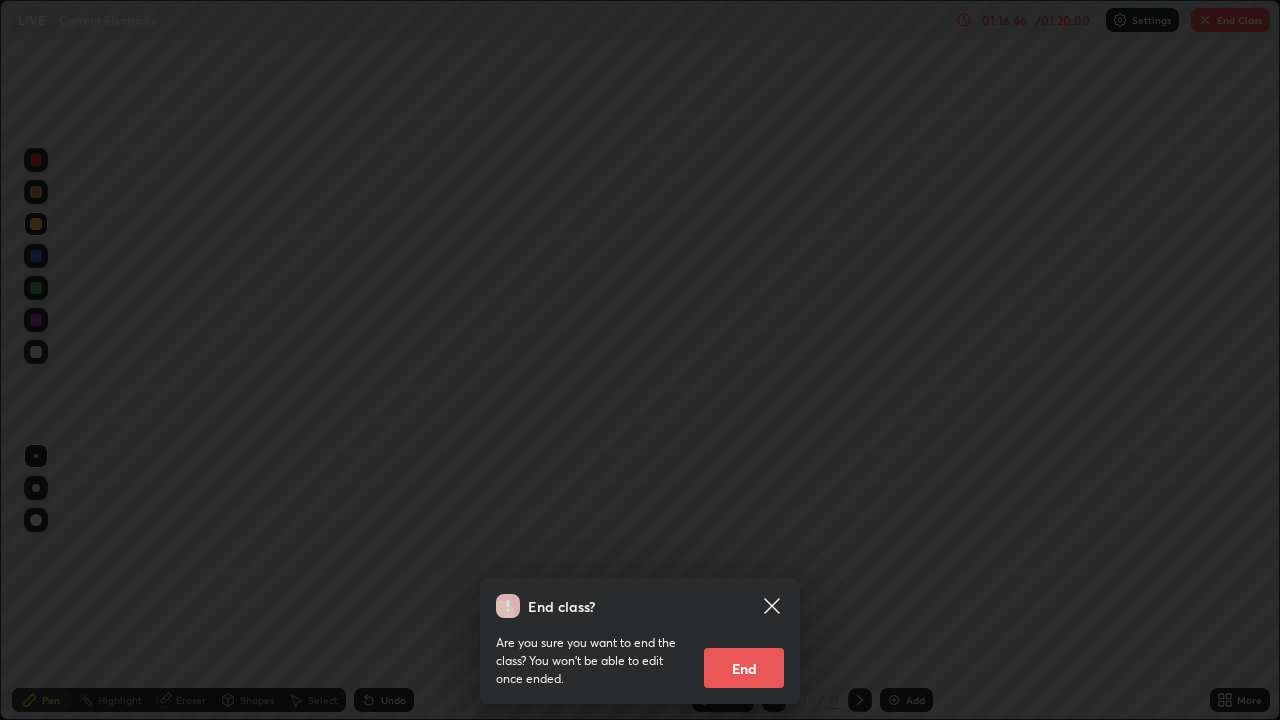 click on "End" at bounding box center [744, 668] 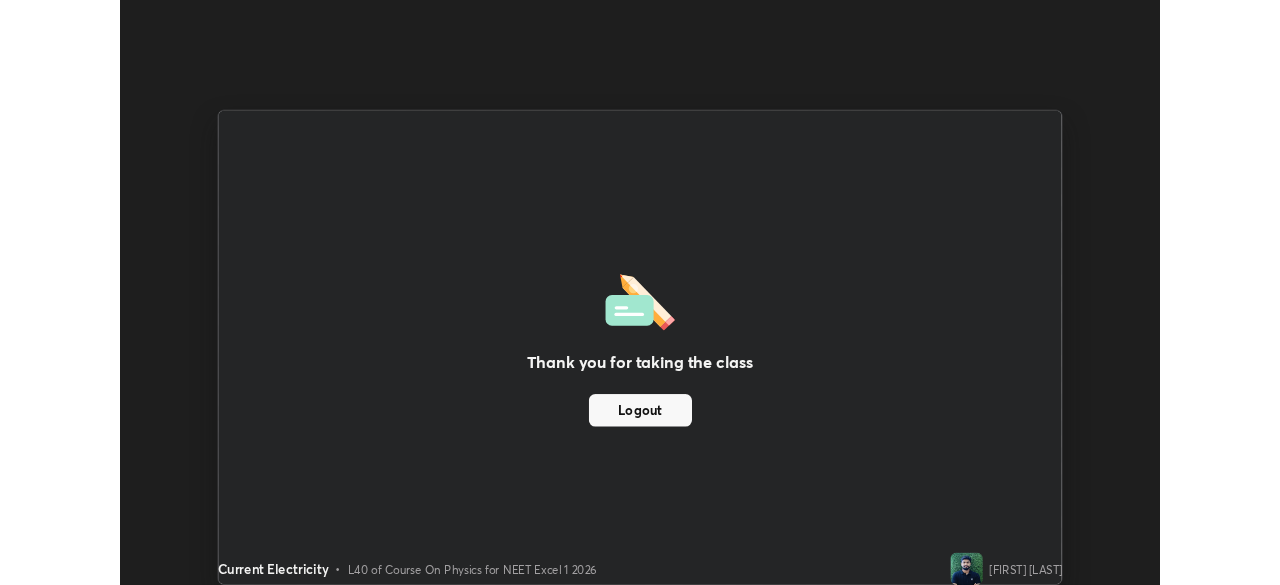 scroll, scrollTop: 585, scrollLeft: 1280, axis: both 